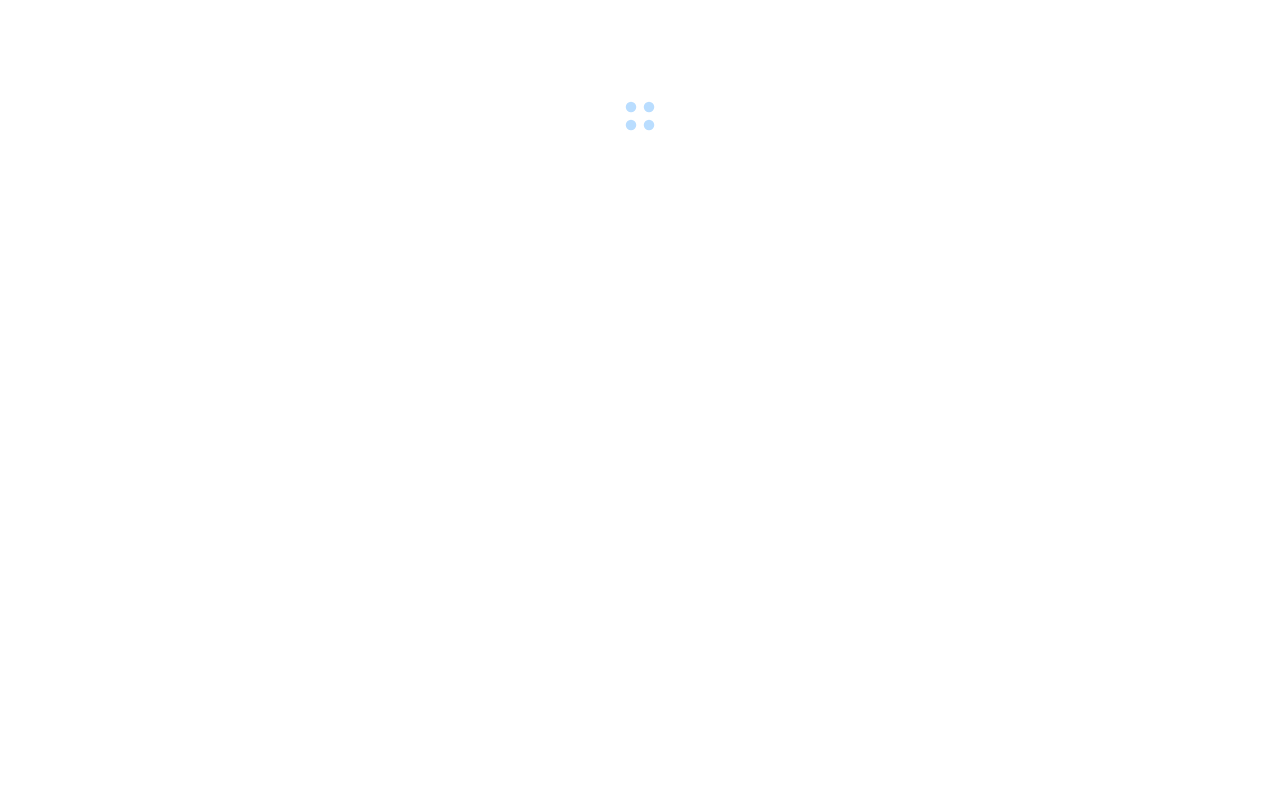 scroll, scrollTop: 0, scrollLeft: 0, axis: both 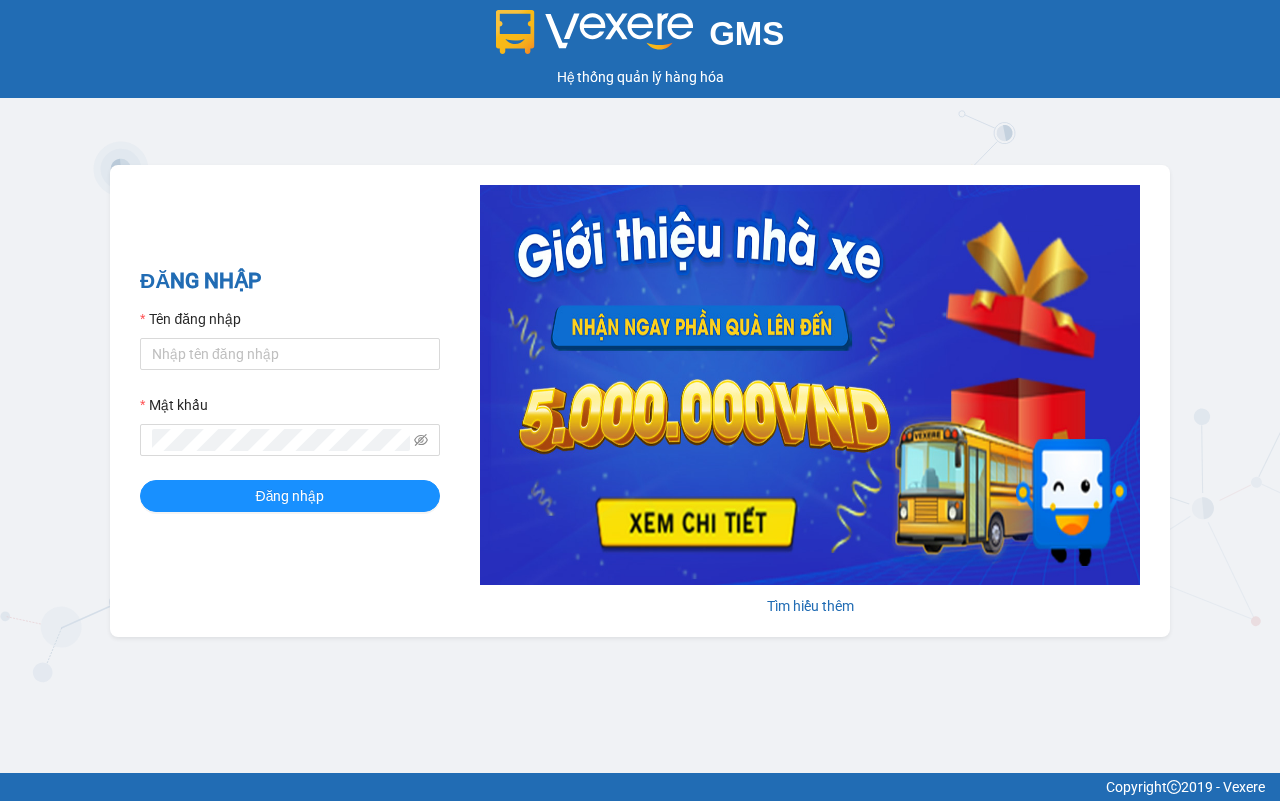 click on "Tên đăng nhập" at bounding box center (290, 323) 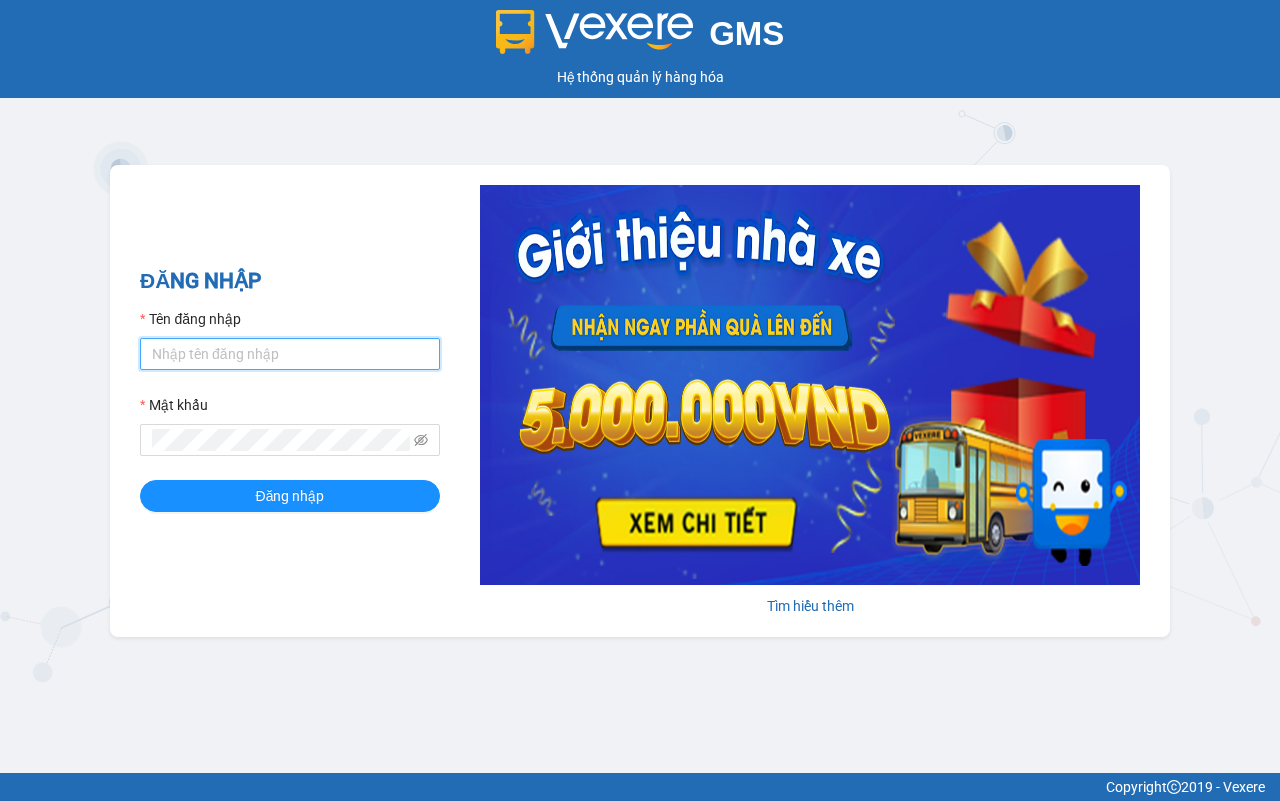 click on "Tên đăng nhập" at bounding box center [290, 354] 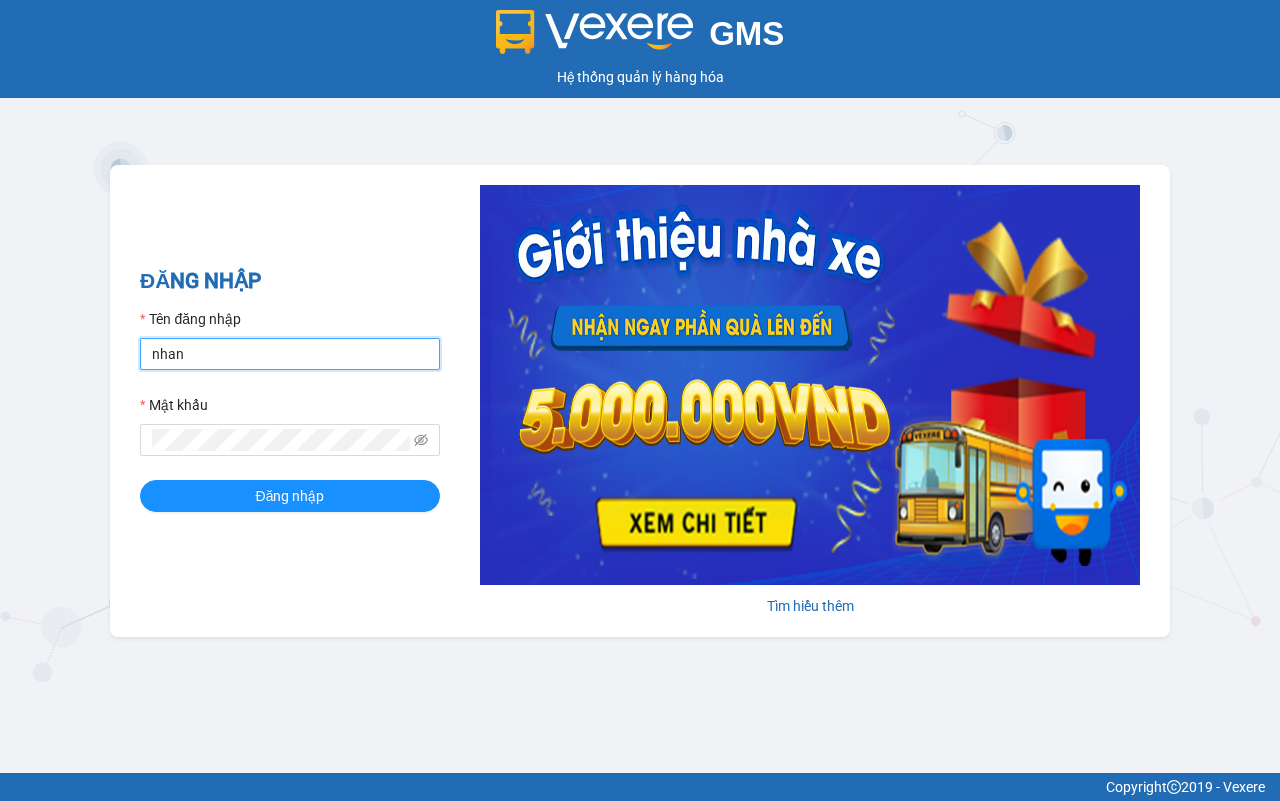type on "nhanbt.minhtam" 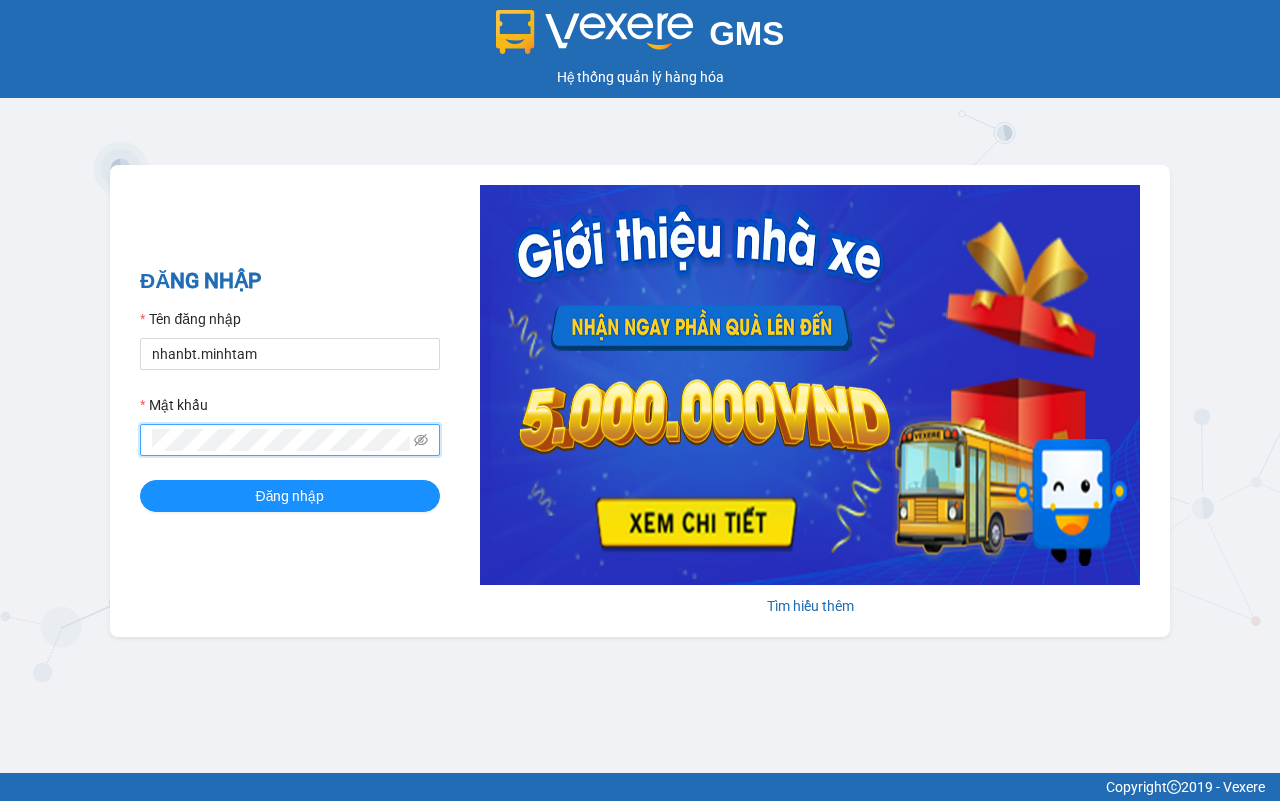 click on "Đăng nhập" at bounding box center (290, 496) 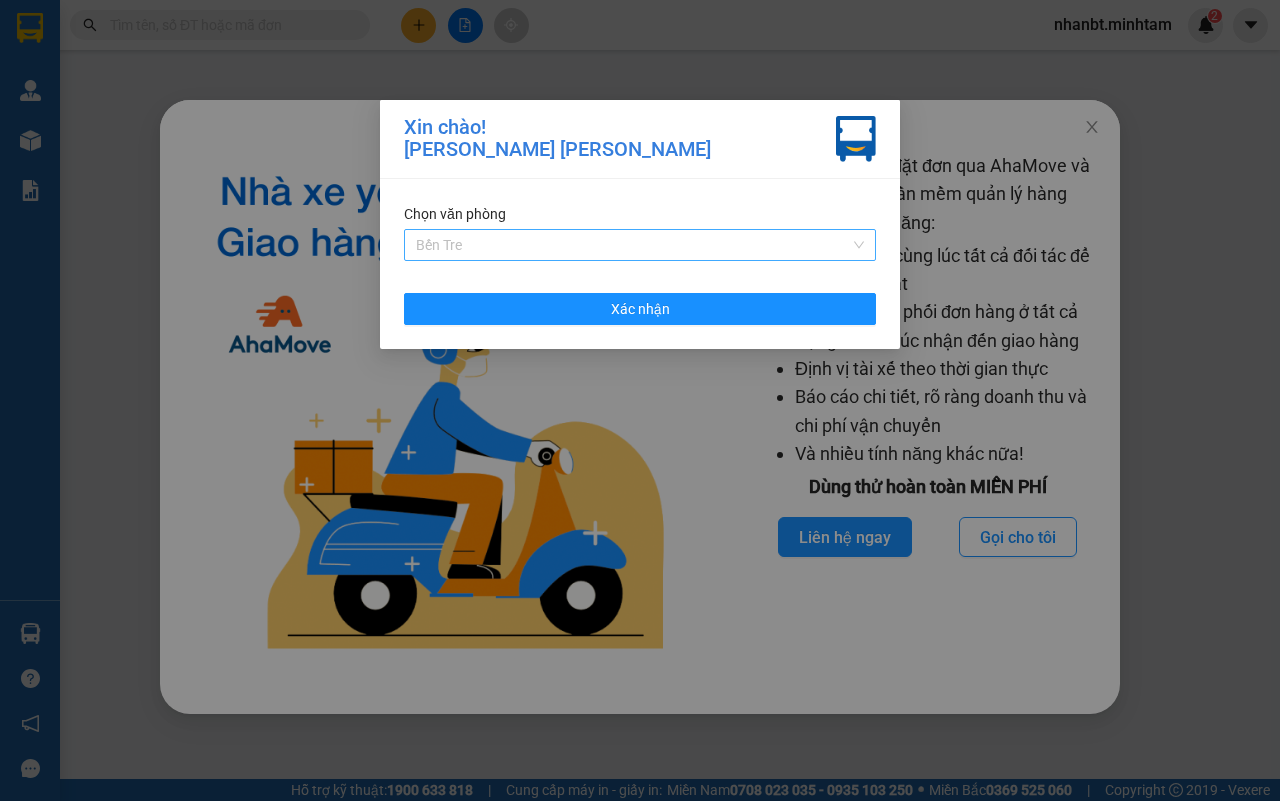 click on "Bến Tre" at bounding box center (640, 245) 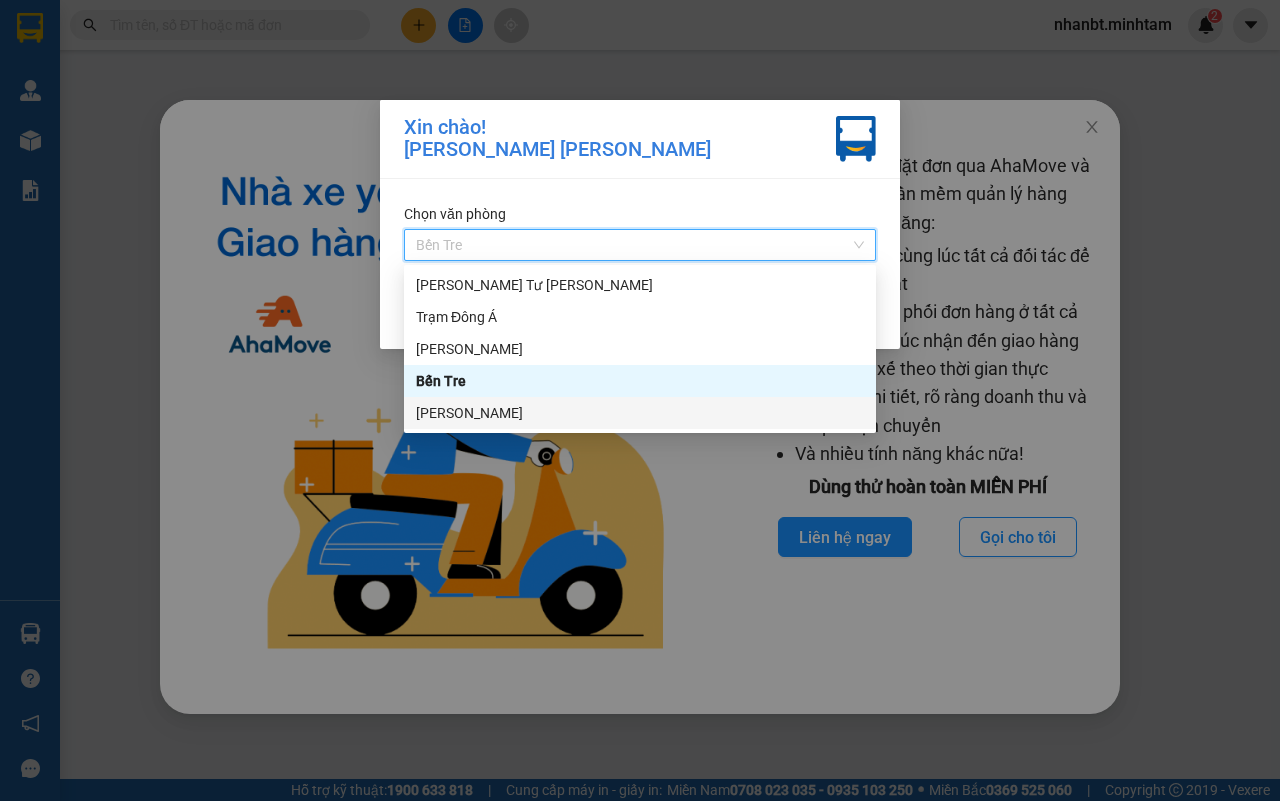 click on "[PERSON_NAME]" at bounding box center [640, 413] 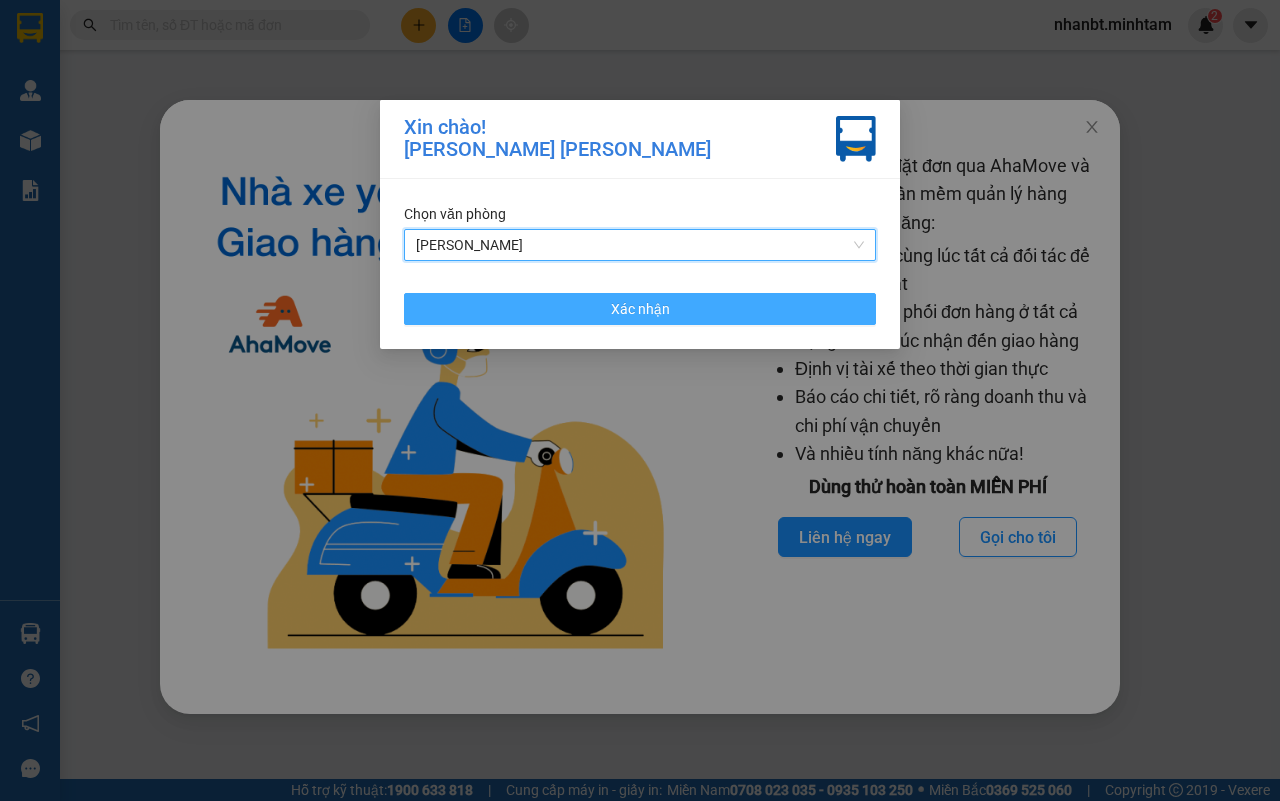 click on "Xác nhận" at bounding box center [640, 309] 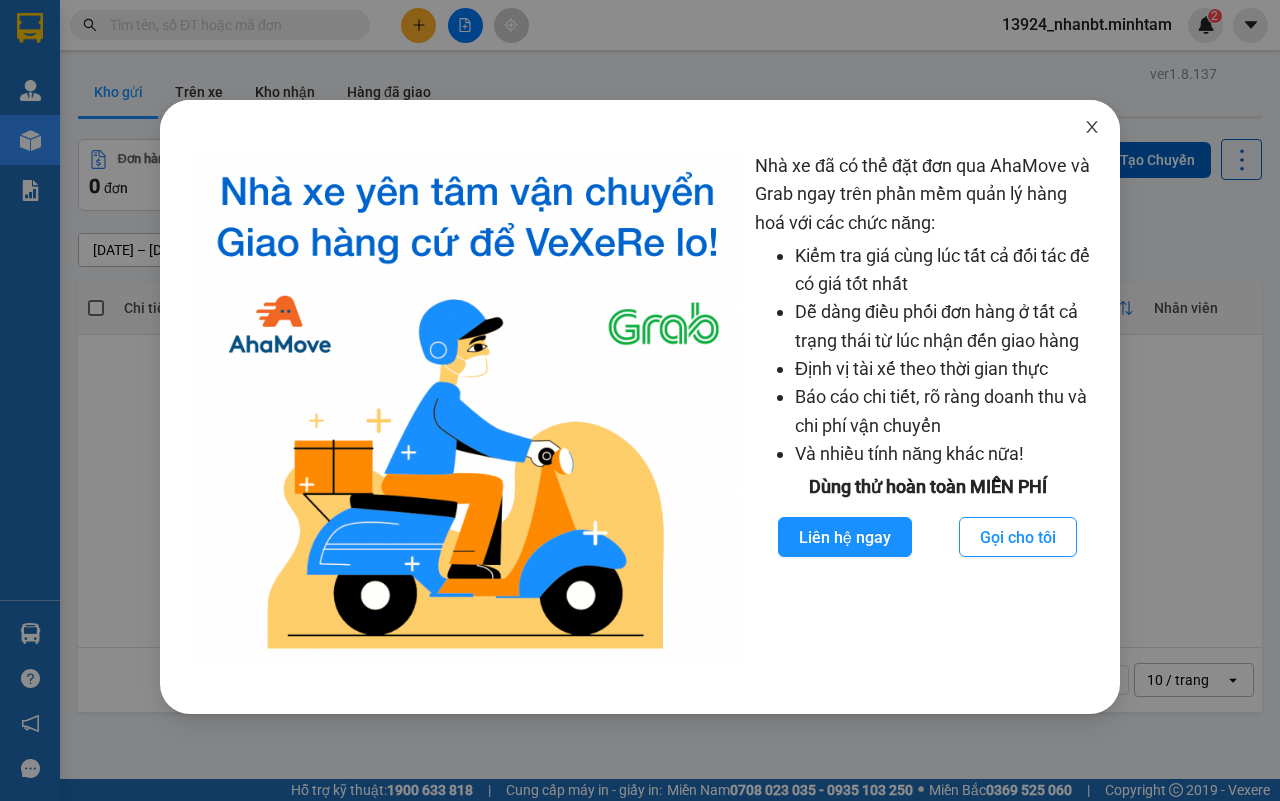 click 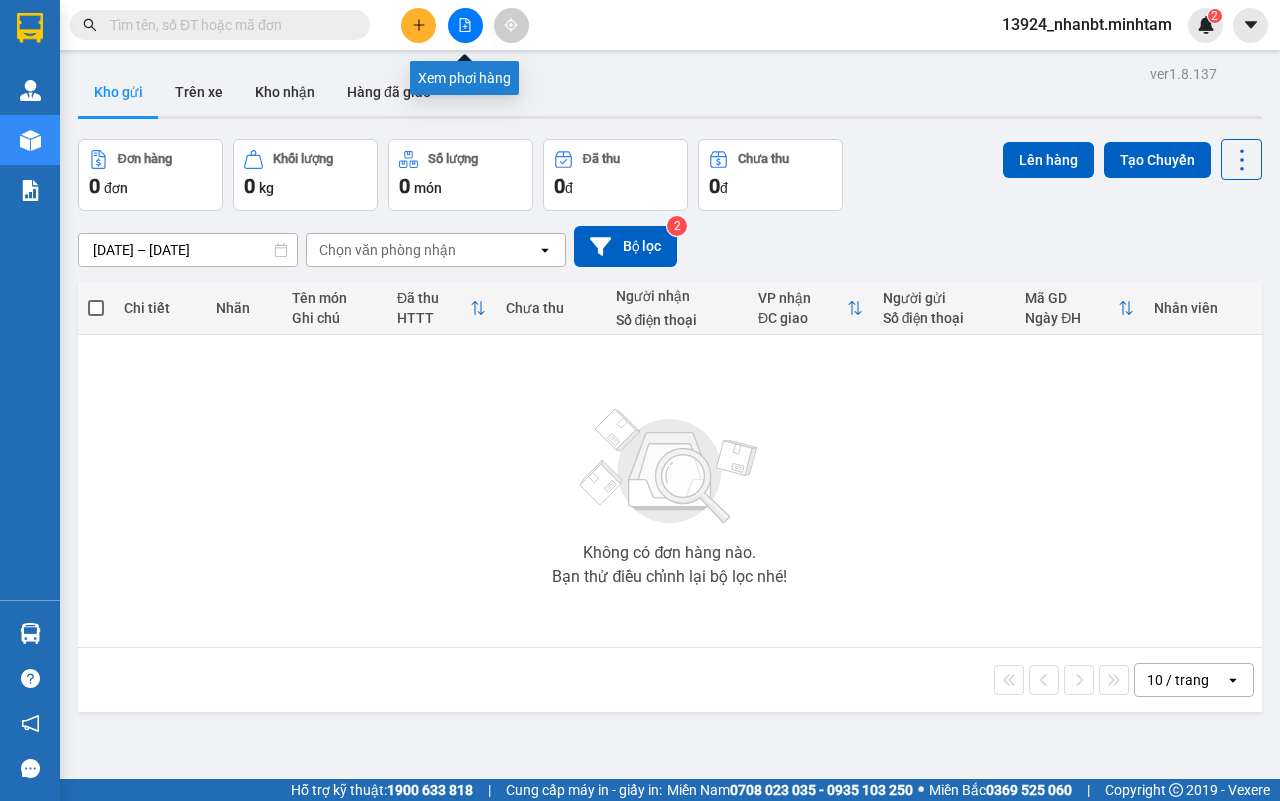 click at bounding box center (465, 25) 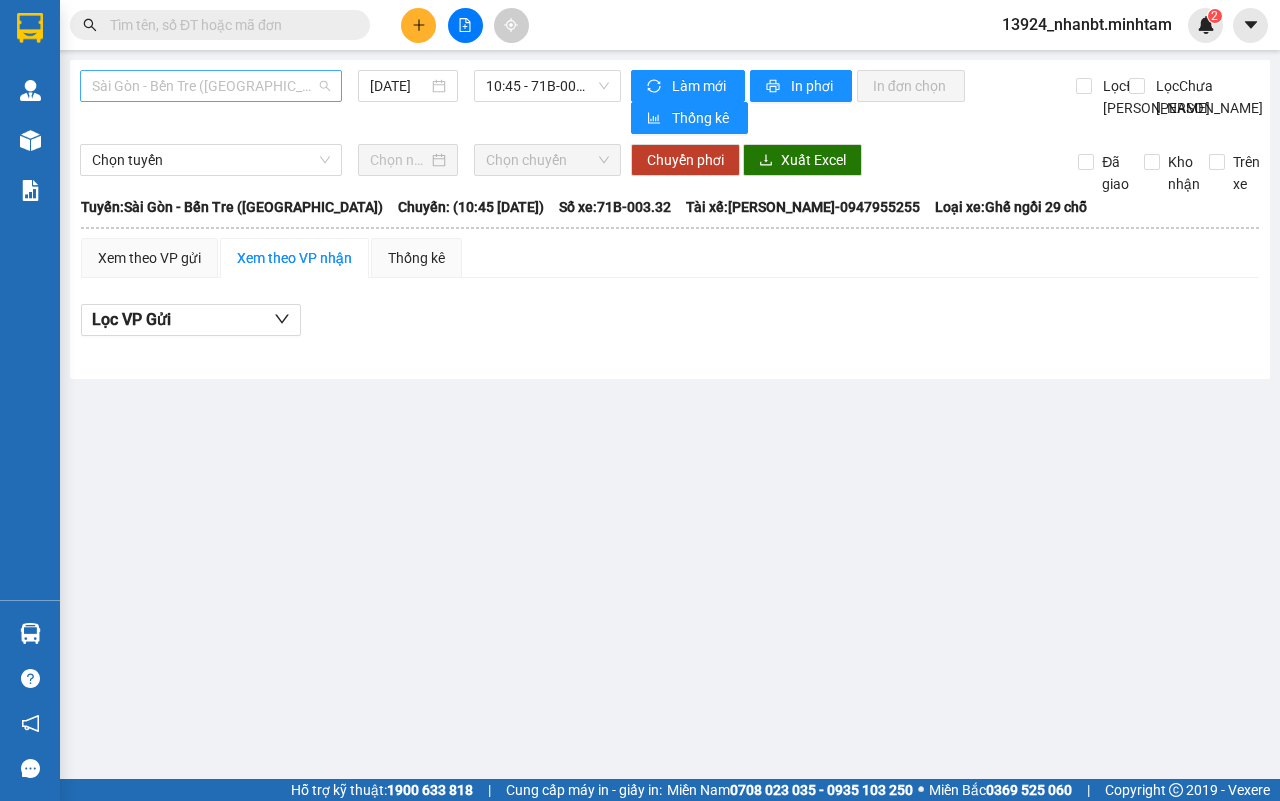 click on "Sài Gòn - Bến Tre ([GEOGRAPHIC_DATA])" at bounding box center [211, 86] 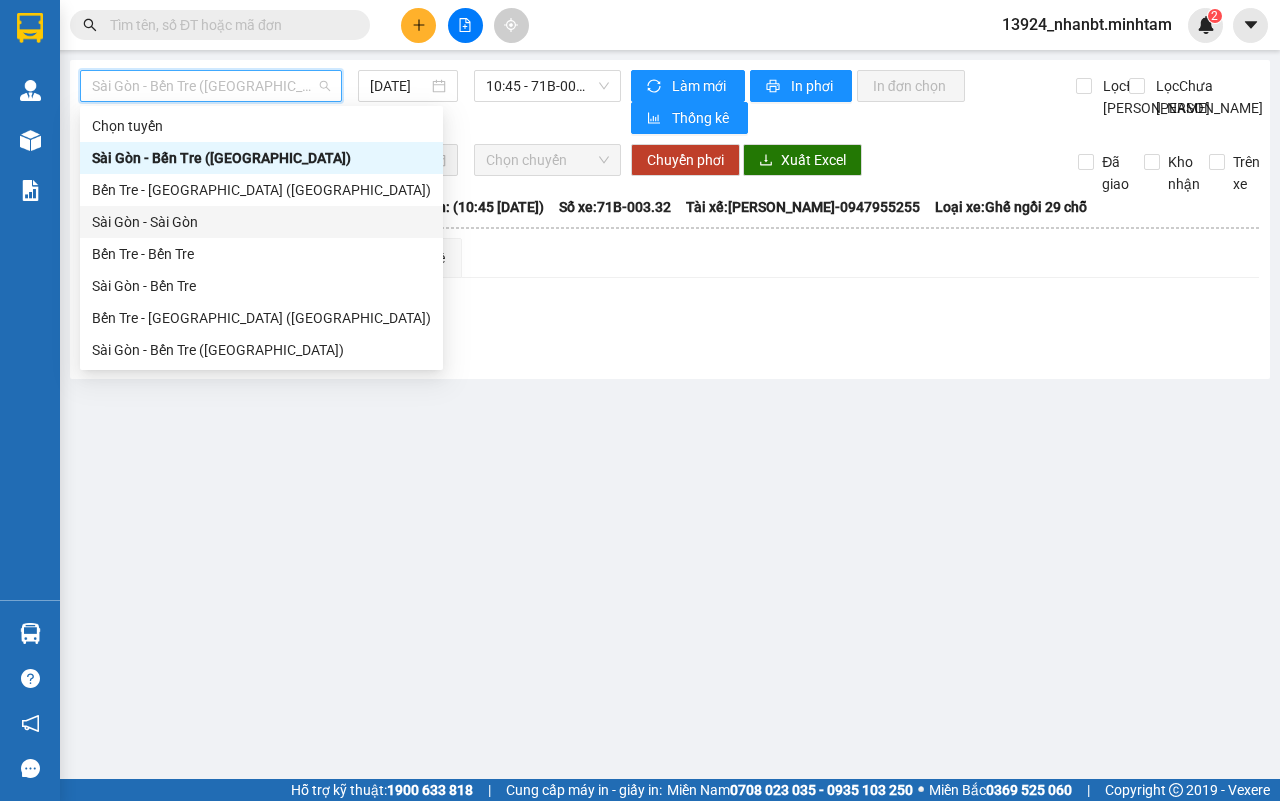 scroll, scrollTop: 31, scrollLeft: 0, axis: vertical 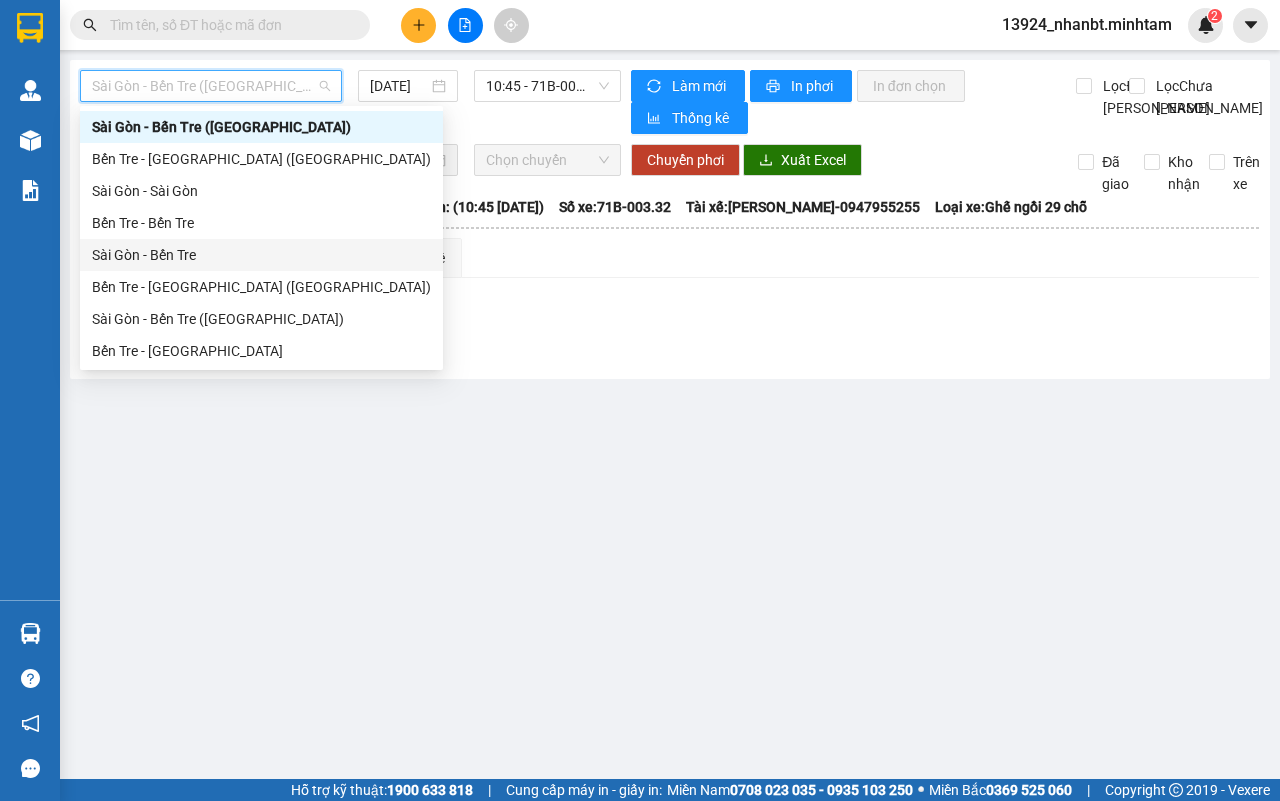click on "Sài Gòn - Bến Tre" at bounding box center [261, 255] 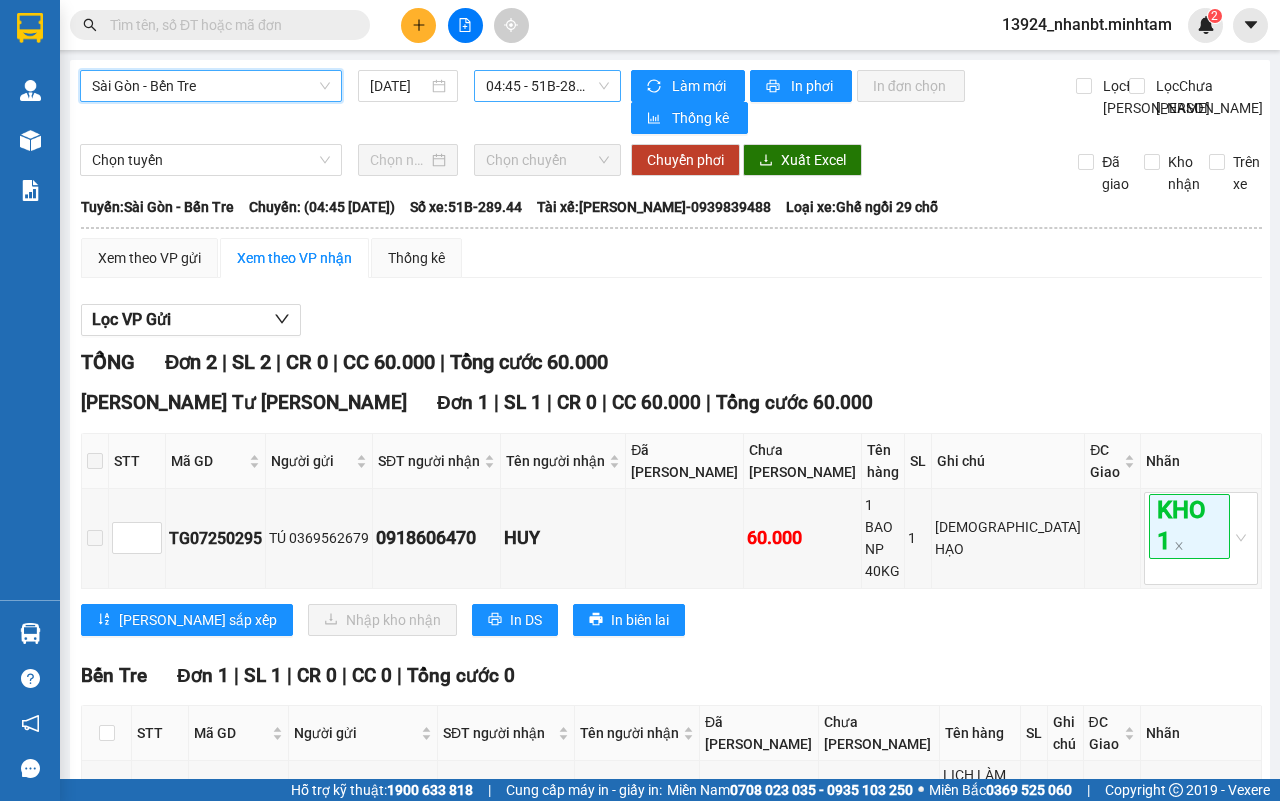 click on "04:45     - 51B-289.44" at bounding box center [547, 86] 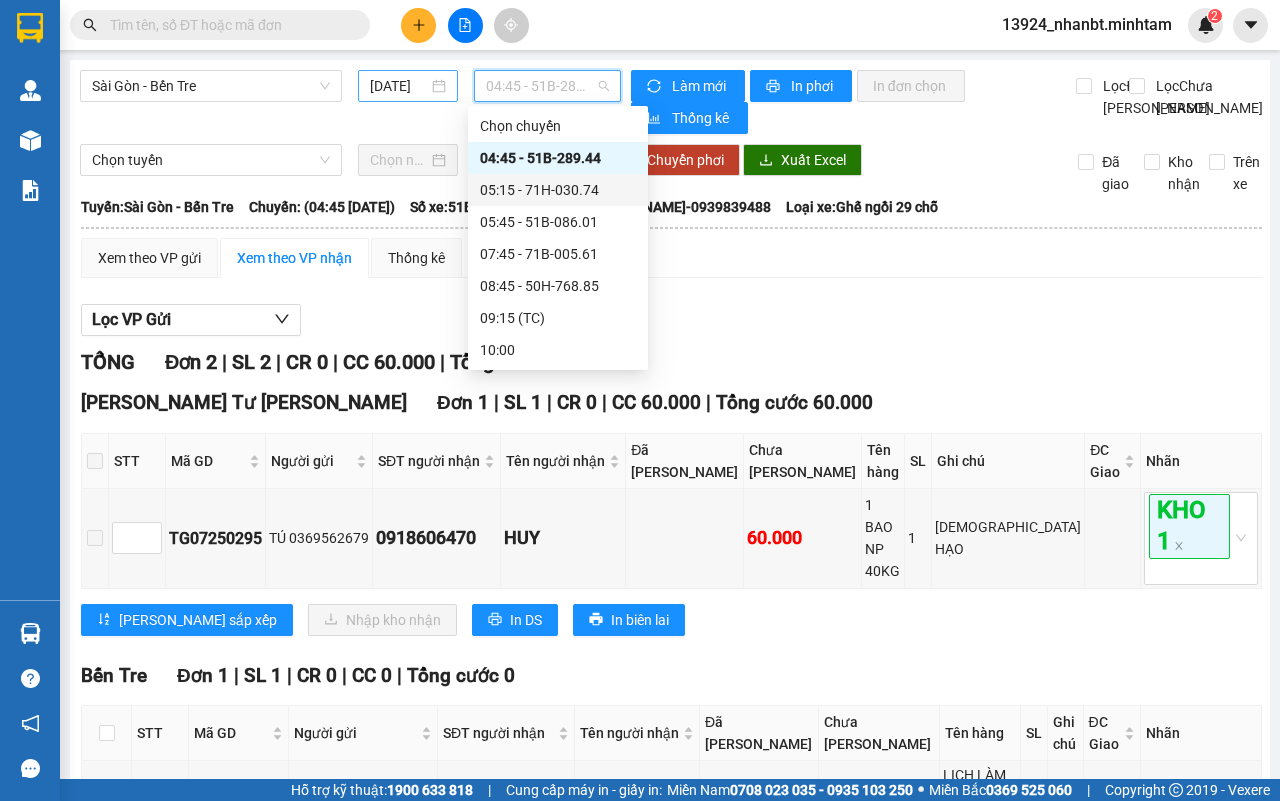 click on "[DATE]" at bounding box center [399, 86] 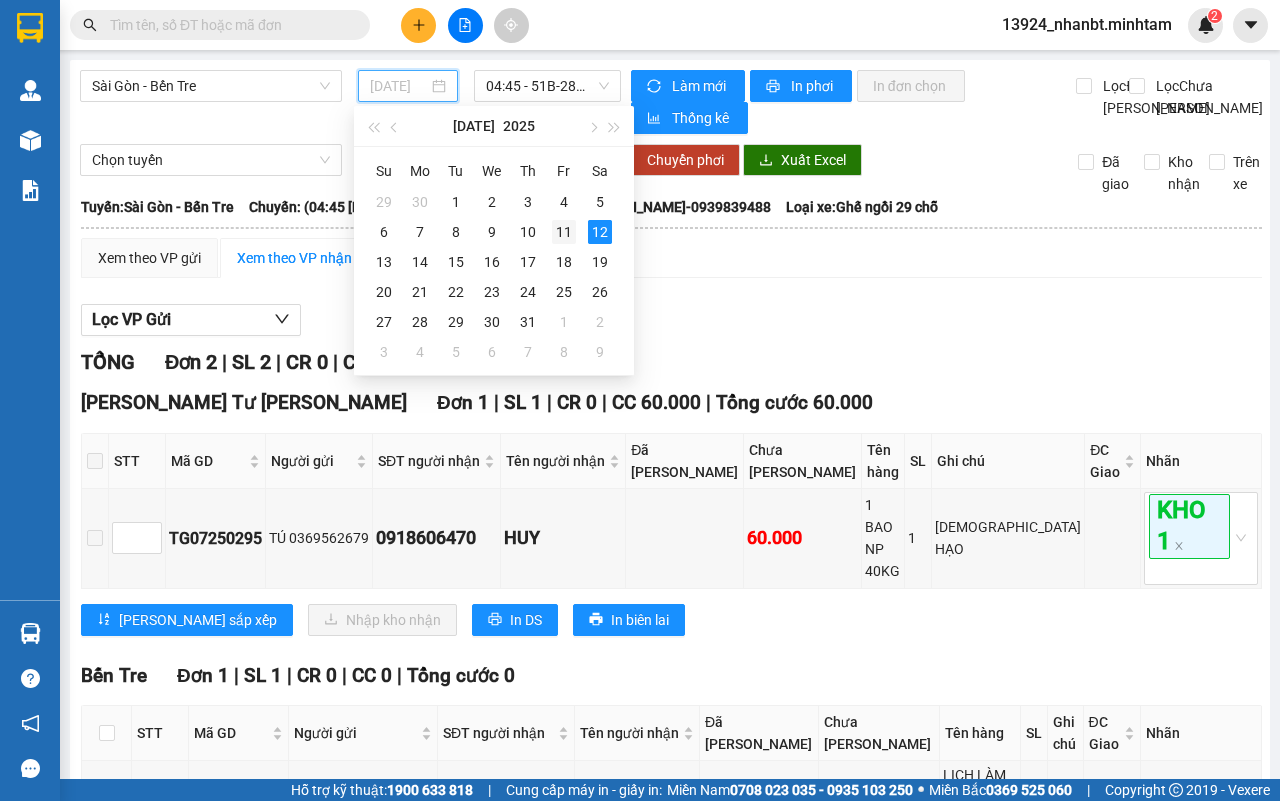 click on "11" at bounding box center [564, 232] 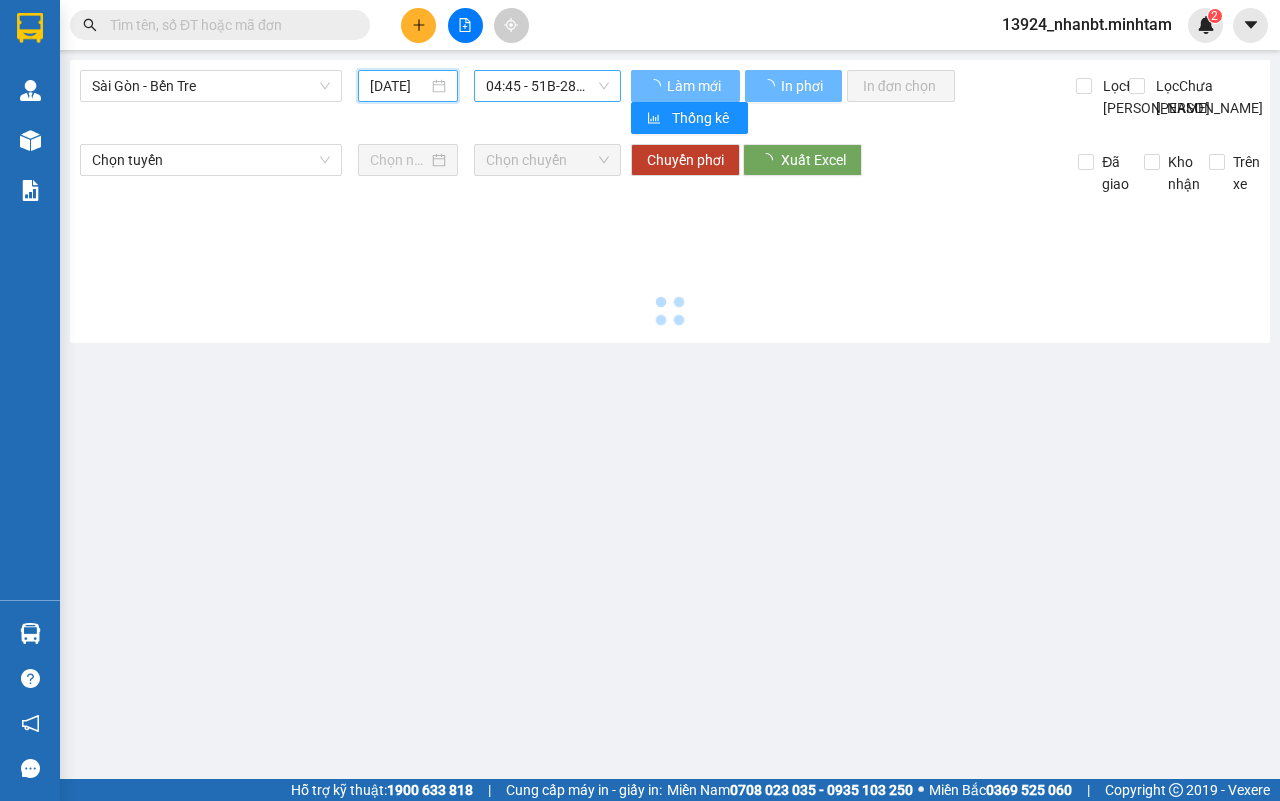 type on "[DATE]" 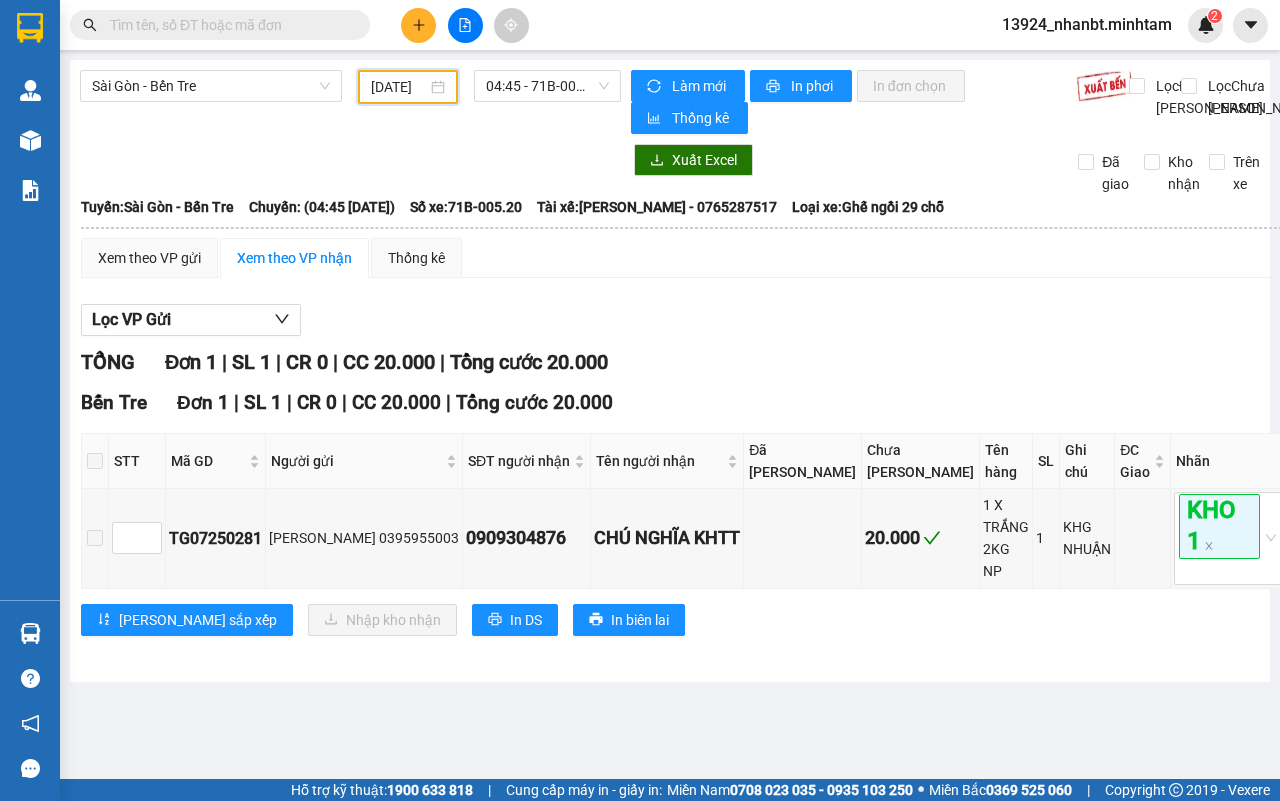 click at bounding box center (228, 25) 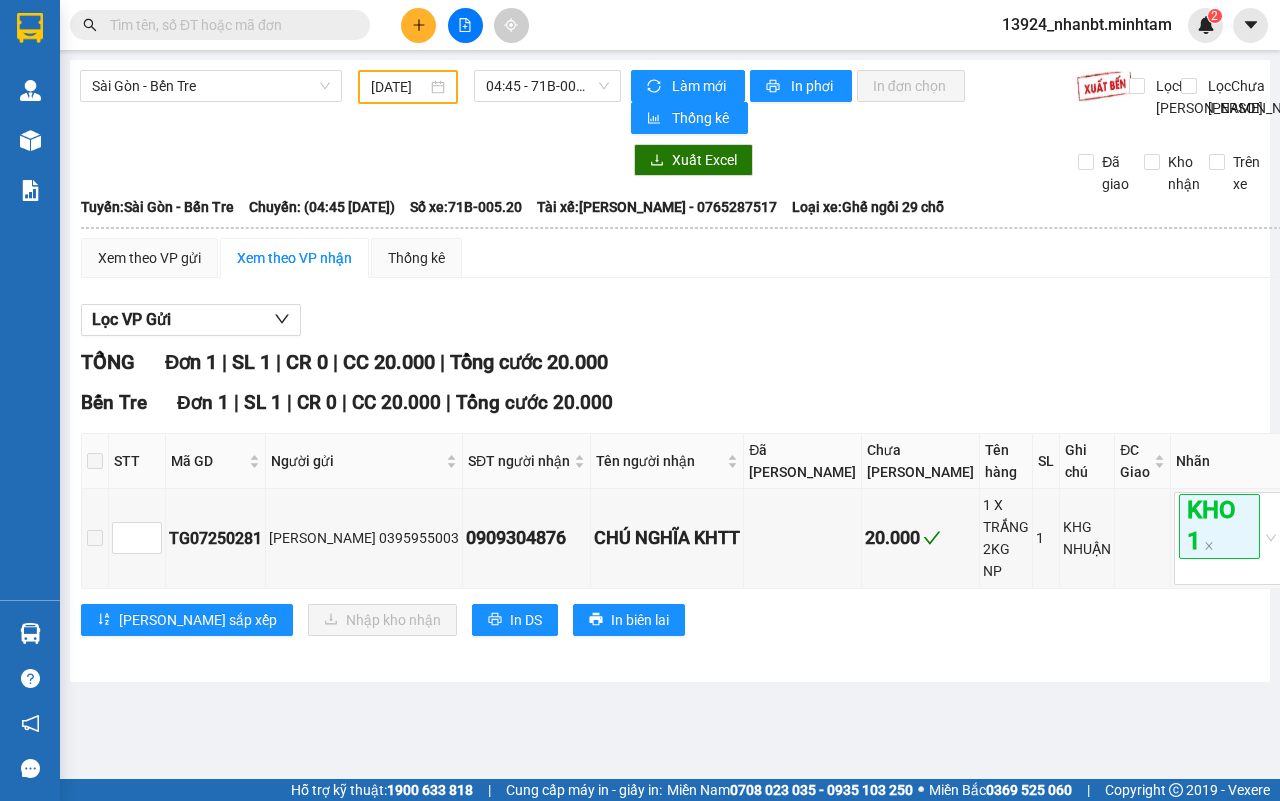 click at bounding box center [228, 25] 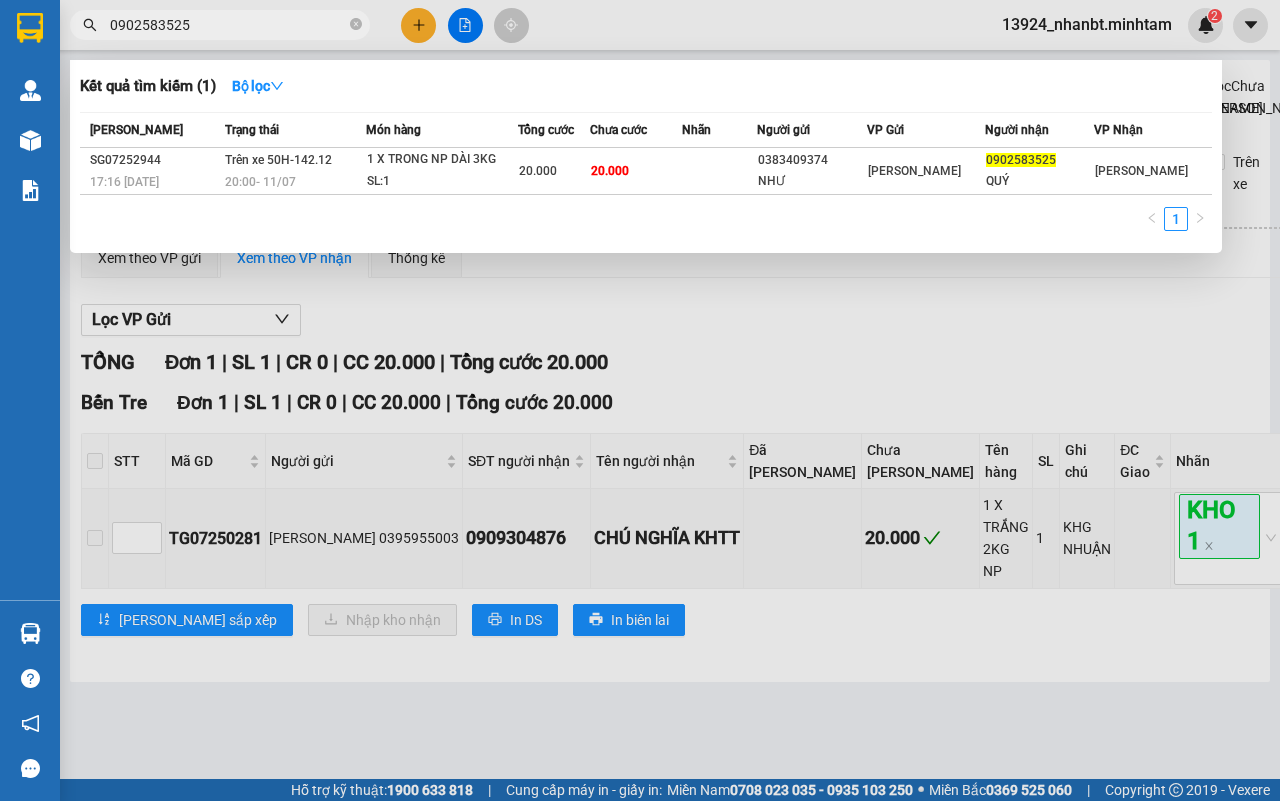 type on "0902583525" 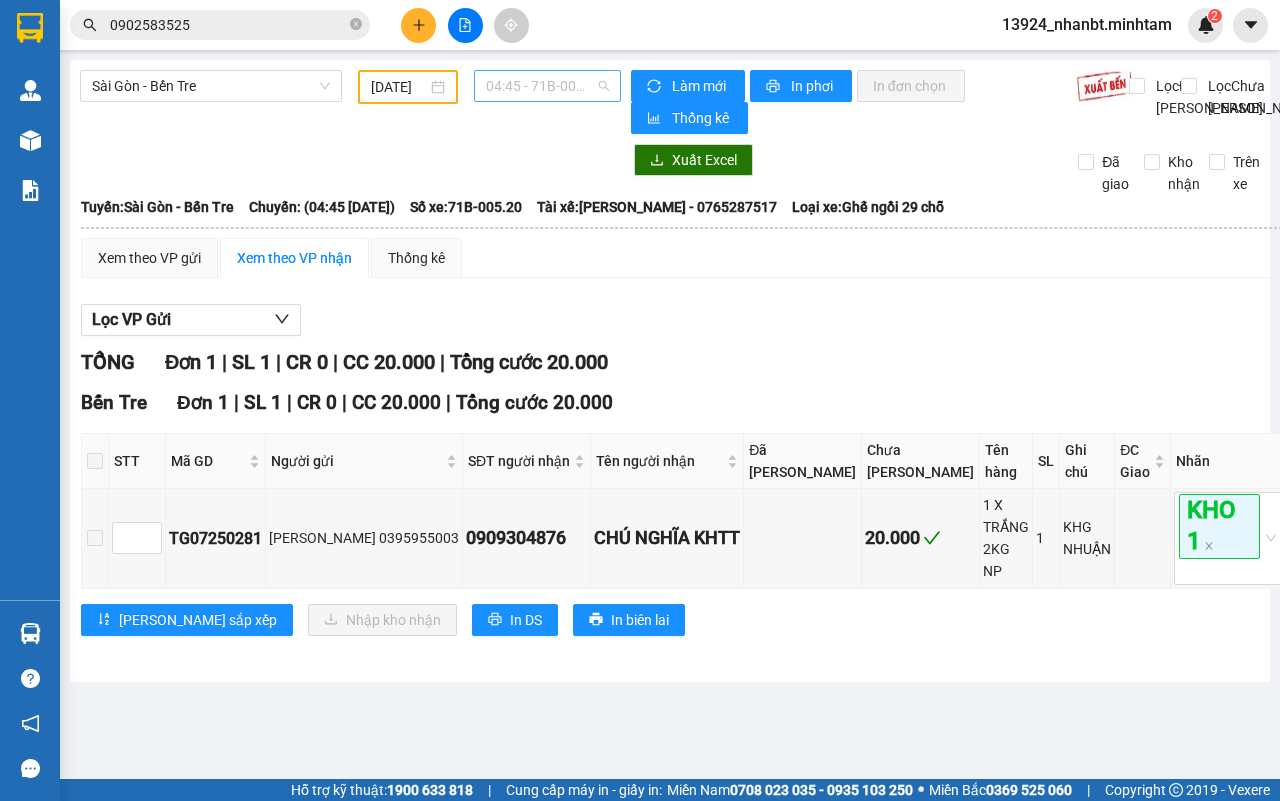 click on "04:45     - 71B-005.20" at bounding box center (547, 86) 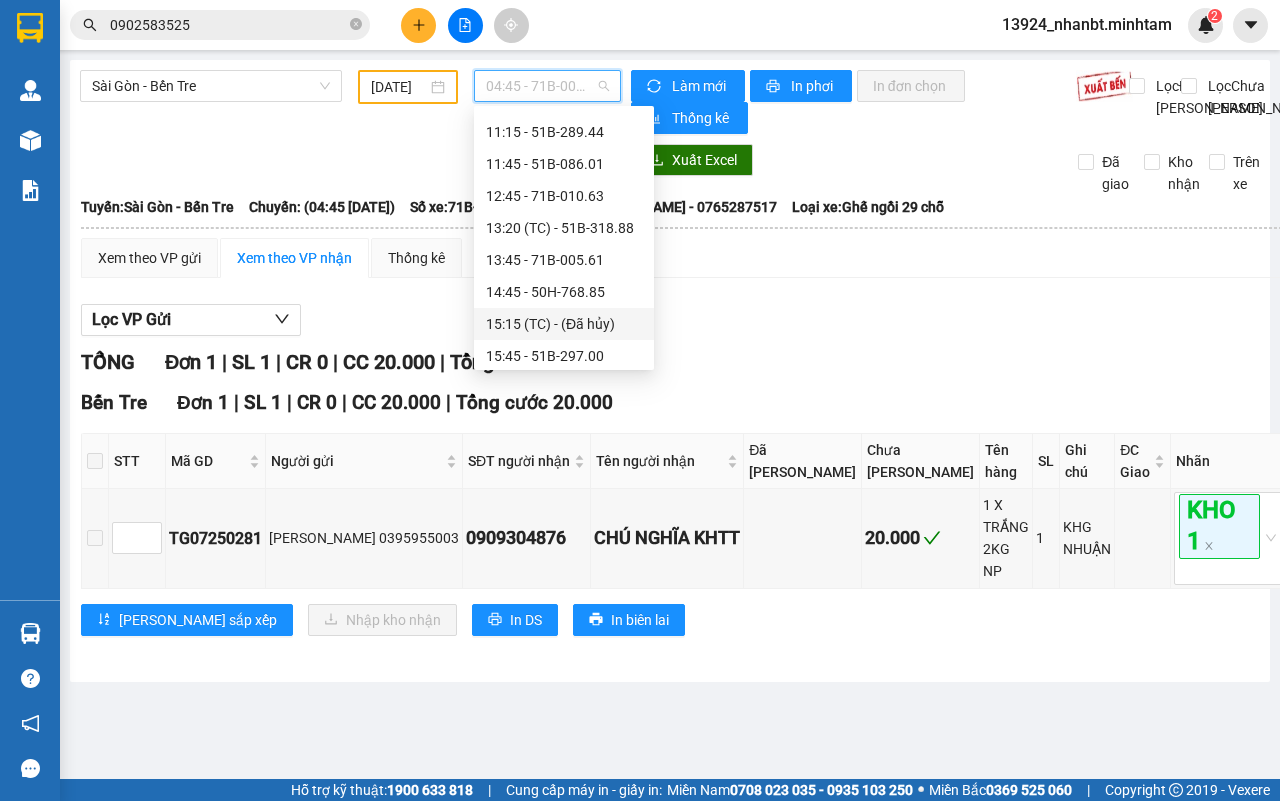 scroll, scrollTop: 607, scrollLeft: 0, axis: vertical 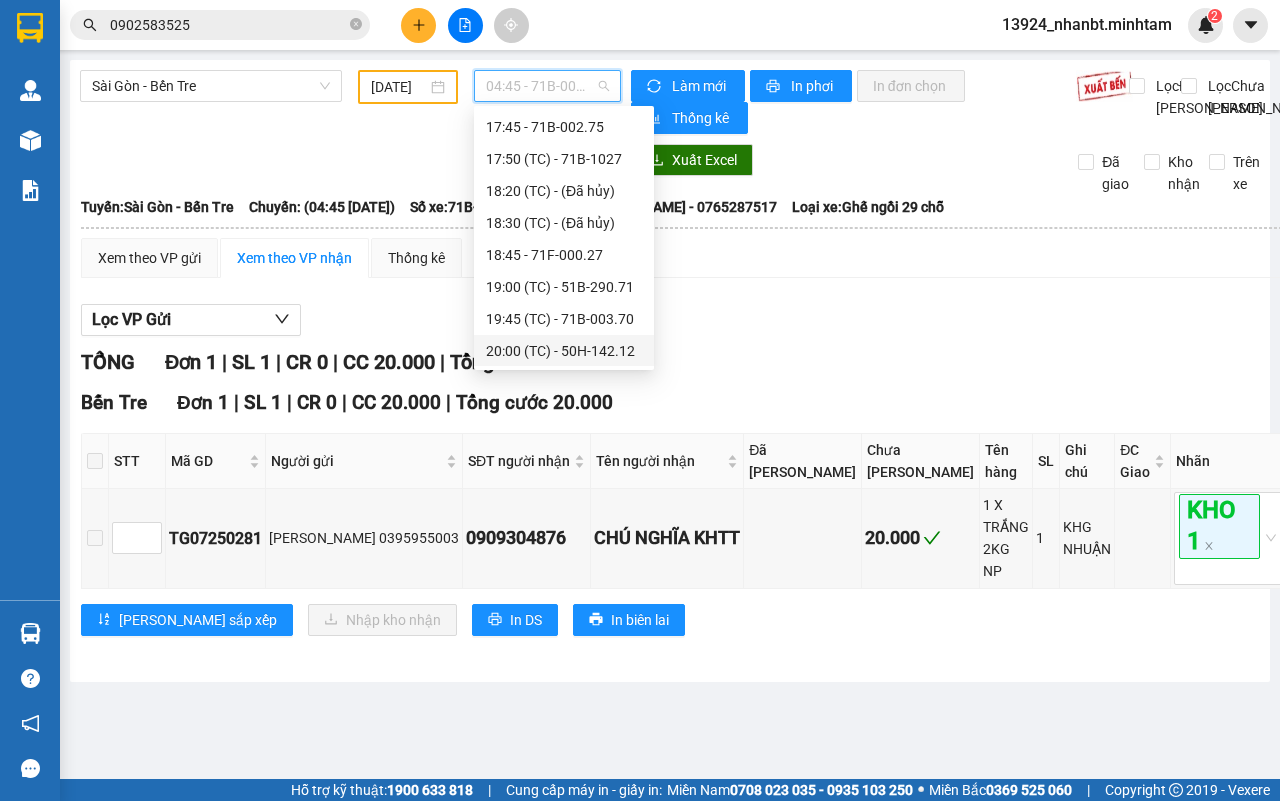 click on "20:00   (TC)   - 50H-142.12" at bounding box center [564, 351] 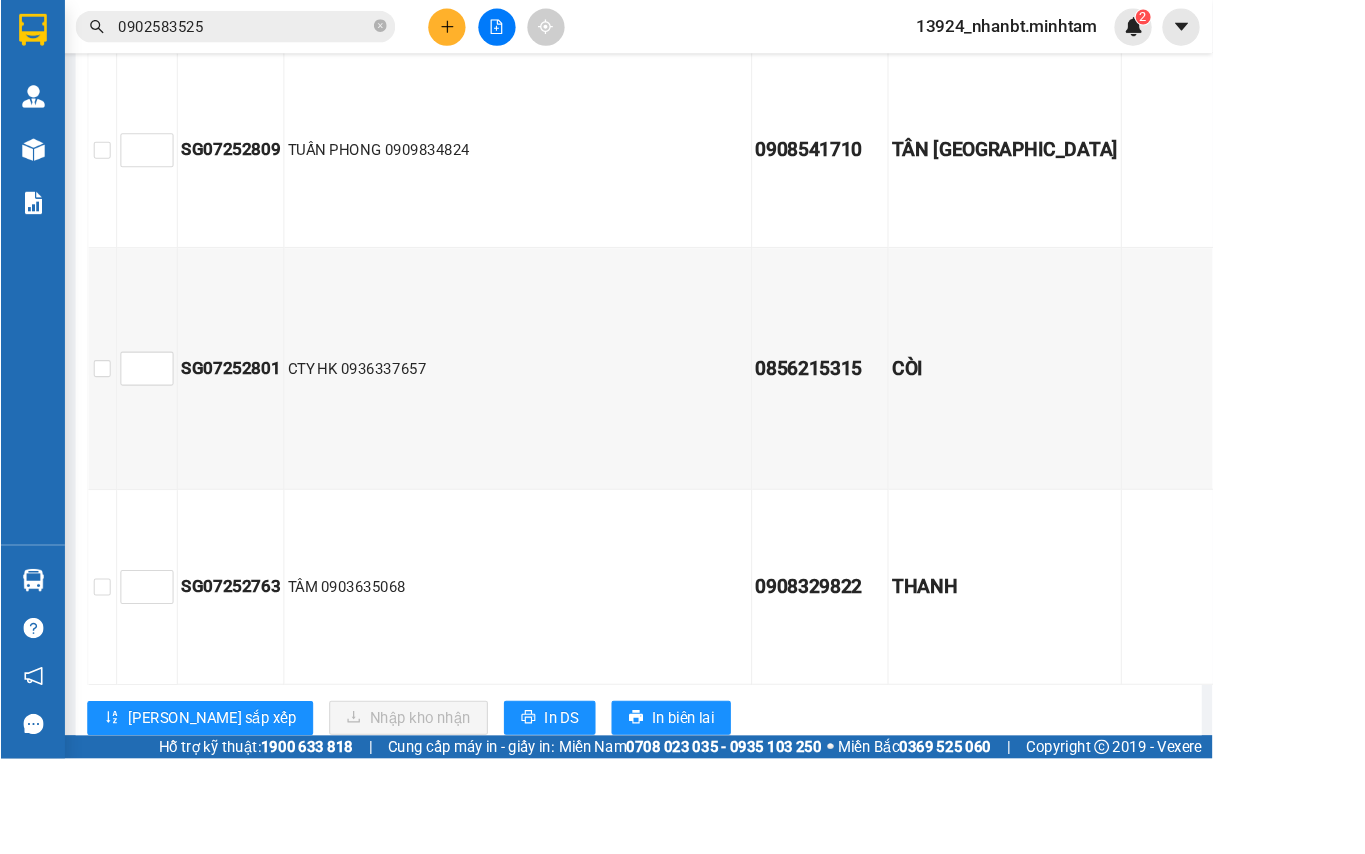 scroll, scrollTop: 3556, scrollLeft: 0, axis: vertical 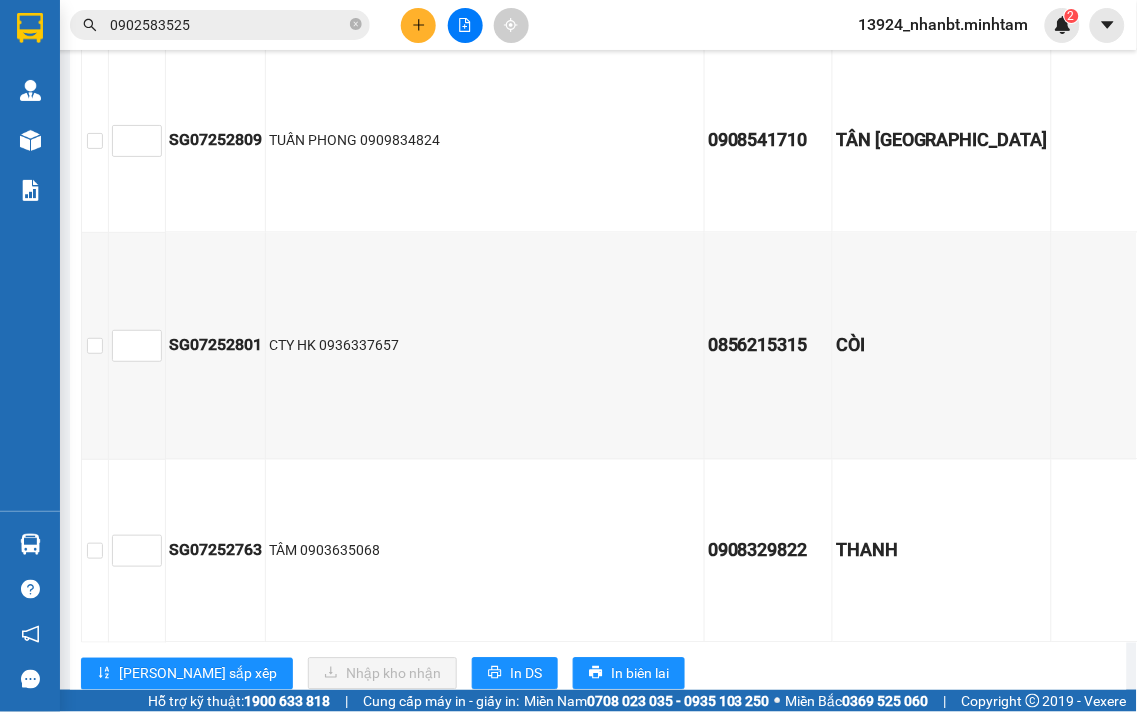 drag, startPoint x: 1341, startPoint y: 1, endPoint x: 641, endPoint y: 65, distance: 702.9196 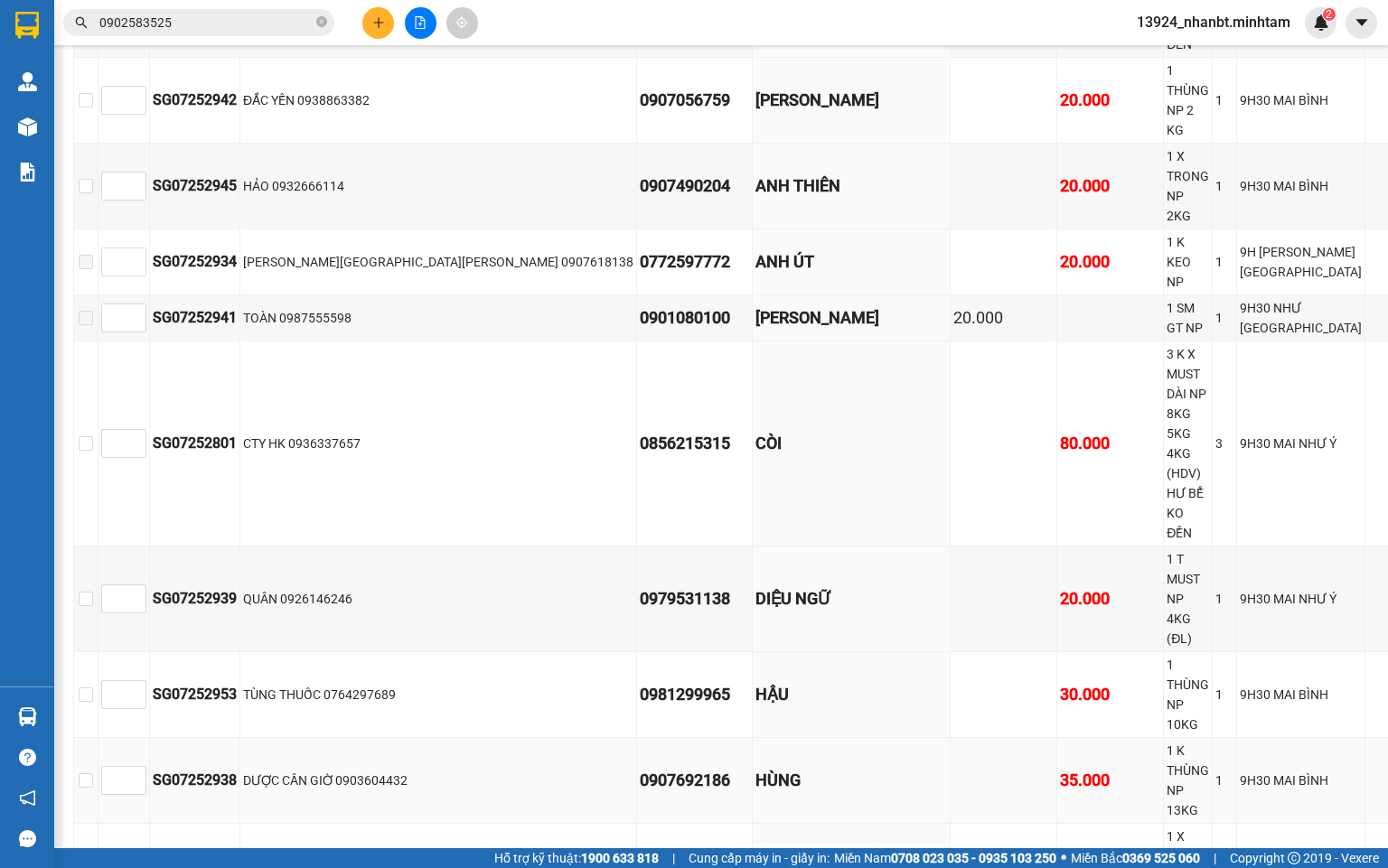 scroll, scrollTop: 2391, scrollLeft: 0, axis: vertical 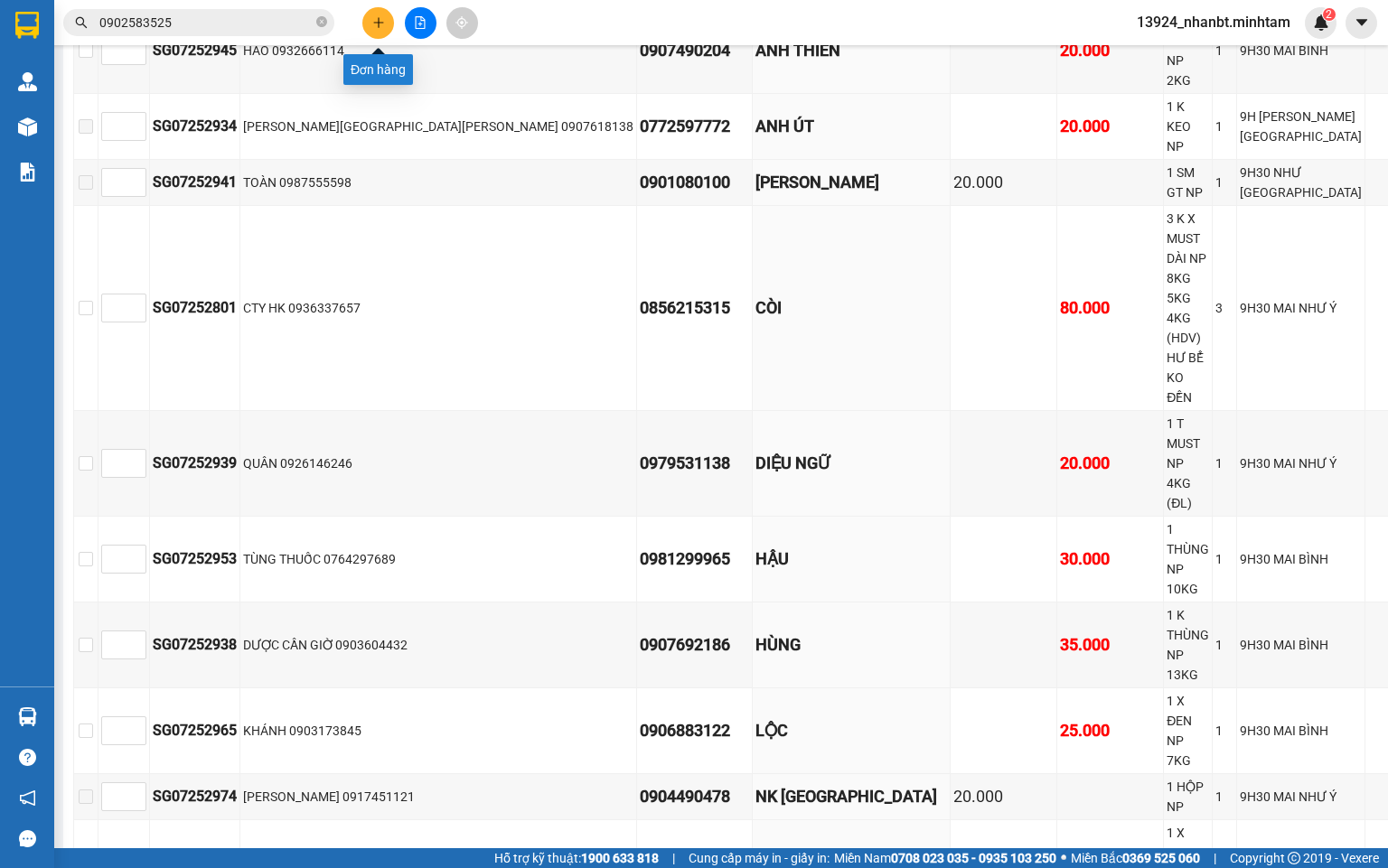 click at bounding box center [378, 23] 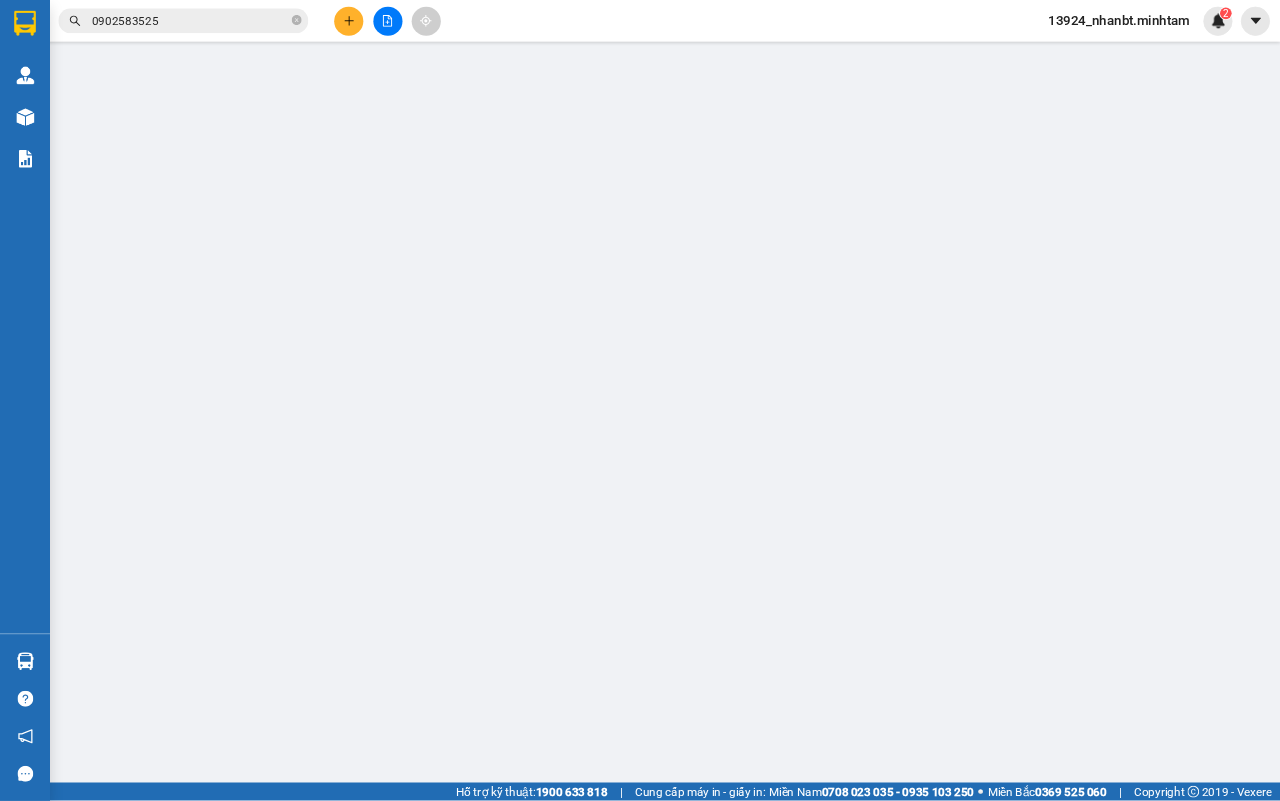 scroll, scrollTop: 0, scrollLeft: 0, axis: both 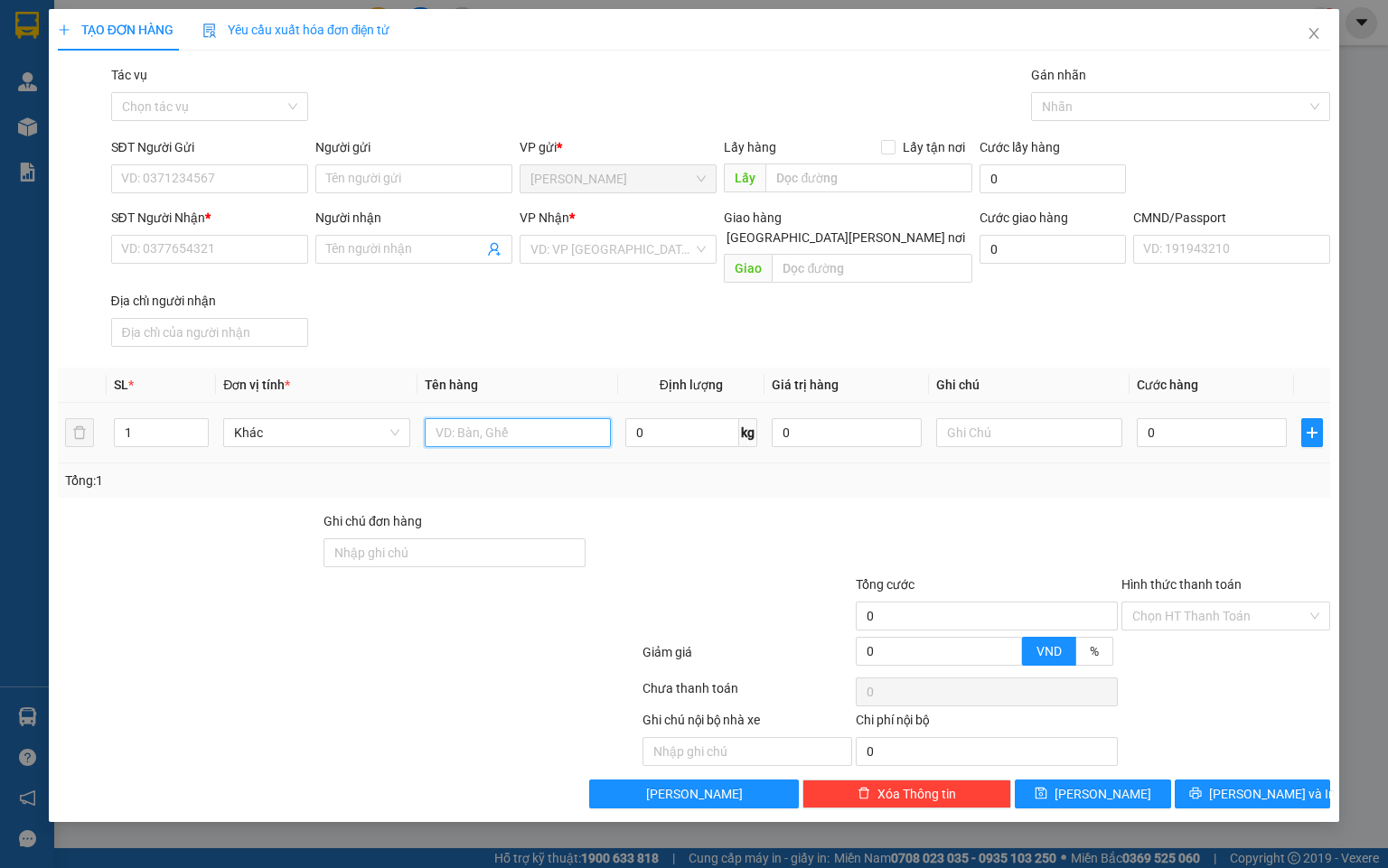 click at bounding box center (518, 433) 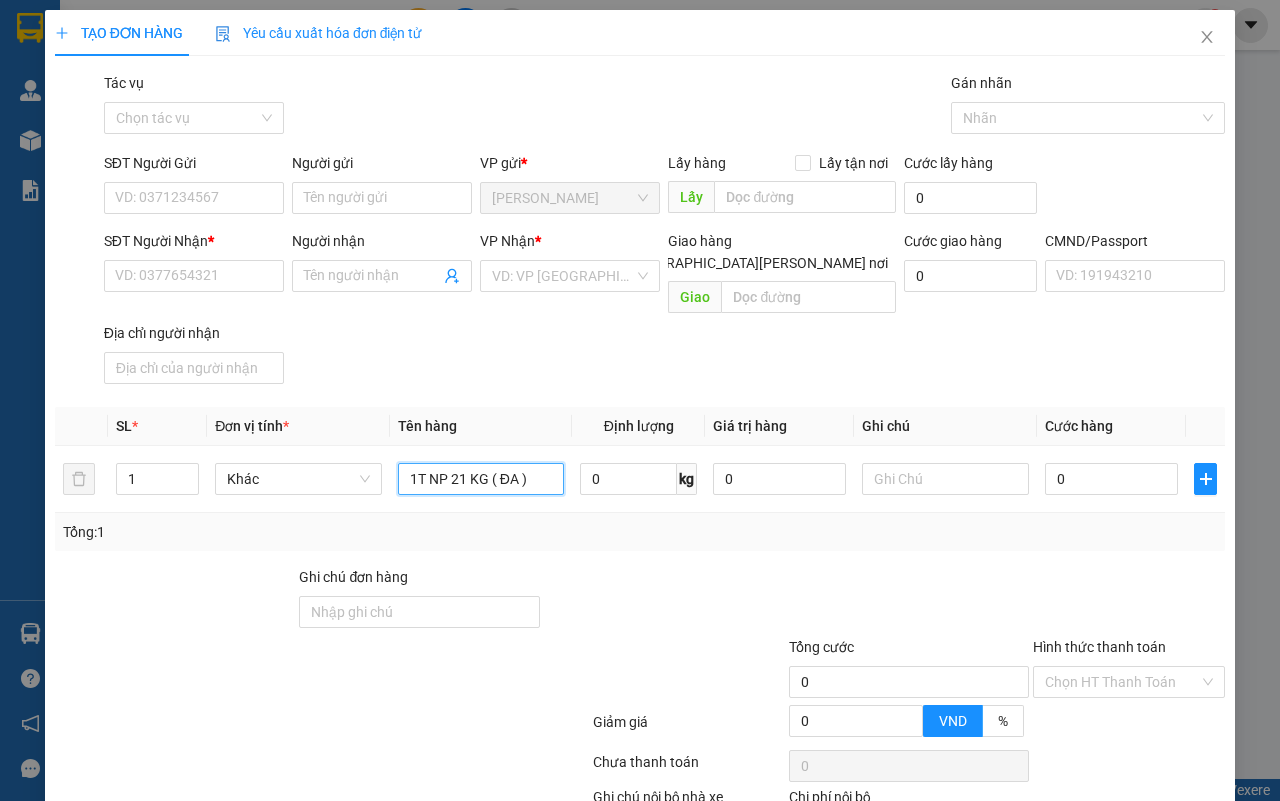 type on "1T NP 21 KG ( ĐA )" 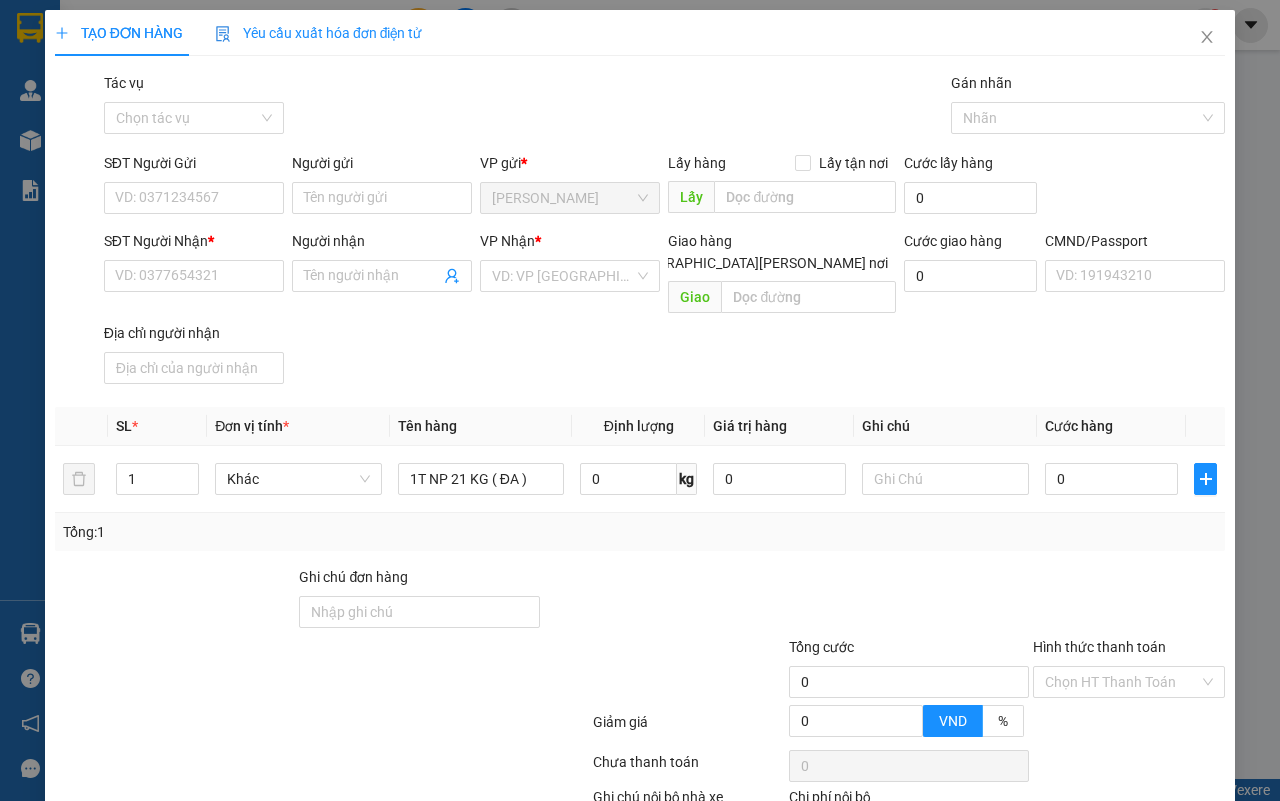drag, startPoint x: 1531, startPoint y: 1, endPoint x: 615, endPoint y: 351, distance: 980.5896 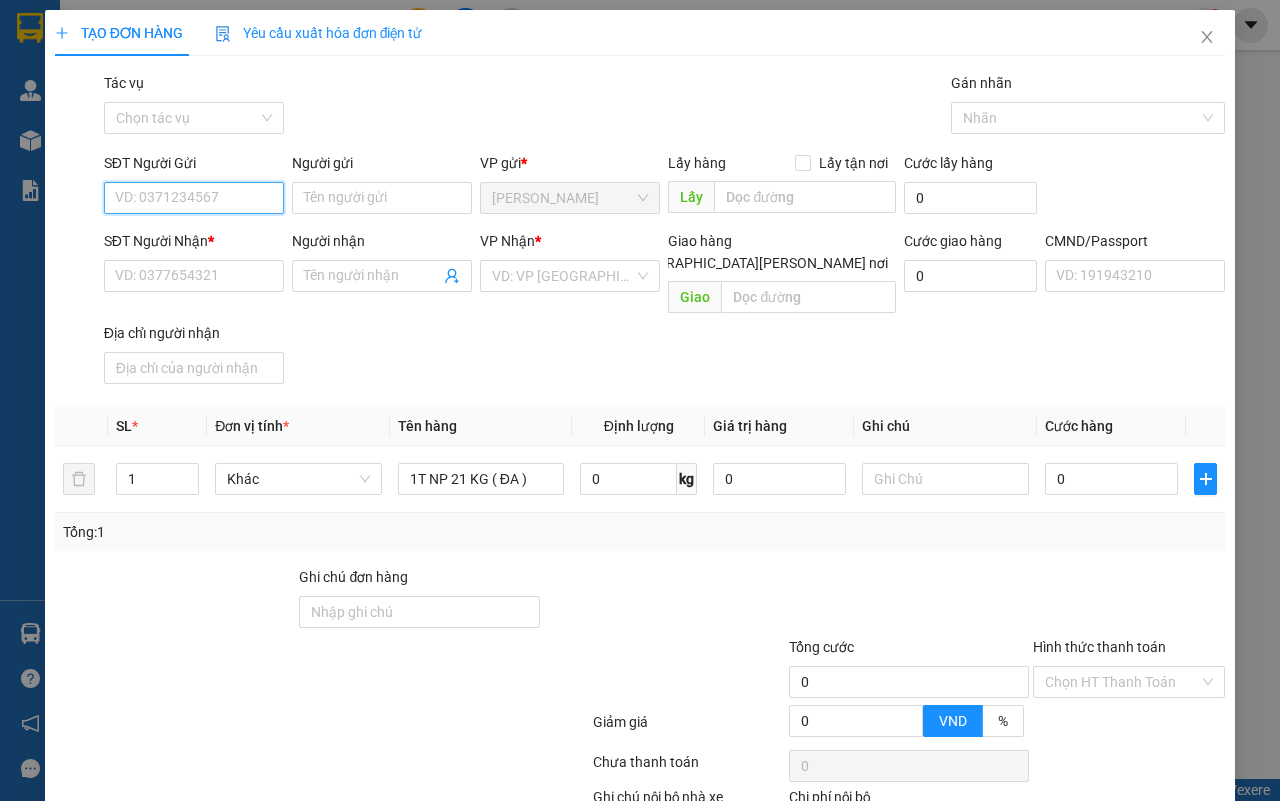 click on "SĐT Người Gửi" at bounding box center [194, 198] 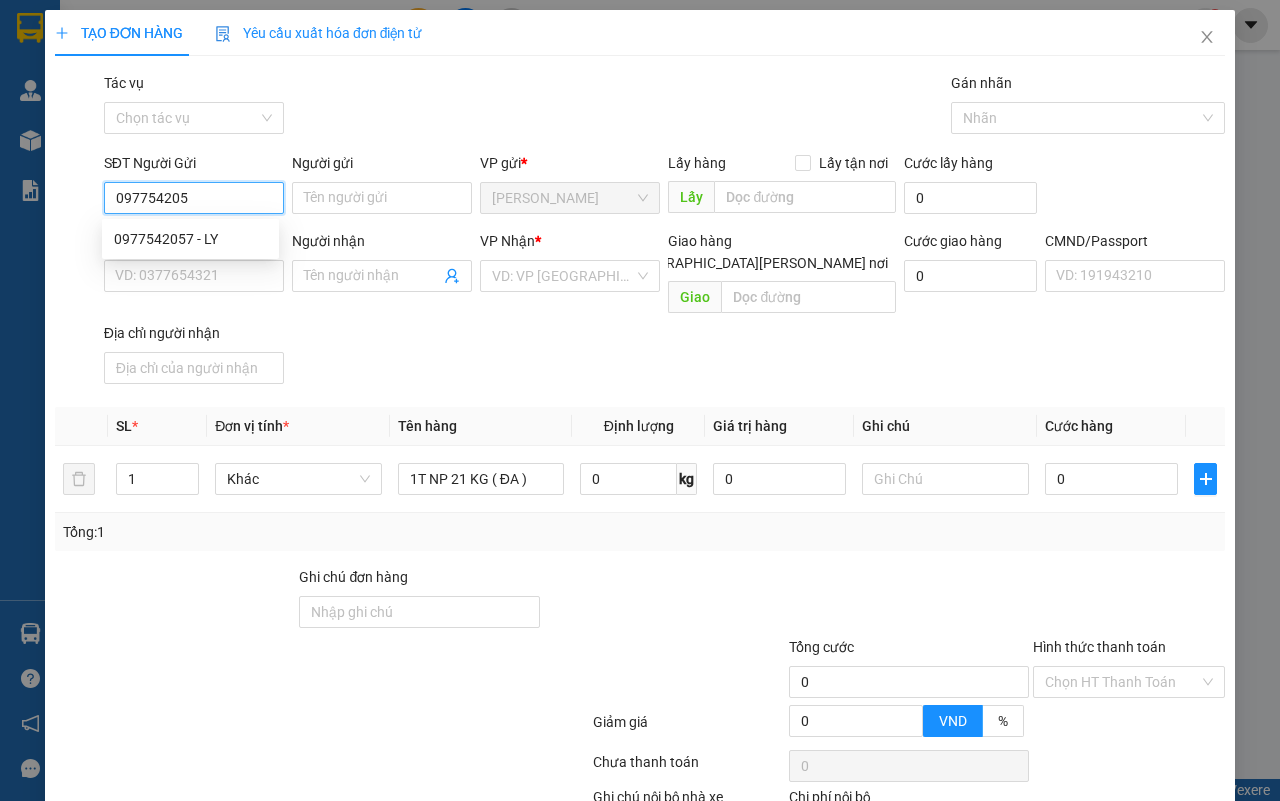type on "0977542057" 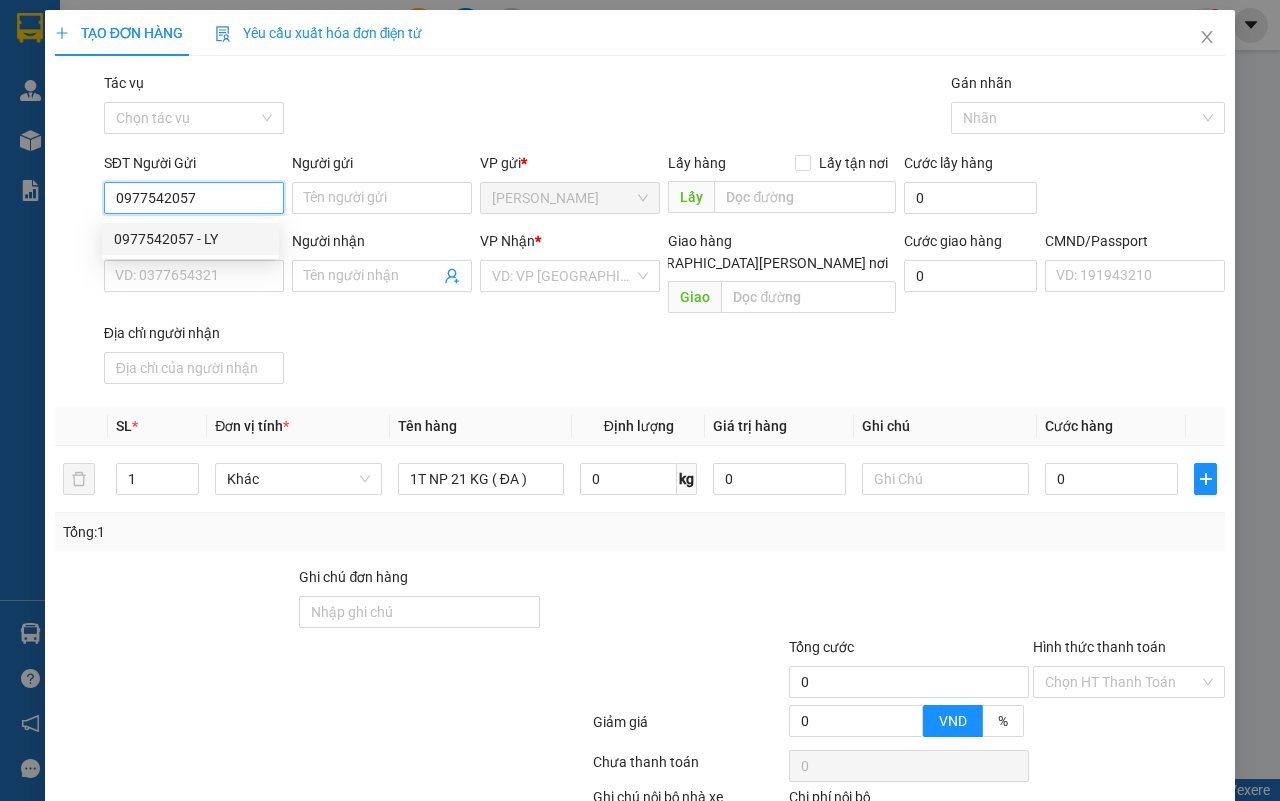 click on "0977542057 - LY" at bounding box center [190, 239] 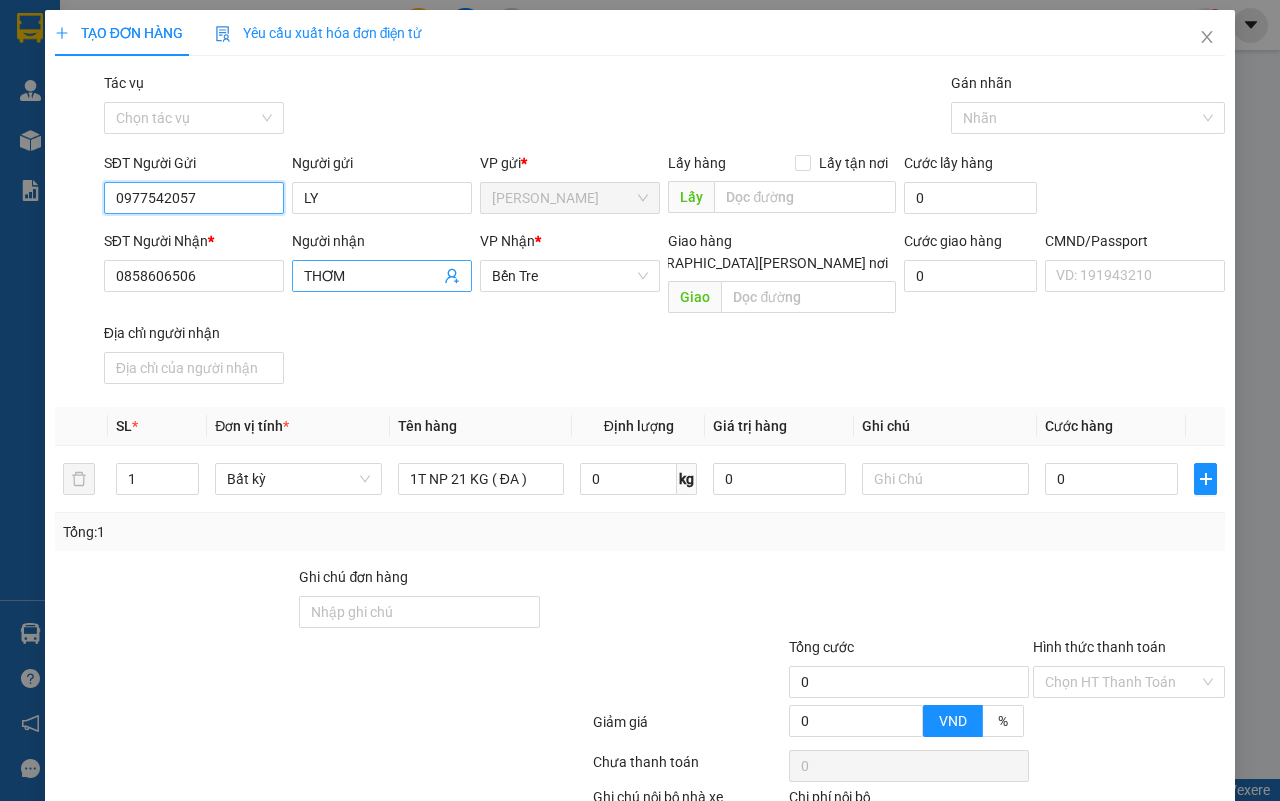 type on "0977542057" 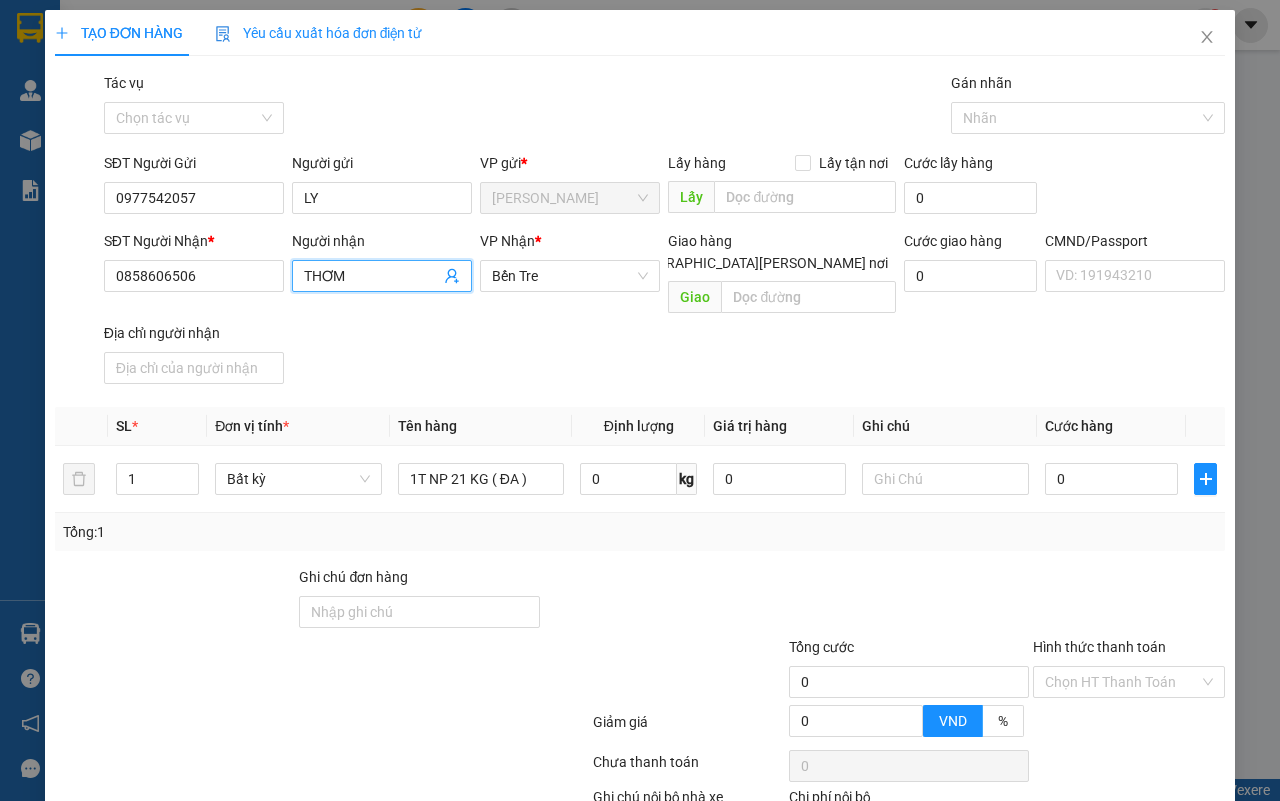 click 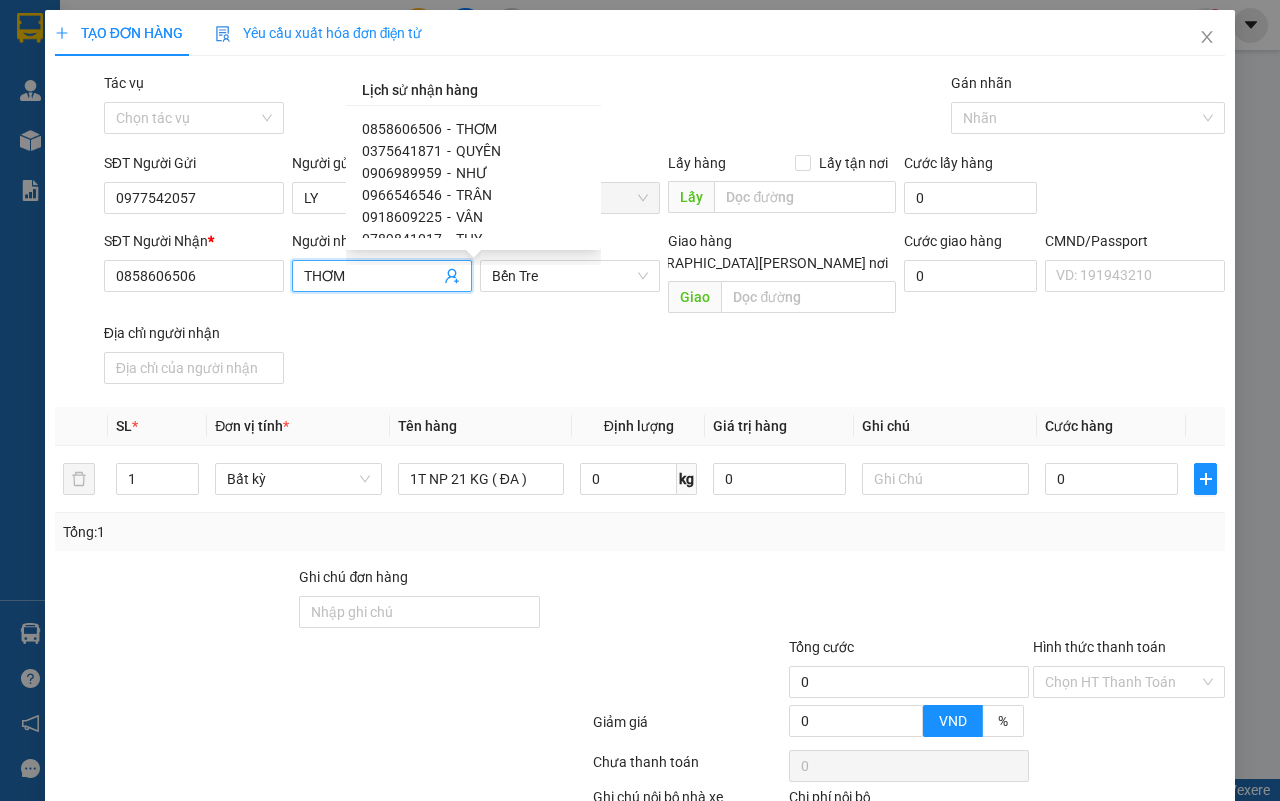 click on "TRÂN" at bounding box center [474, 195] 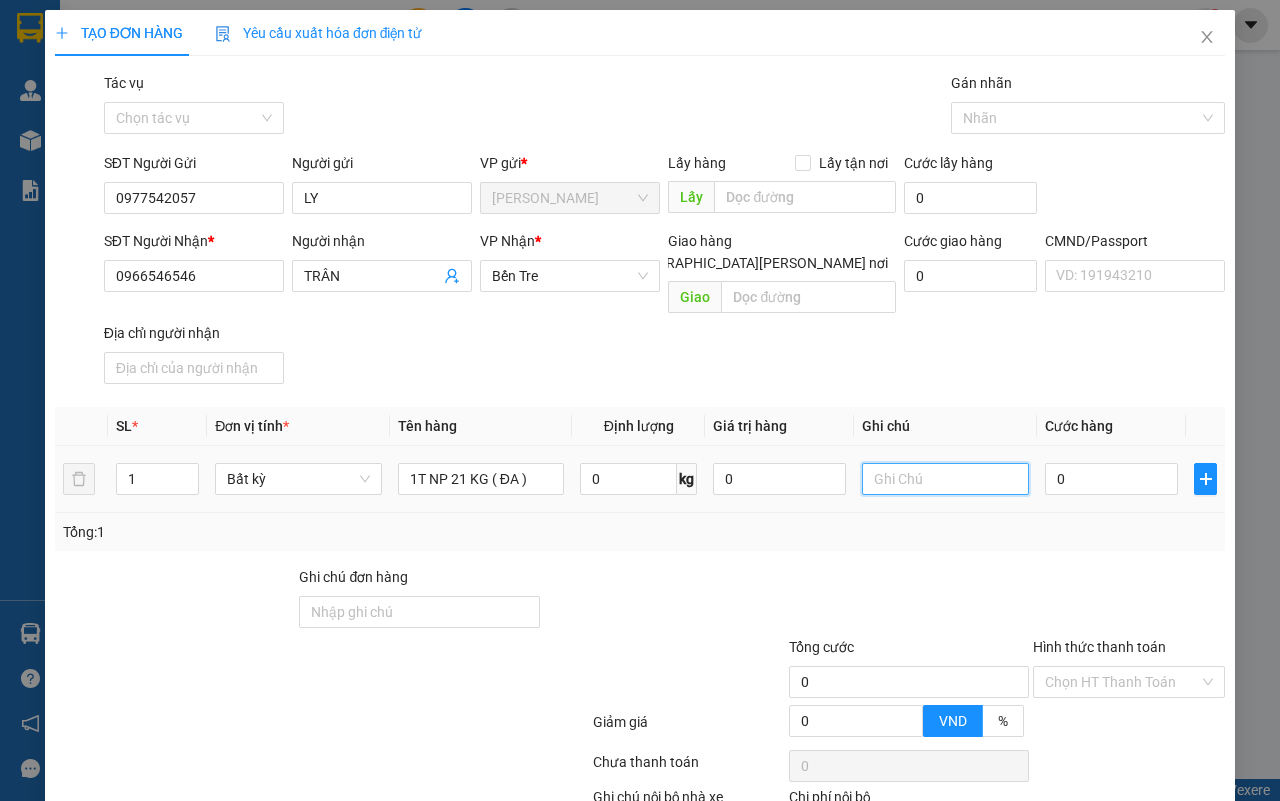 click at bounding box center (945, 479) 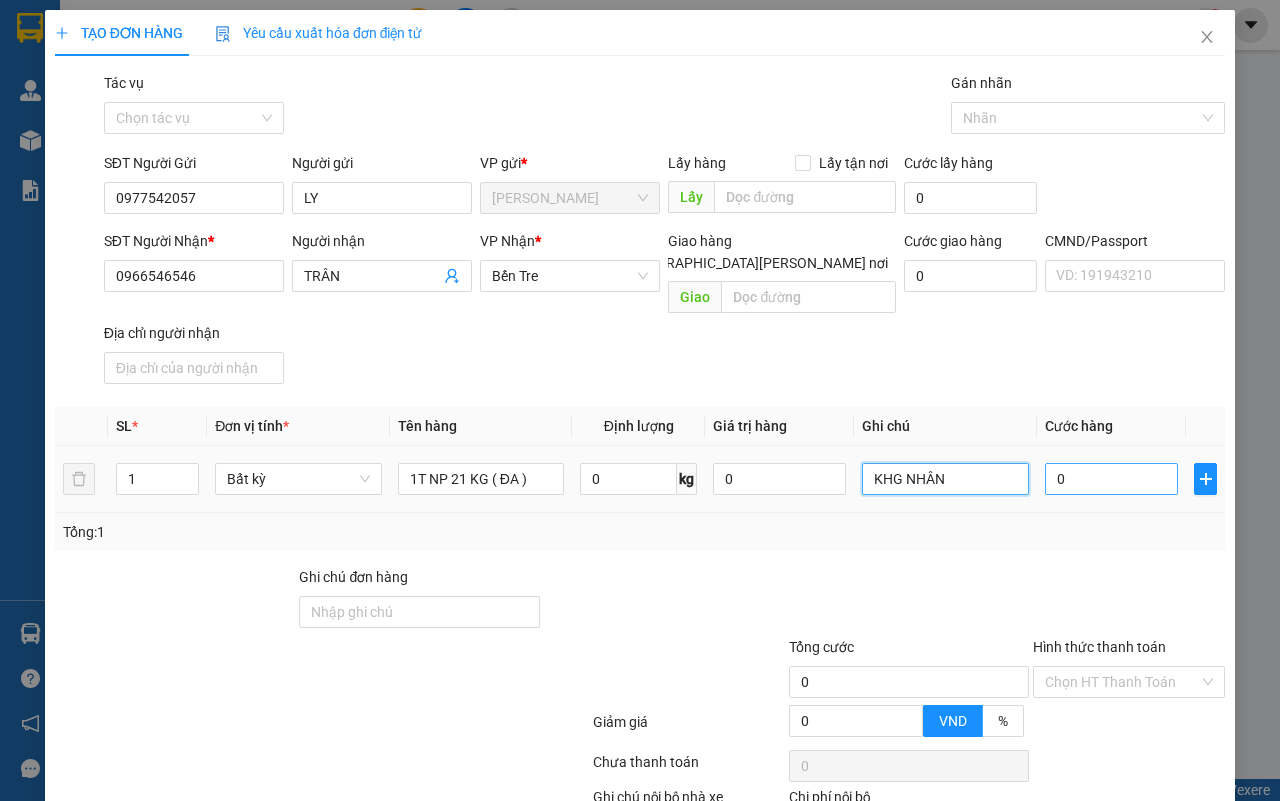 type on "KHG NHÂN" 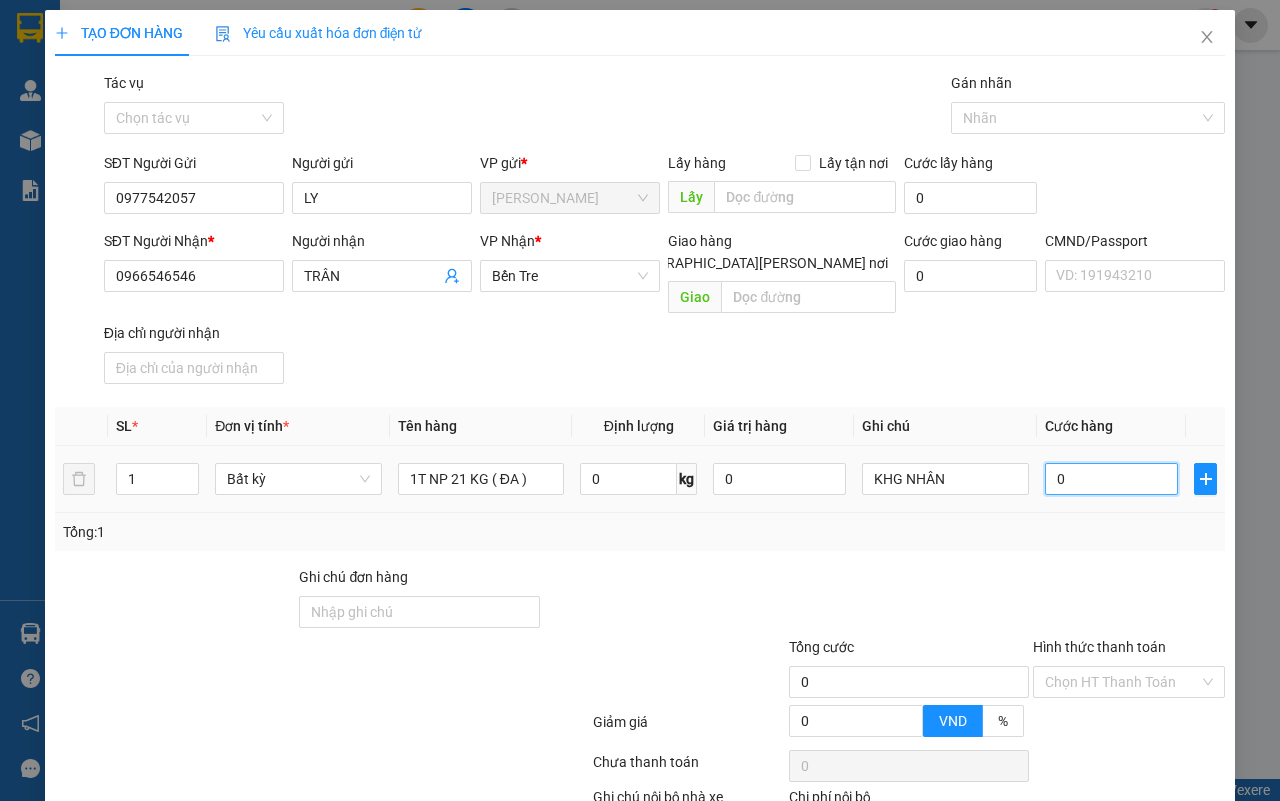 click on "0" at bounding box center [1111, 479] 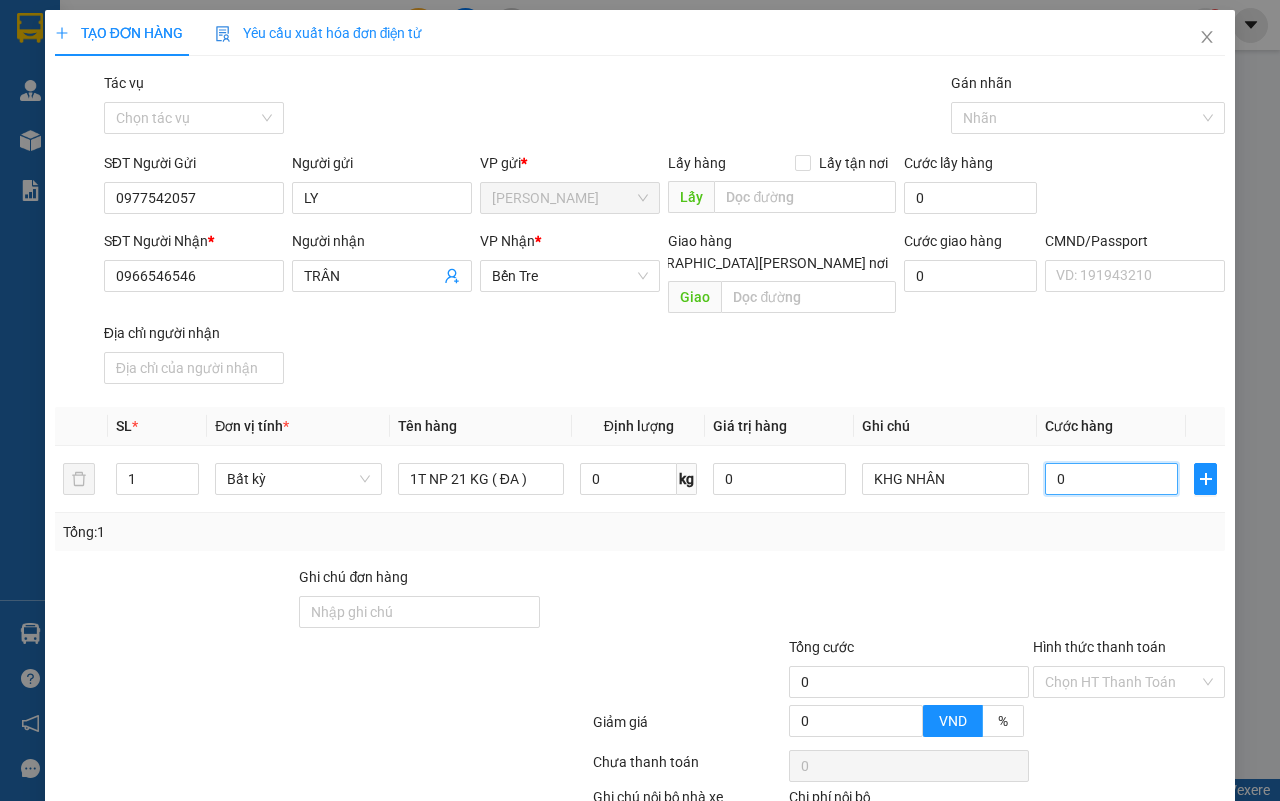 type on "4" 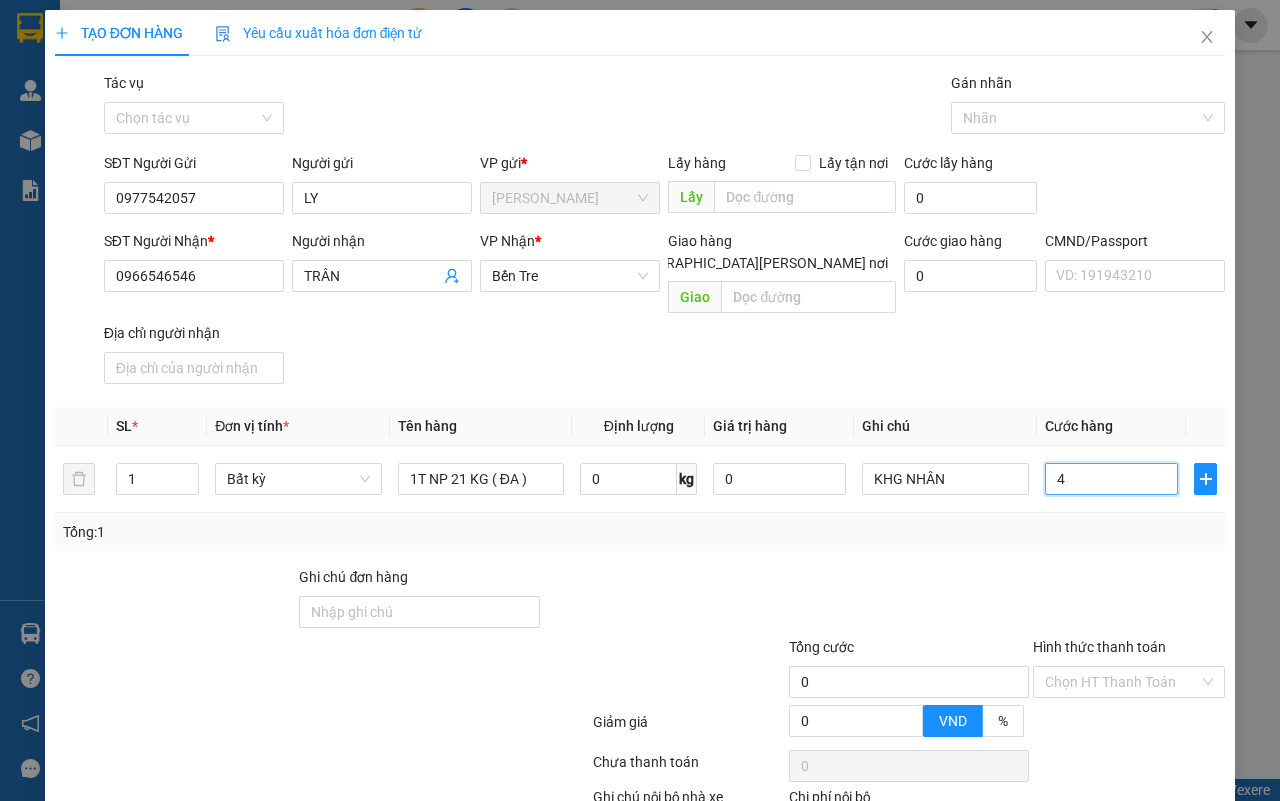 type on "4" 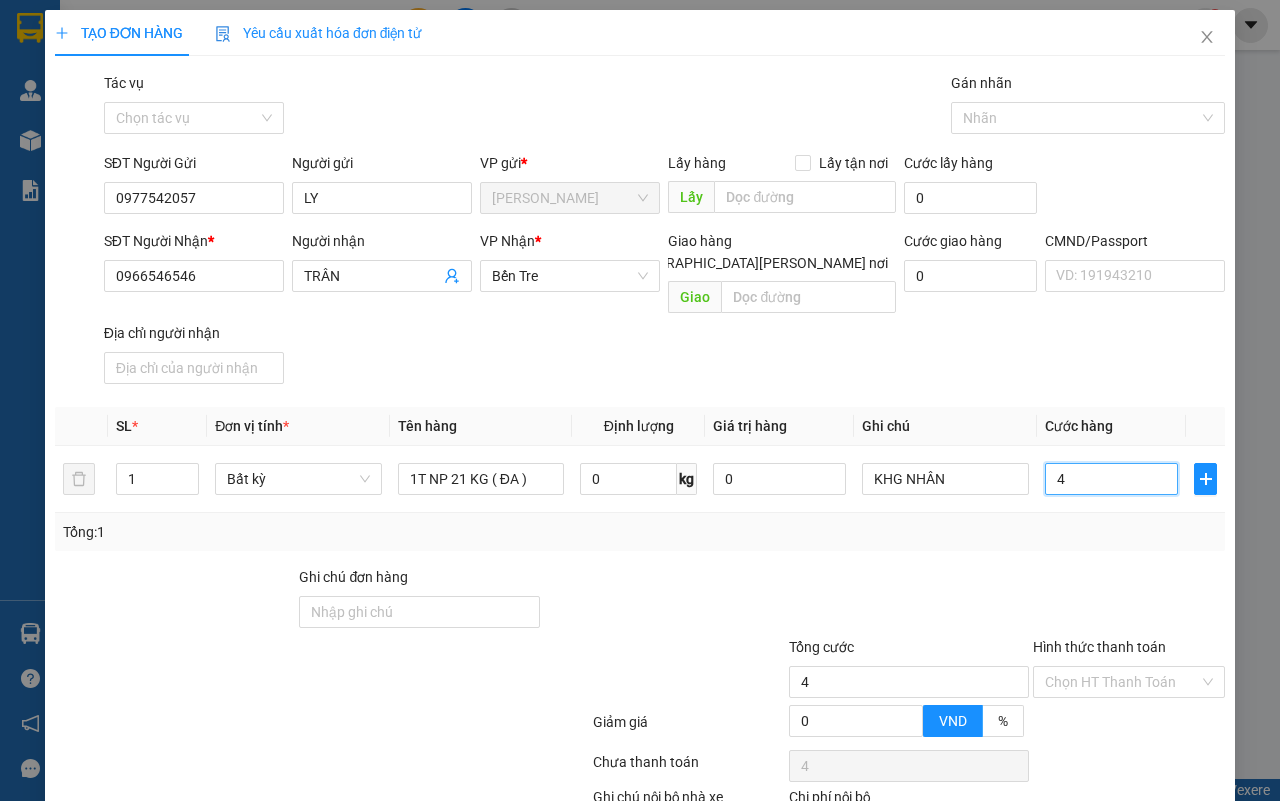 type on "40" 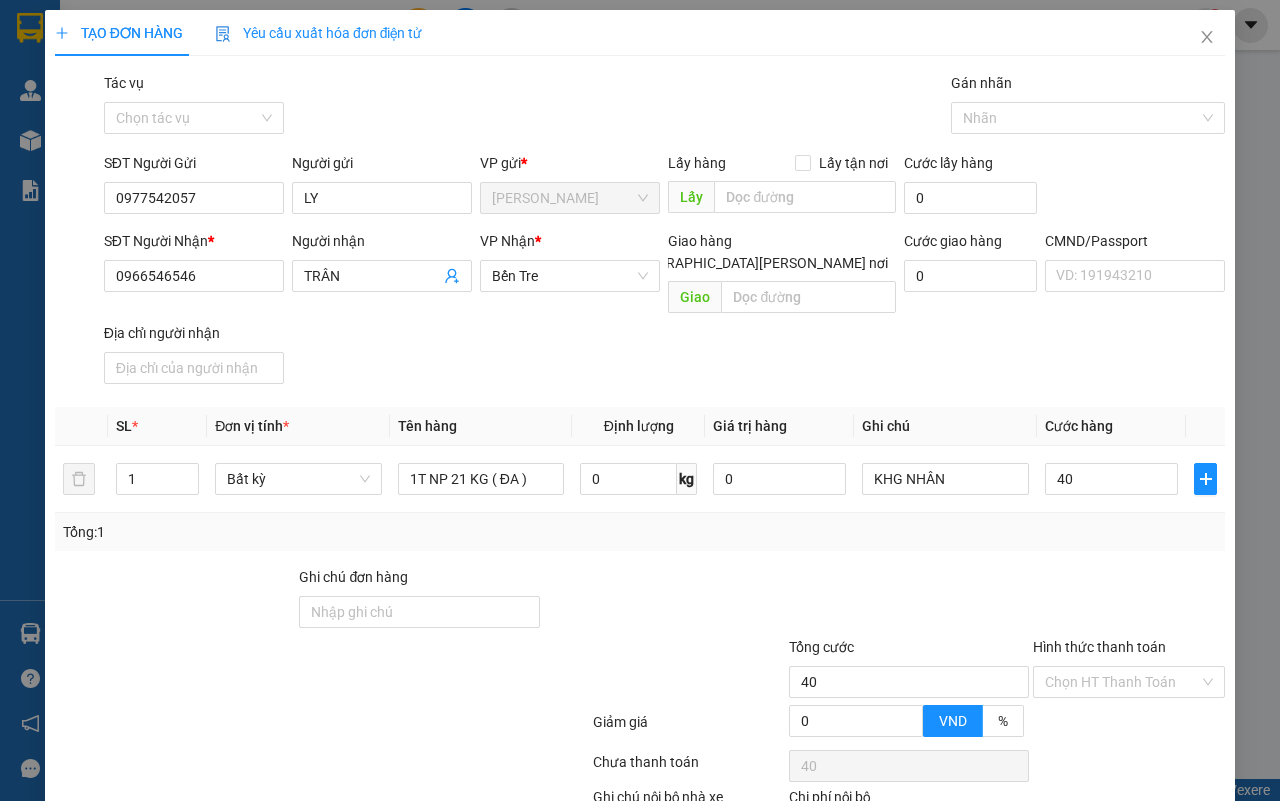 click on "Tổng:  1" at bounding box center (640, 532) 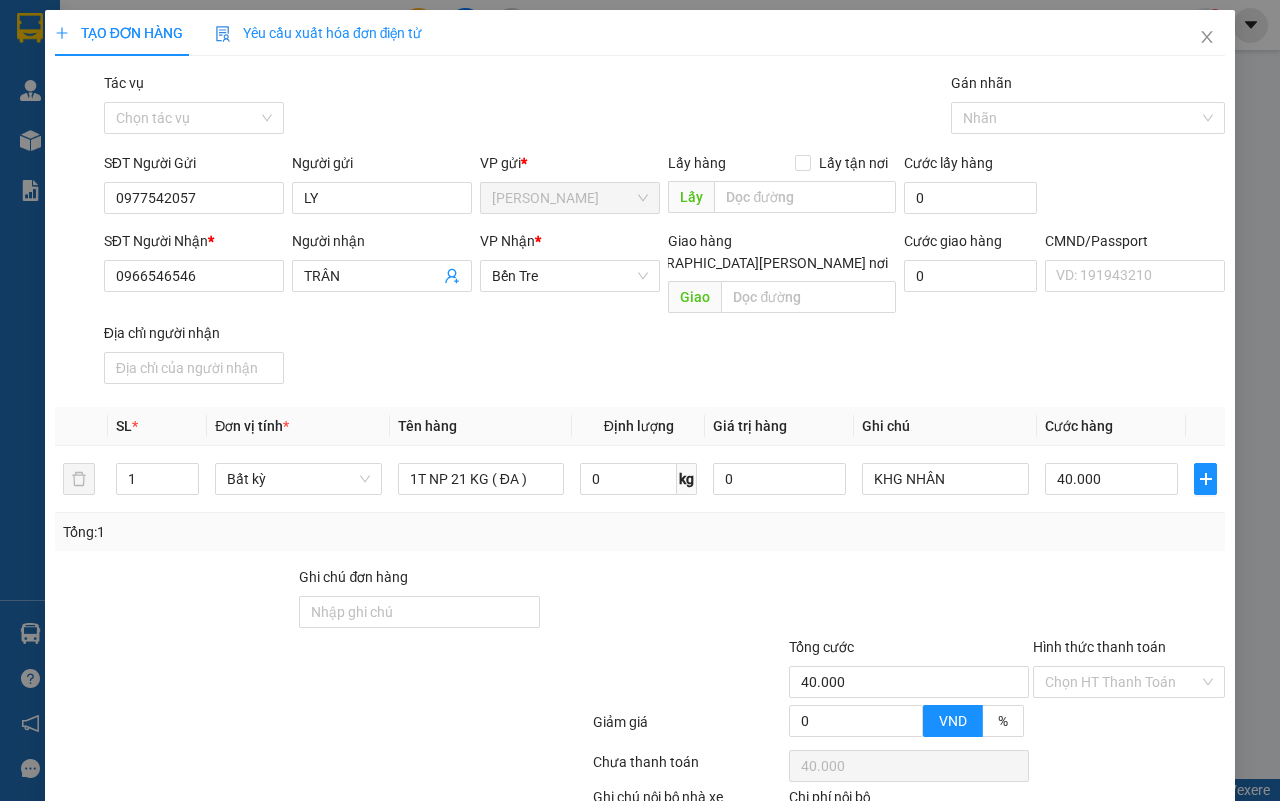 scroll, scrollTop: 113, scrollLeft: 0, axis: vertical 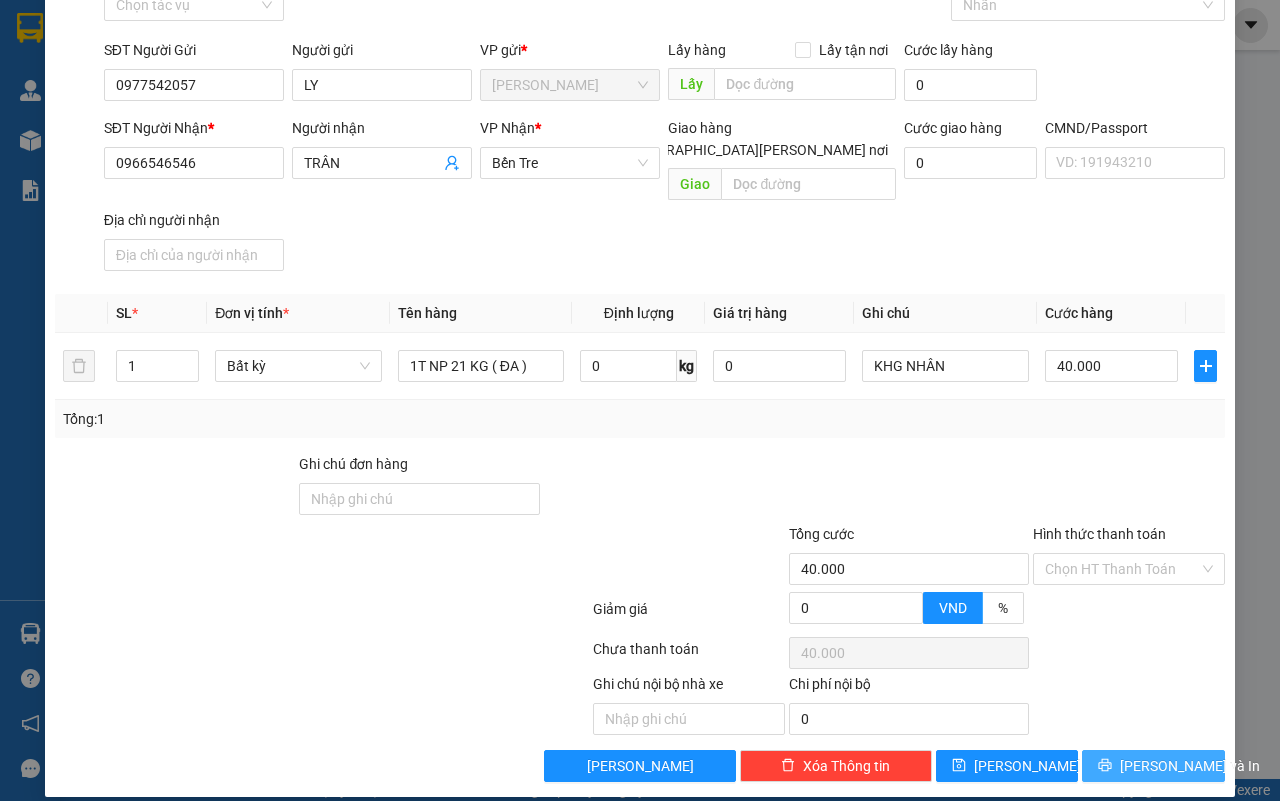 click on "[PERSON_NAME] và In" at bounding box center (1190, 766) 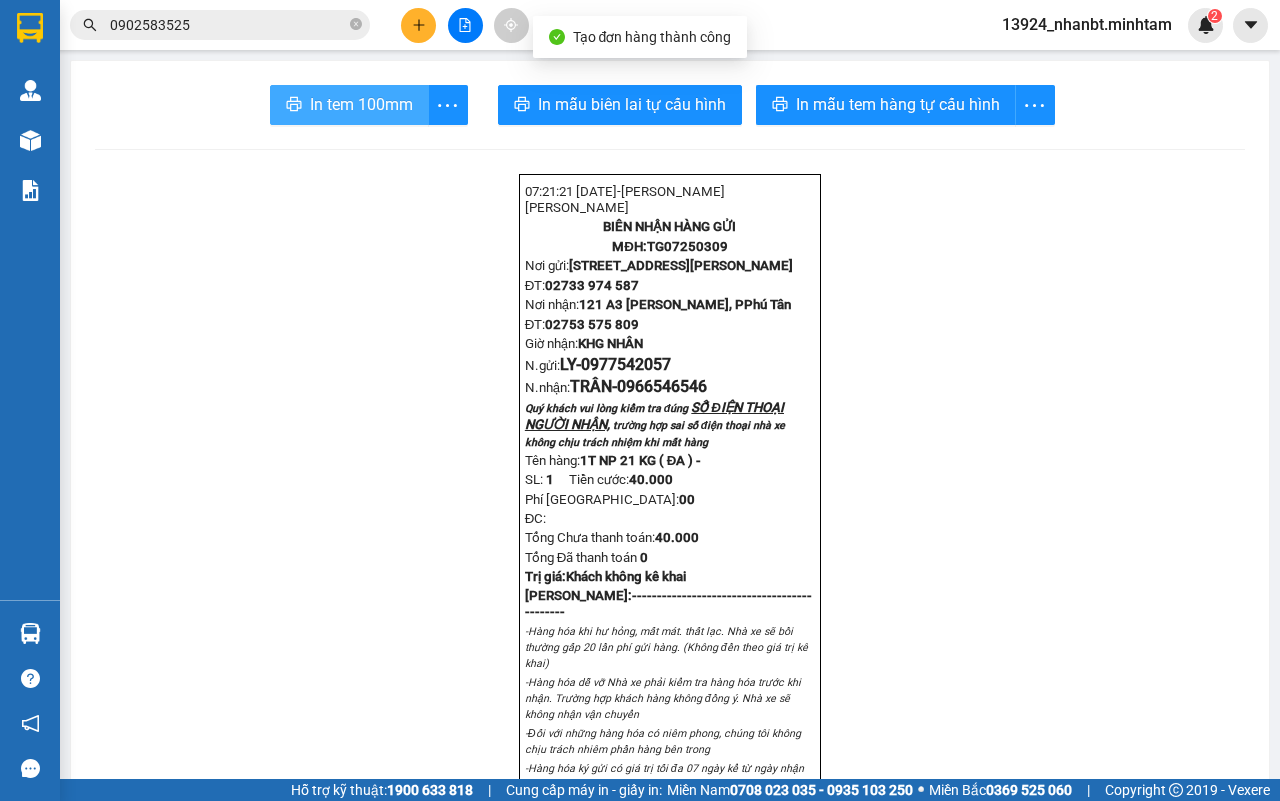 click on "In tem 100mm" at bounding box center (361, 104) 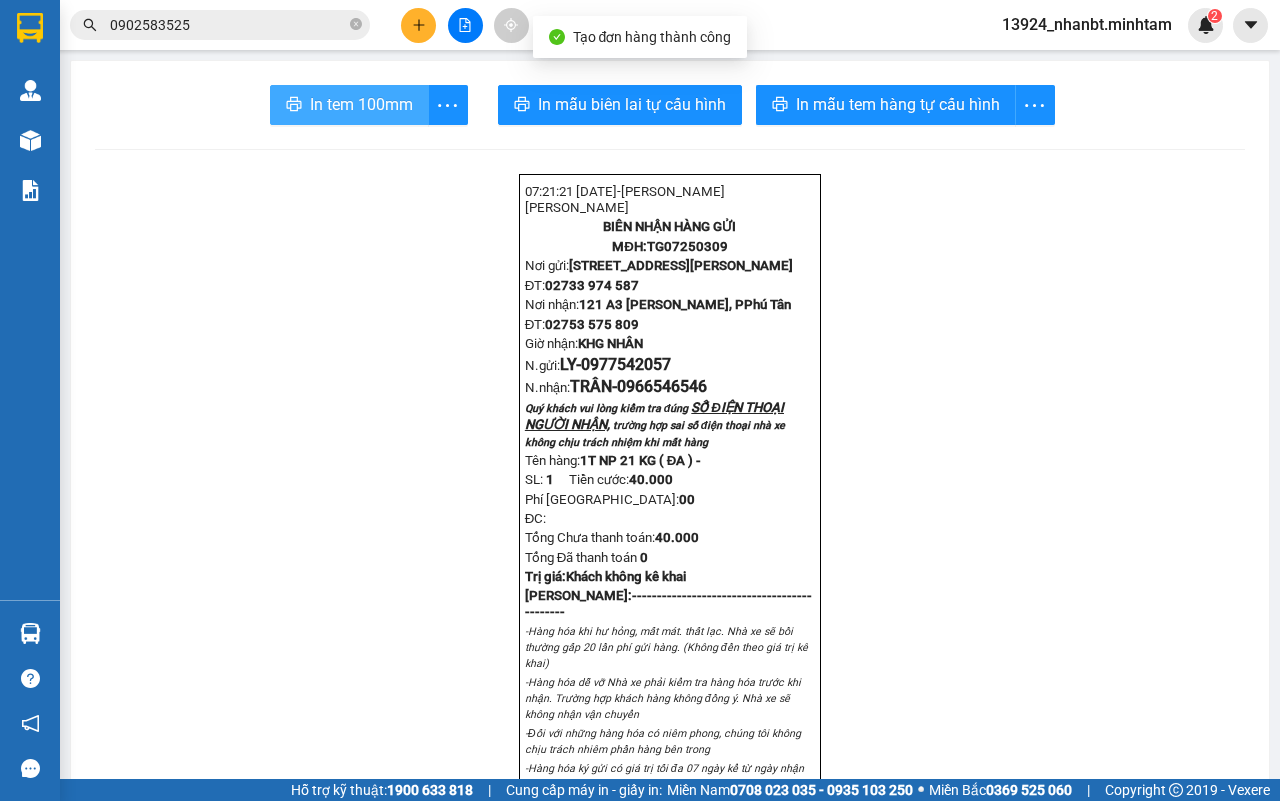 scroll, scrollTop: 0, scrollLeft: 0, axis: both 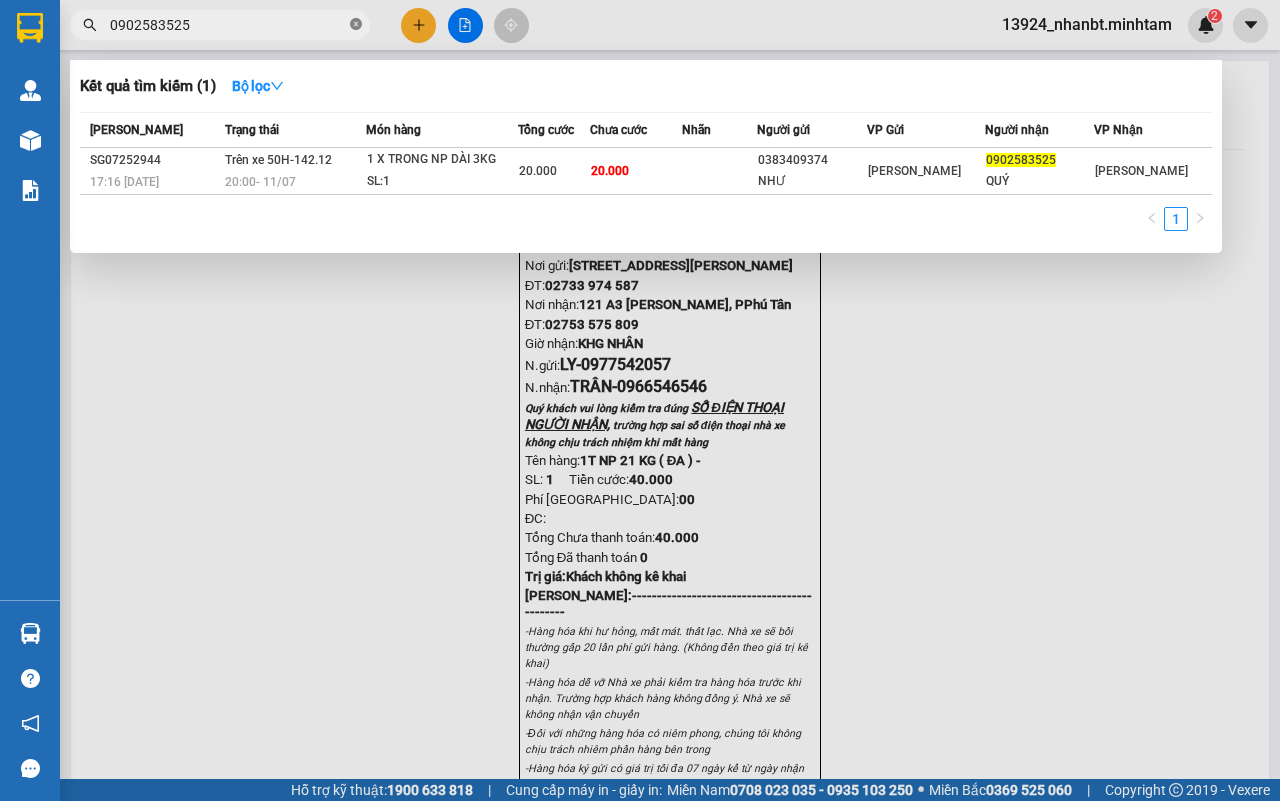 click 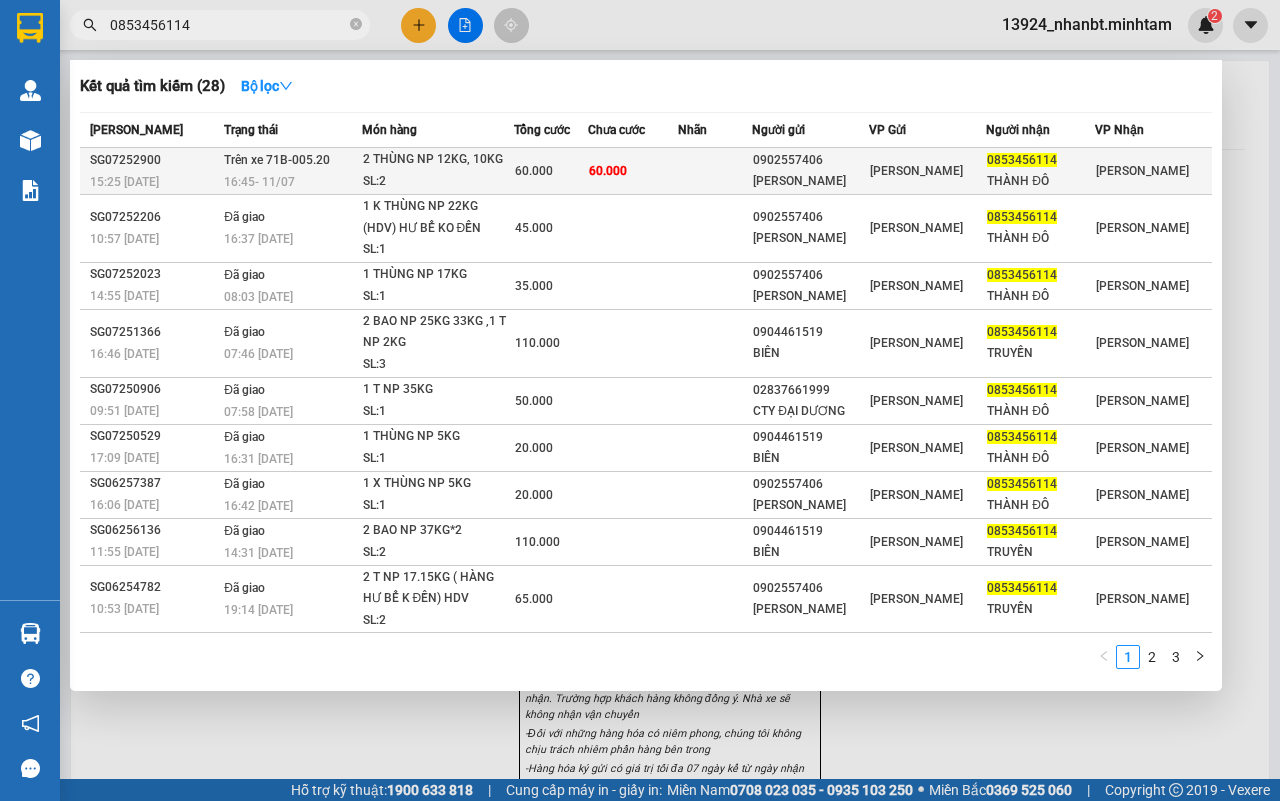 type on "0853456114" 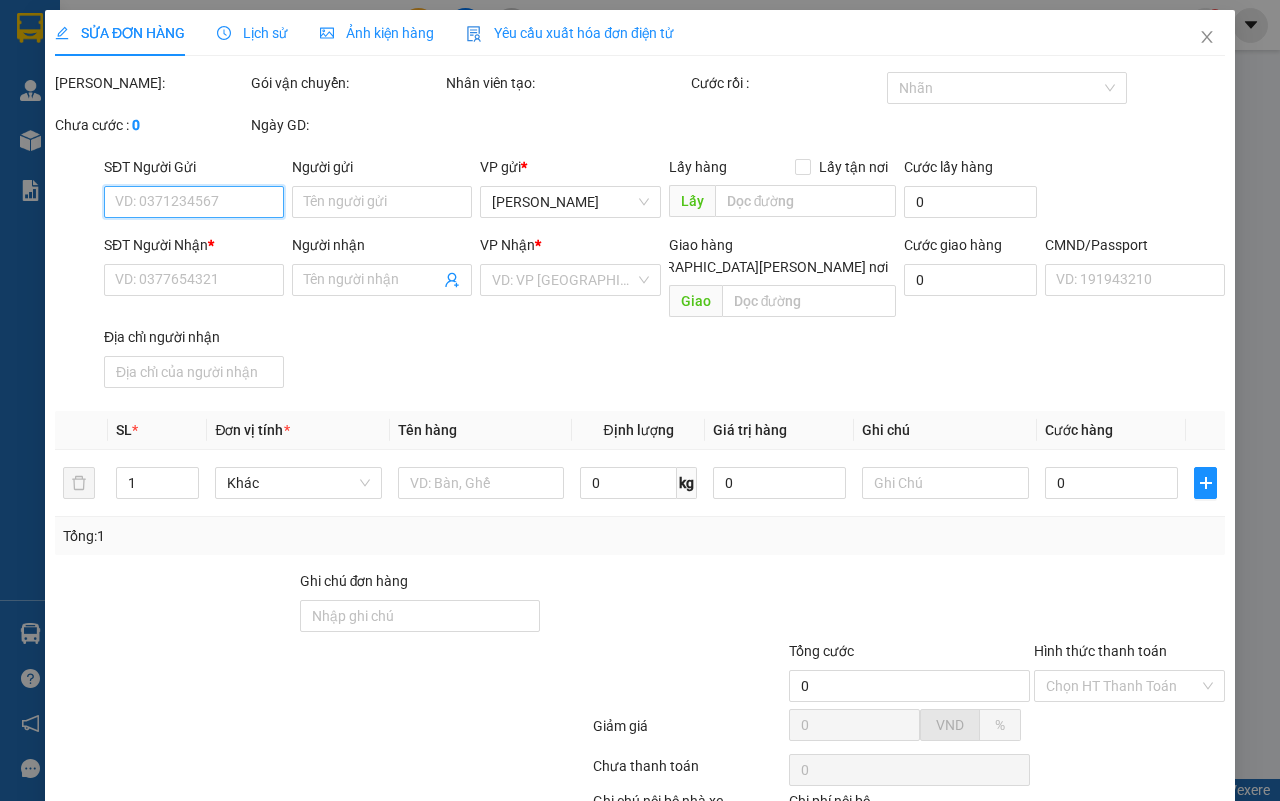 type on "0902557406" 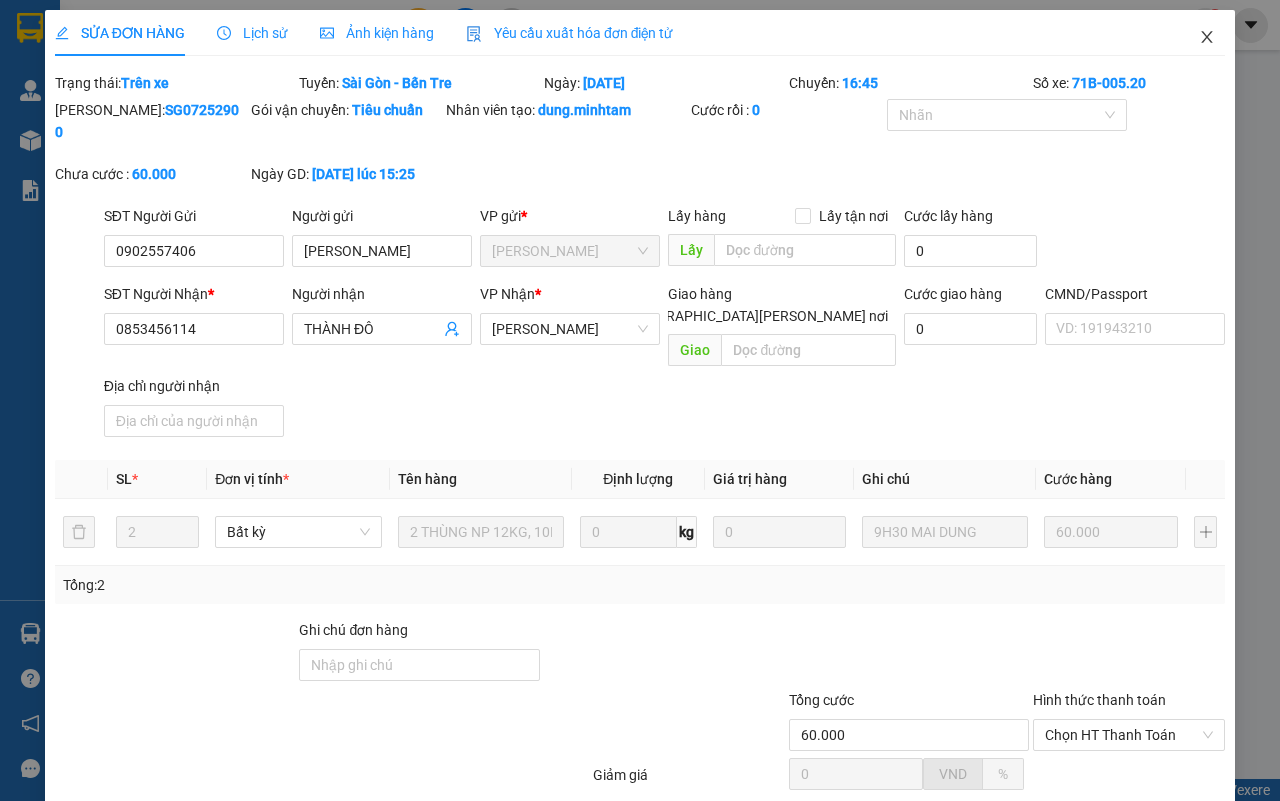 click 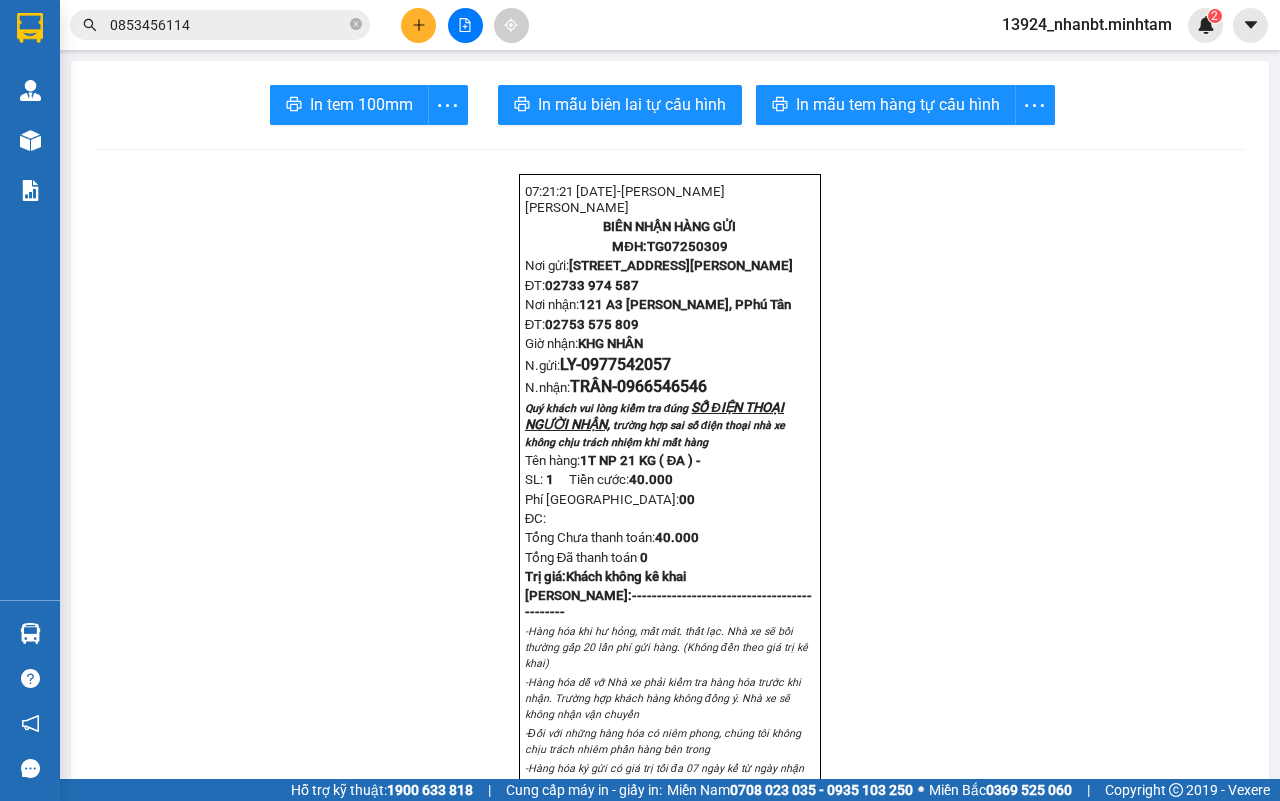 click at bounding box center (418, 25) 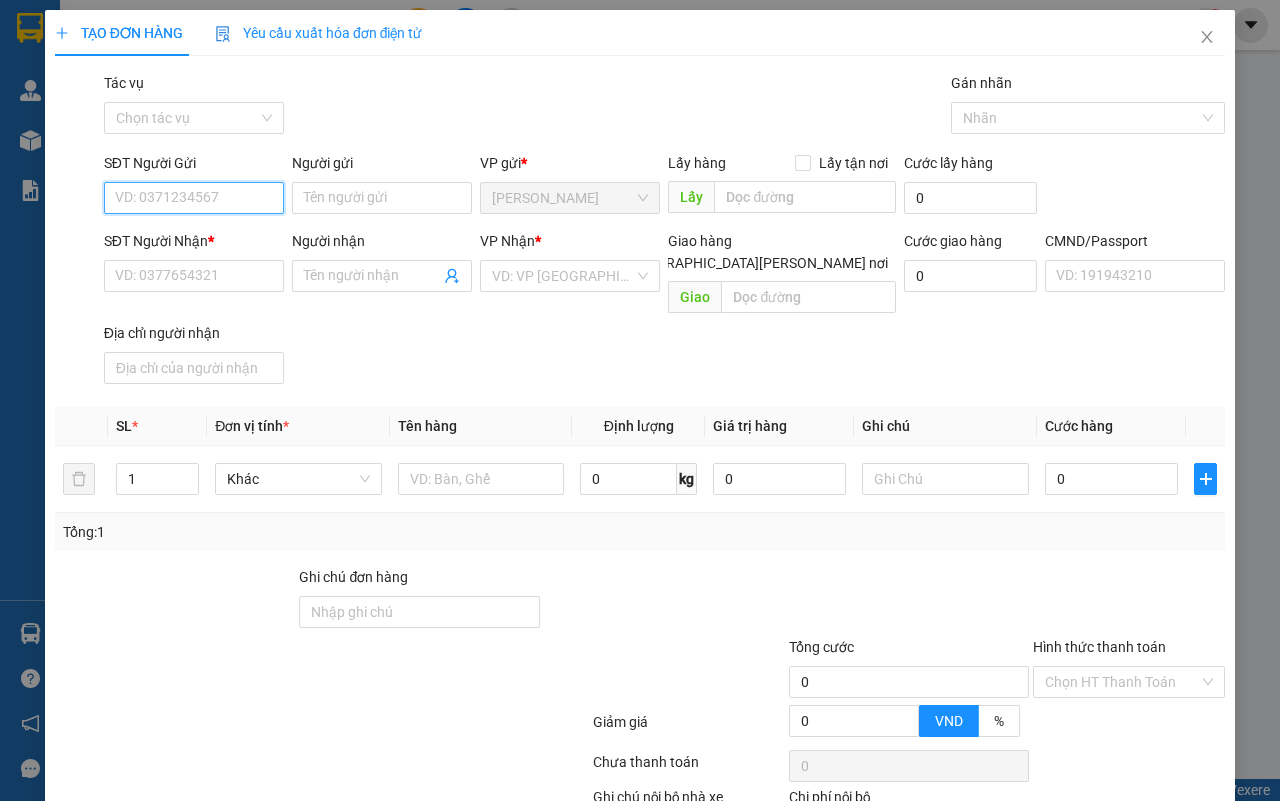 click on "SĐT Người Gửi" at bounding box center (194, 198) 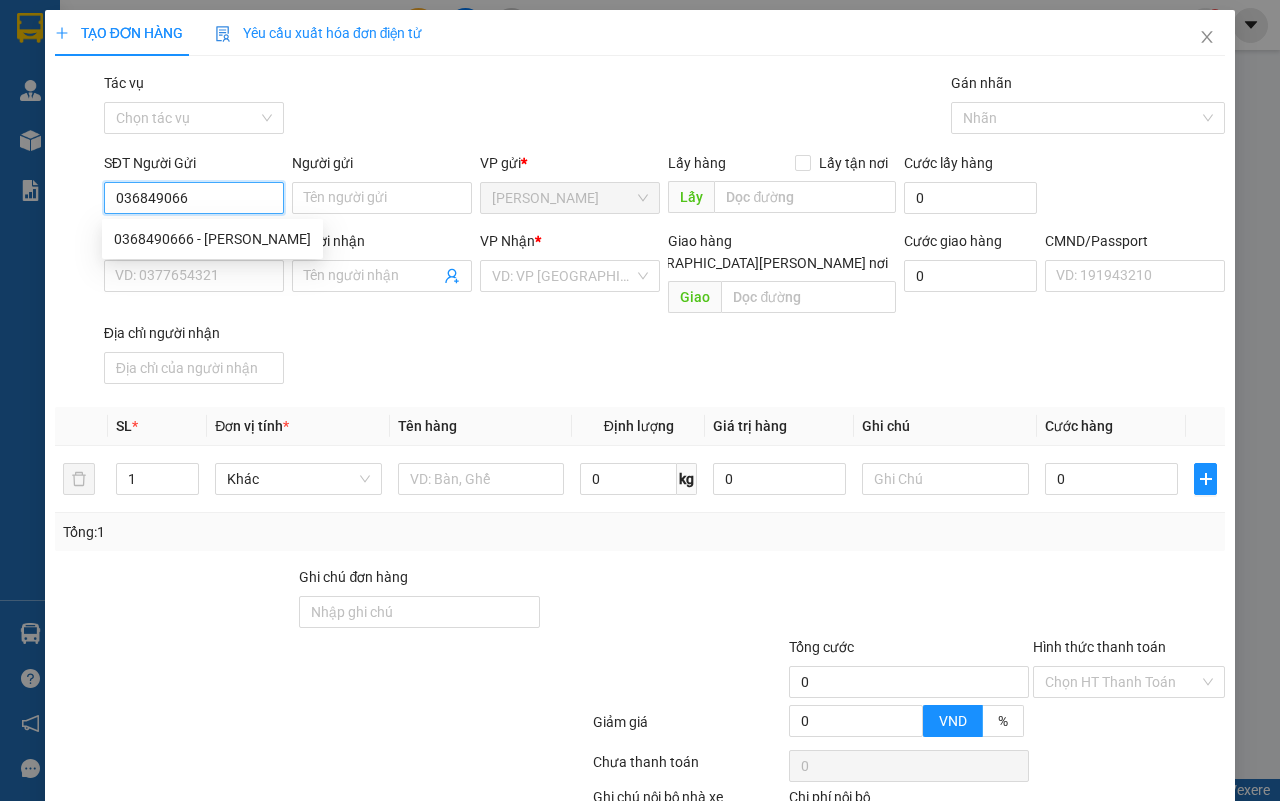 type on "0368490666" 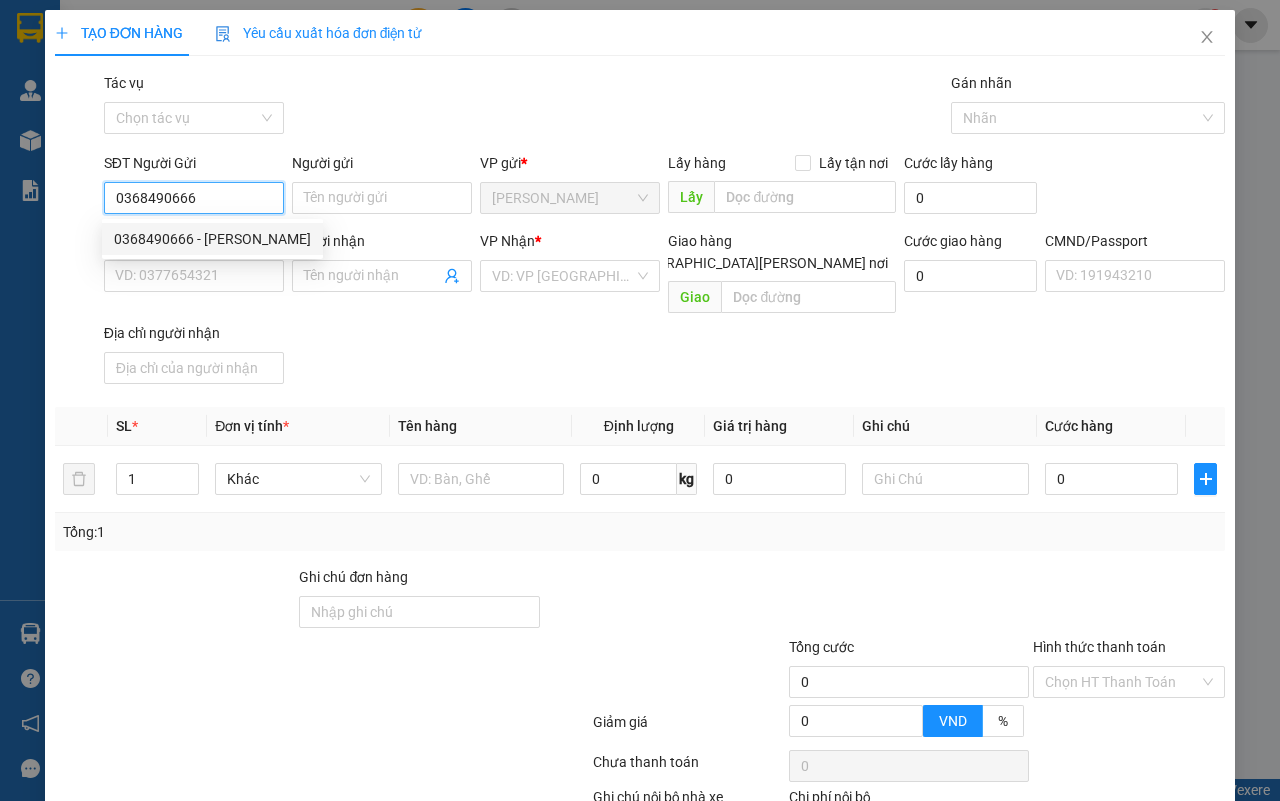 click on "0368490666 - [PERSON_NAME]" at bounding box center [212, 239] 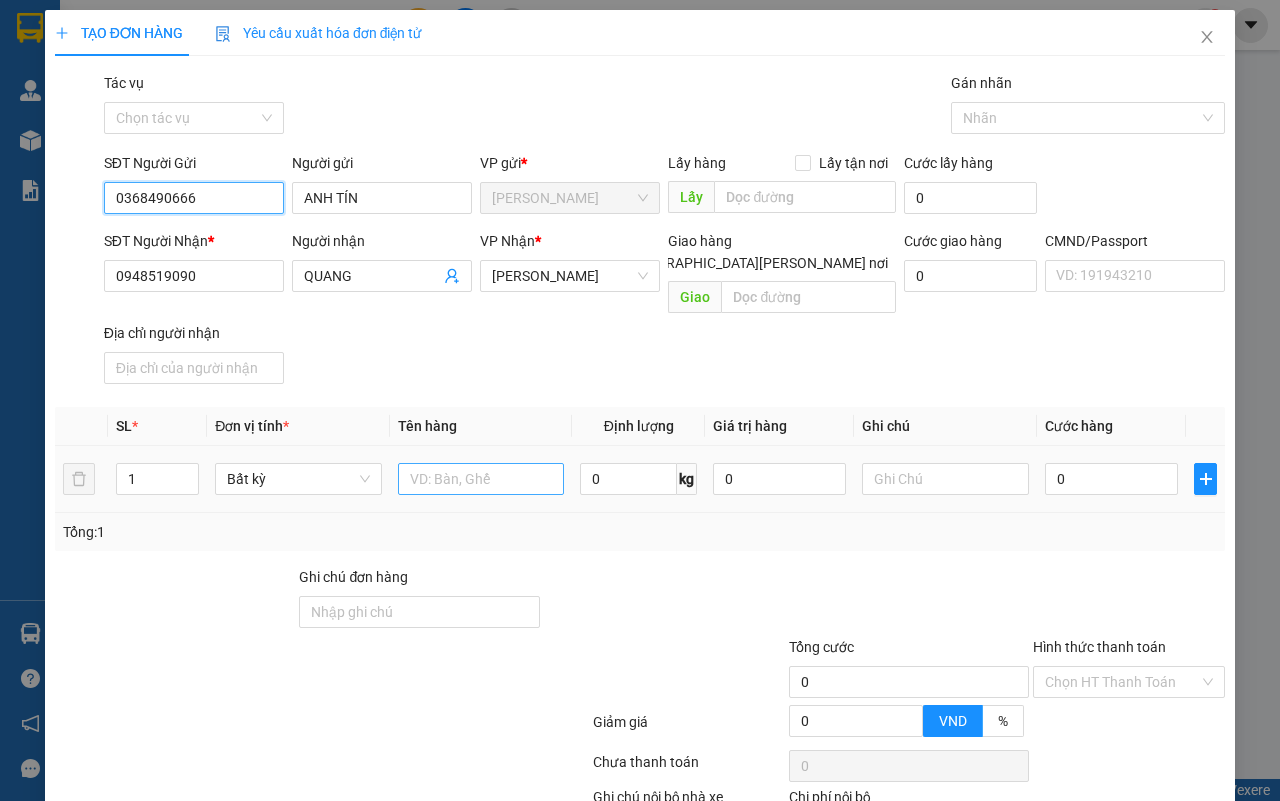 type on "0368490666" 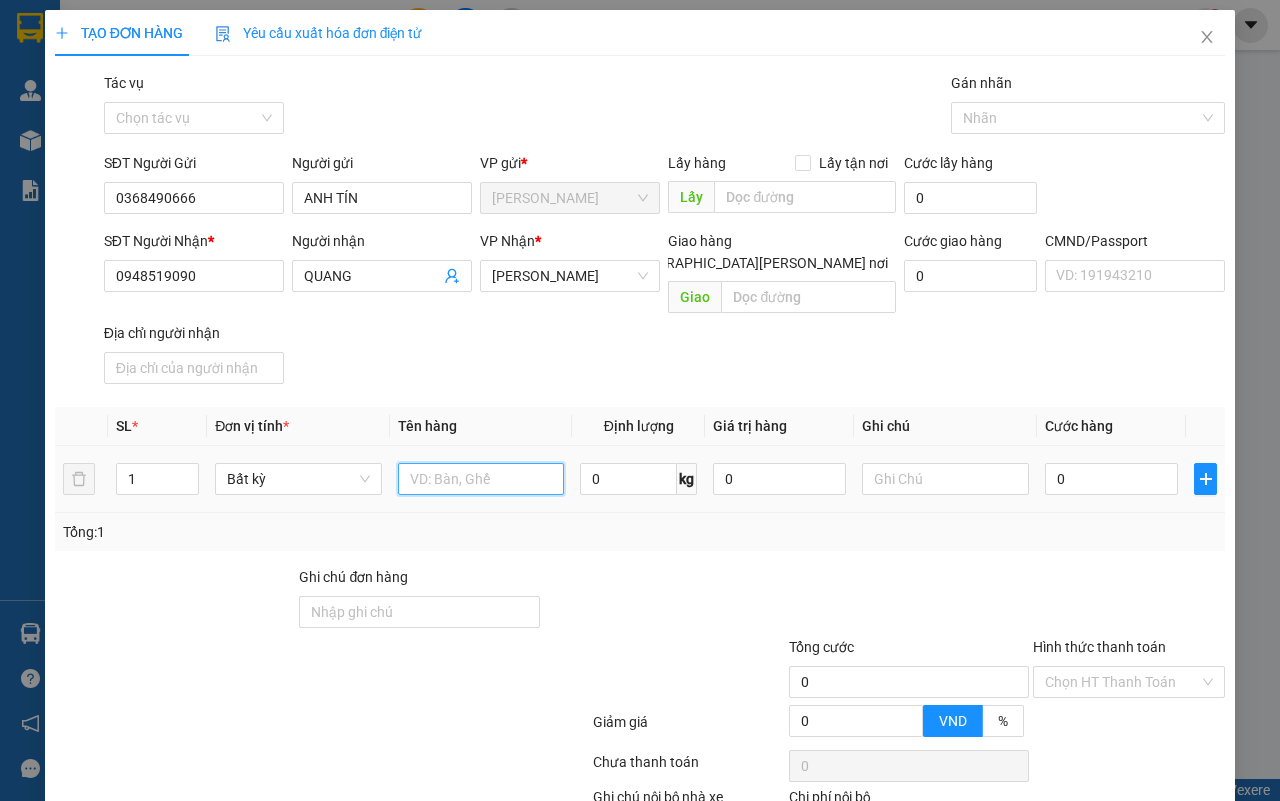 click at bounding box center (481, 479) 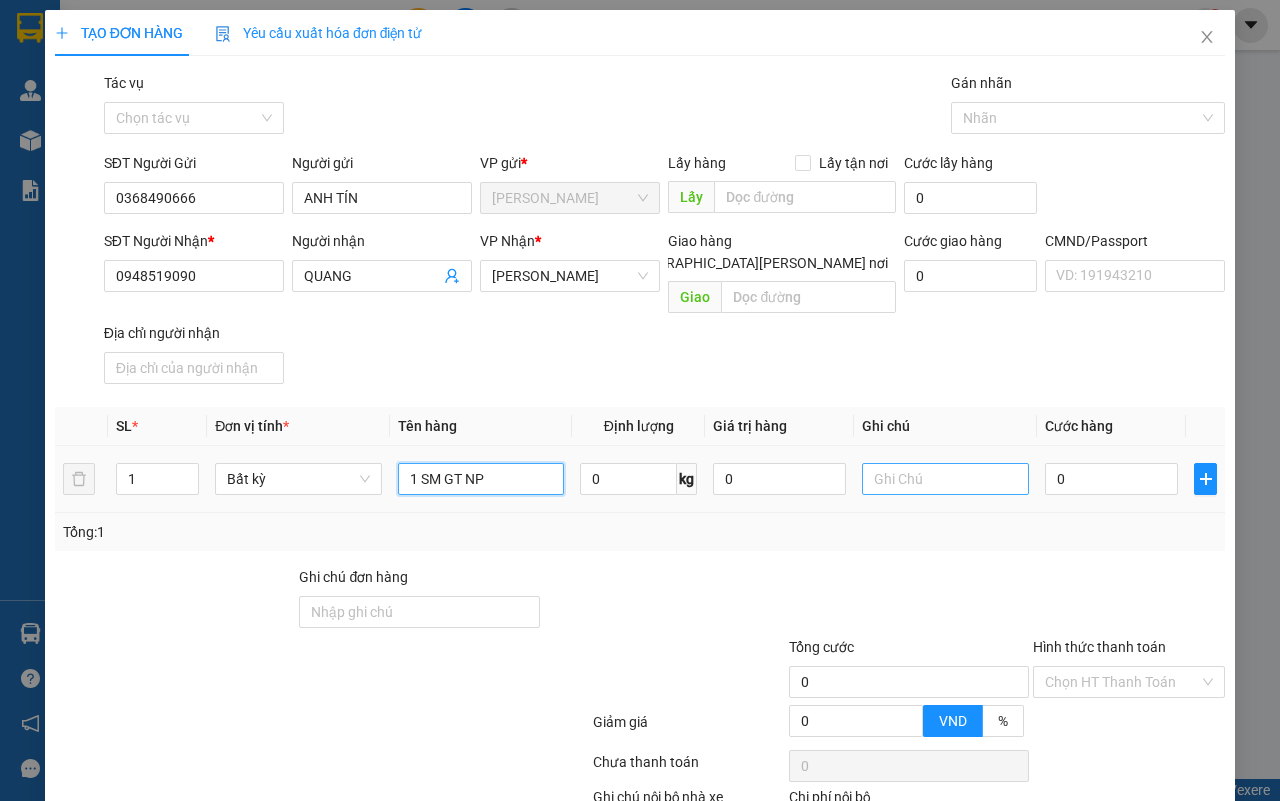 type on "1 SM GT NP" 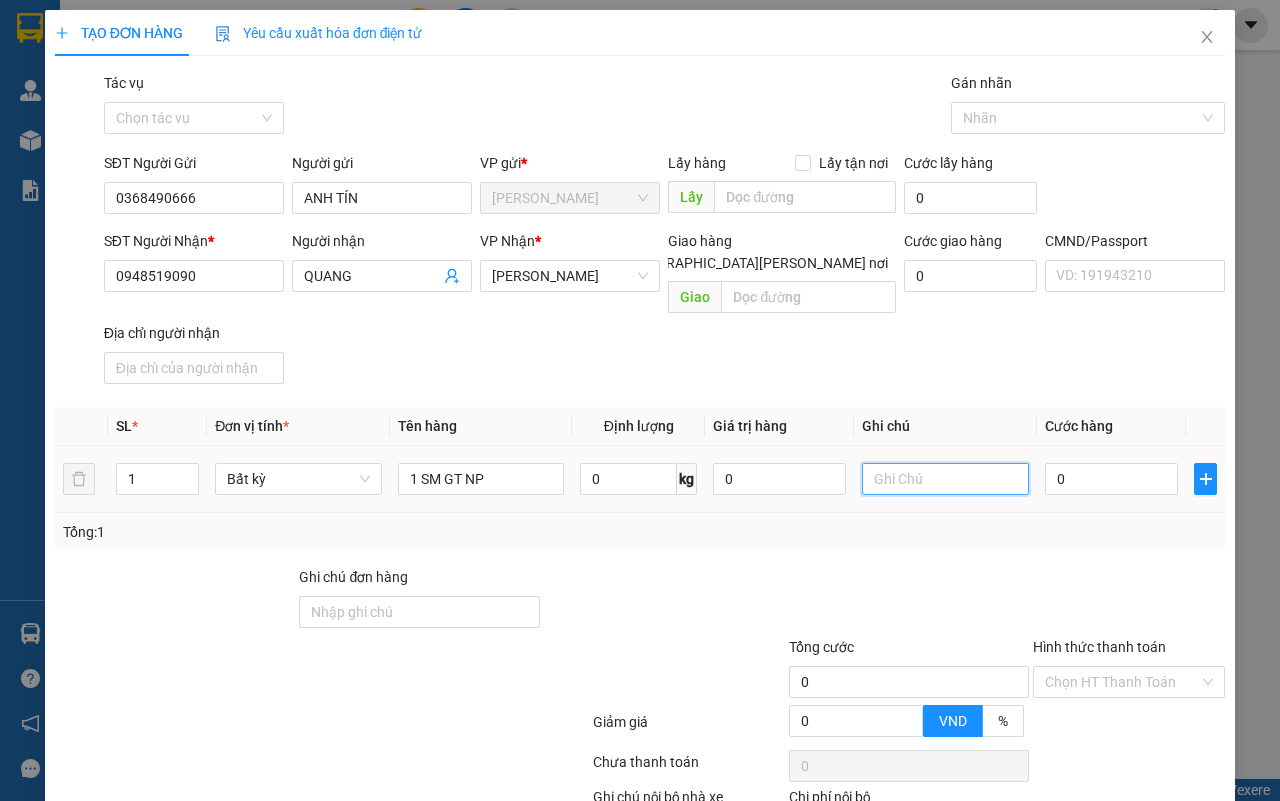 click at bounding box center (945, 479) 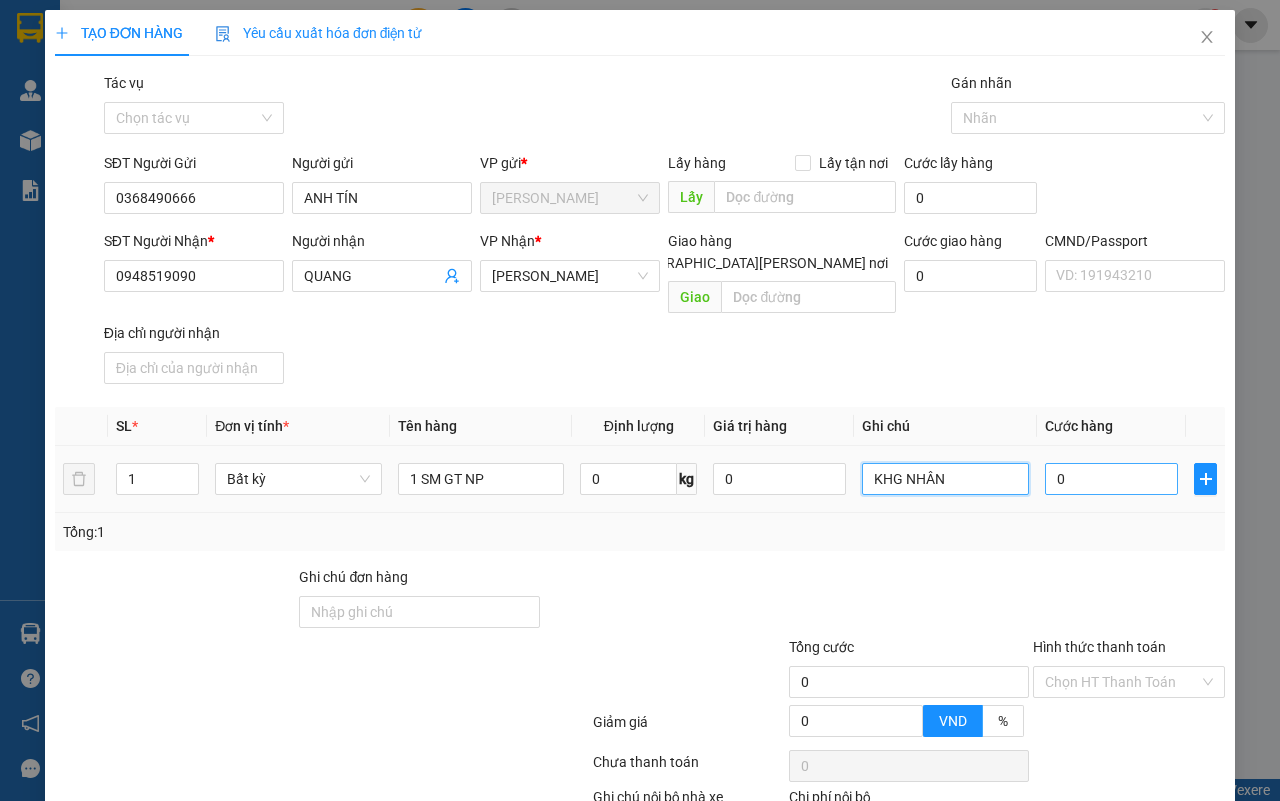 type on "KHG NHÂN" 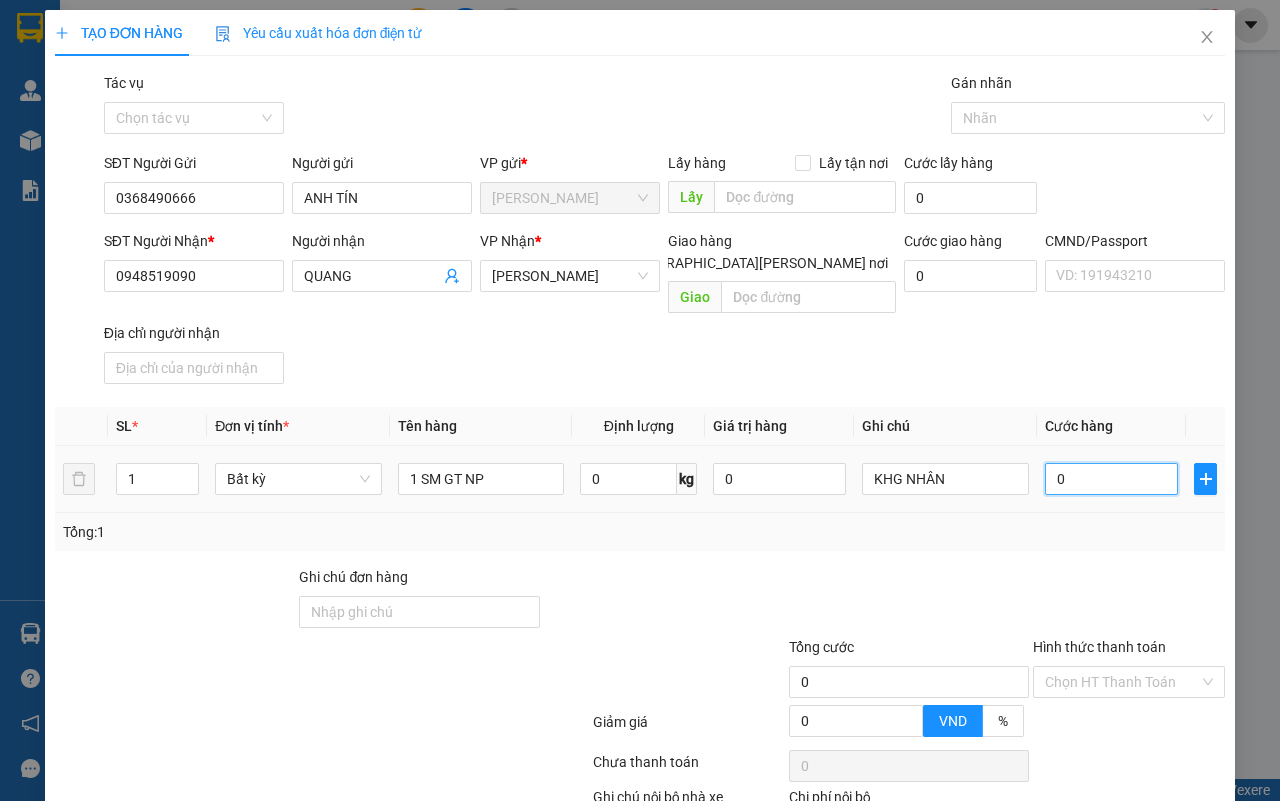 click on "0" at bounding box center (1111, 479) 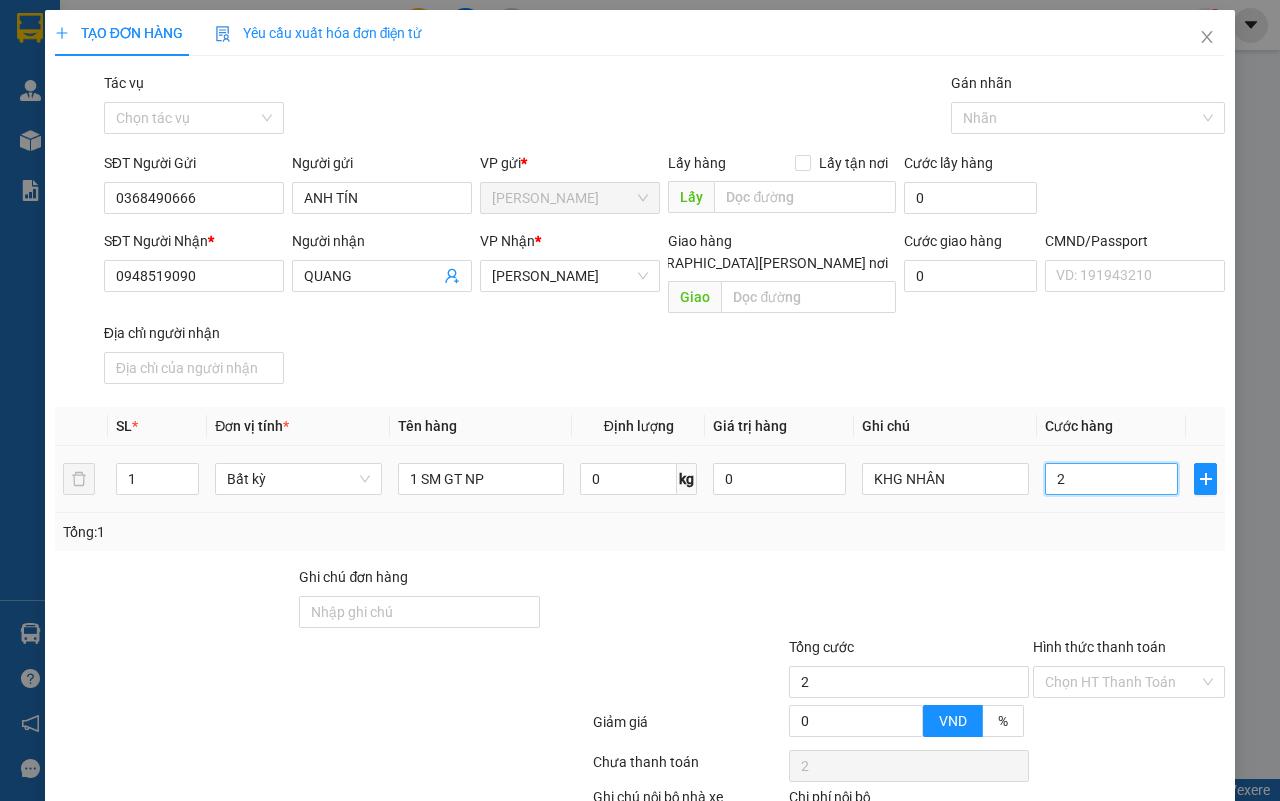 type on "2" 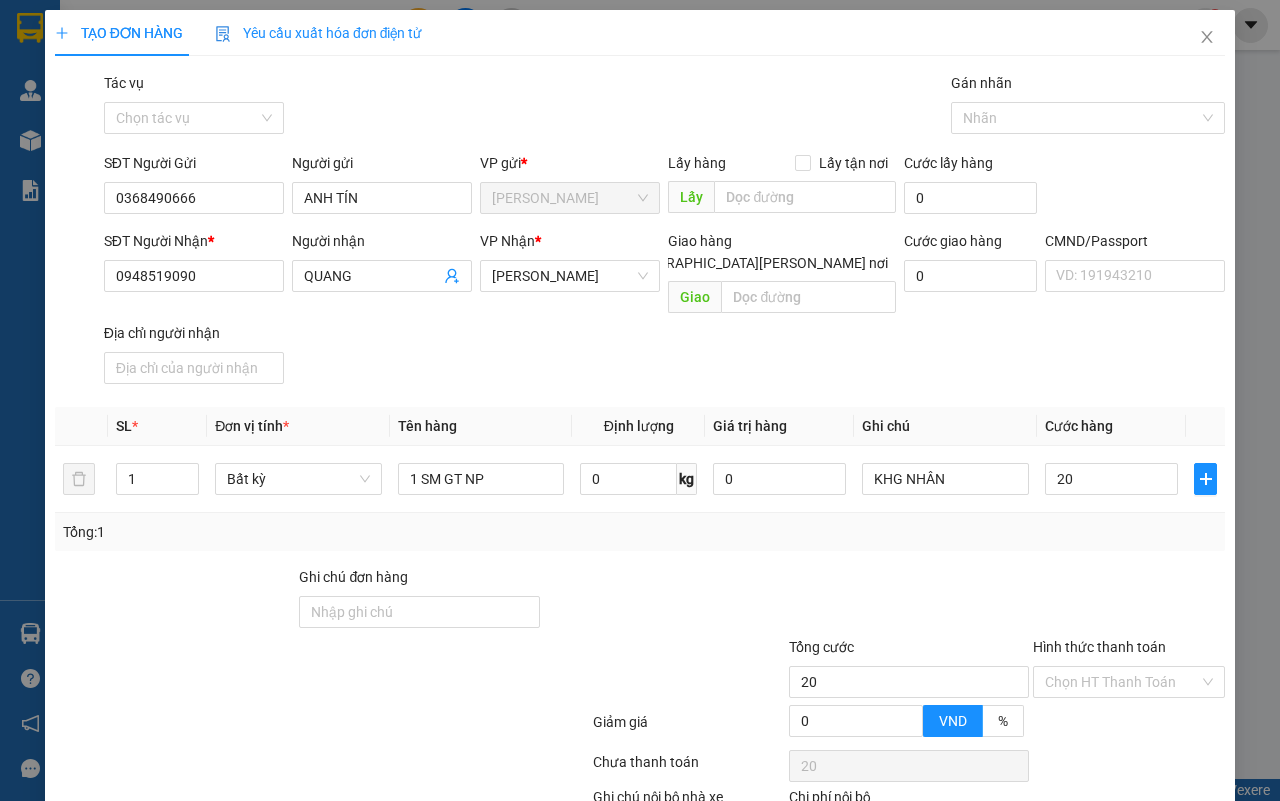 type on "20.000" 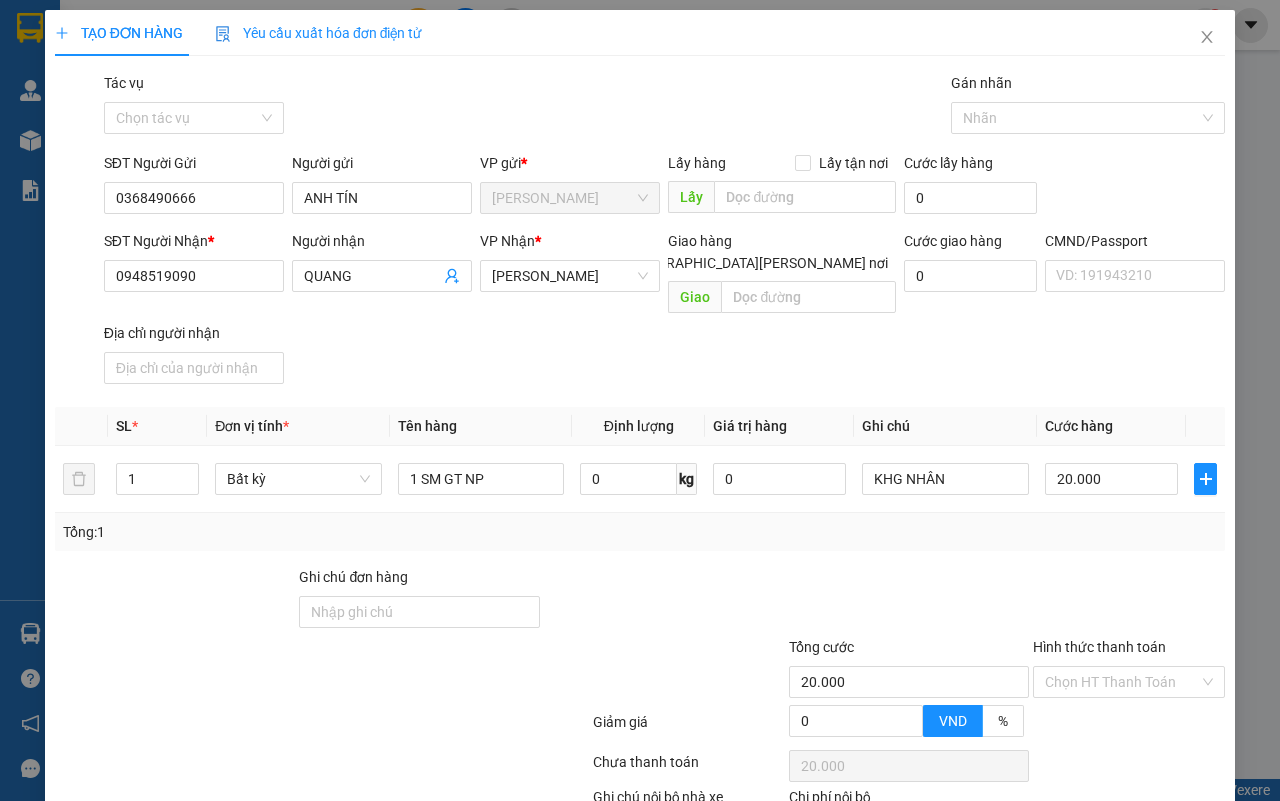 click on "Tổng:  1" at bounding box center (640, 532) 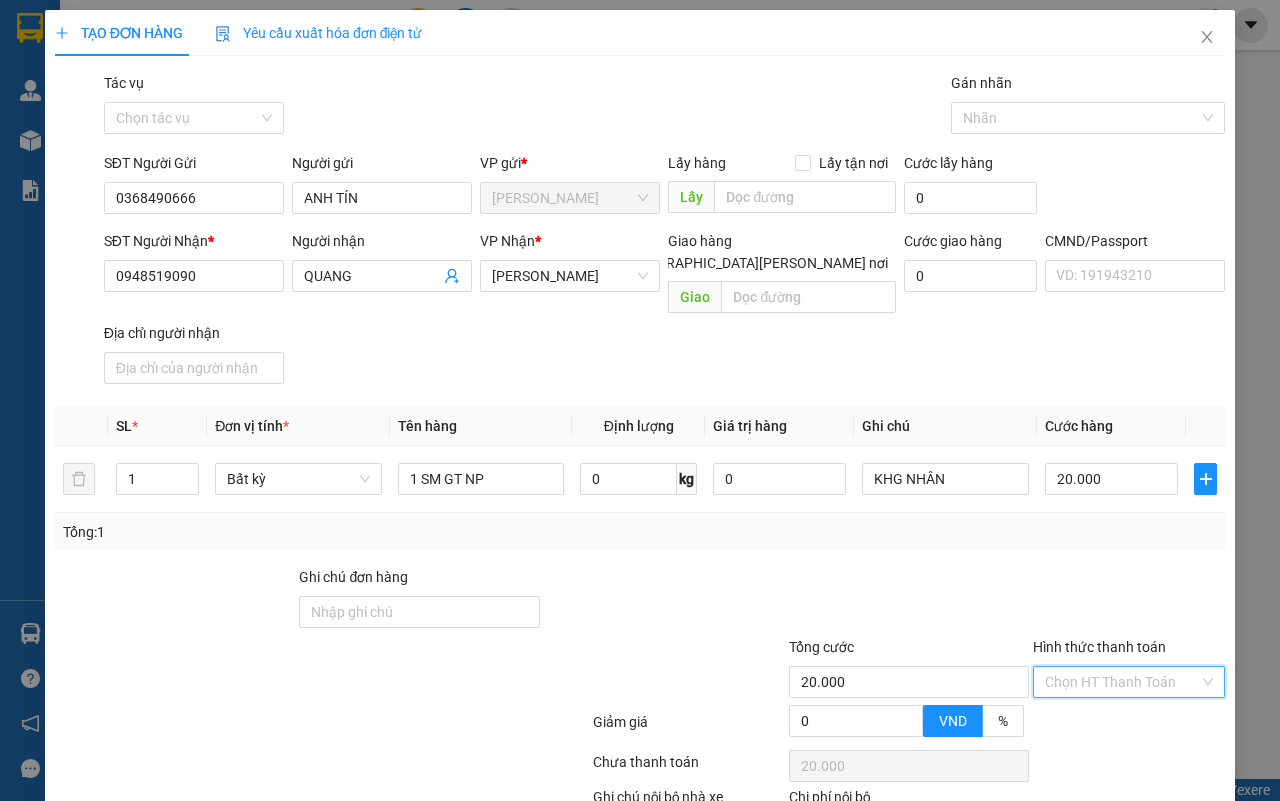 click on "Hình thức thanh toán" at bounding box center (1122, 682) 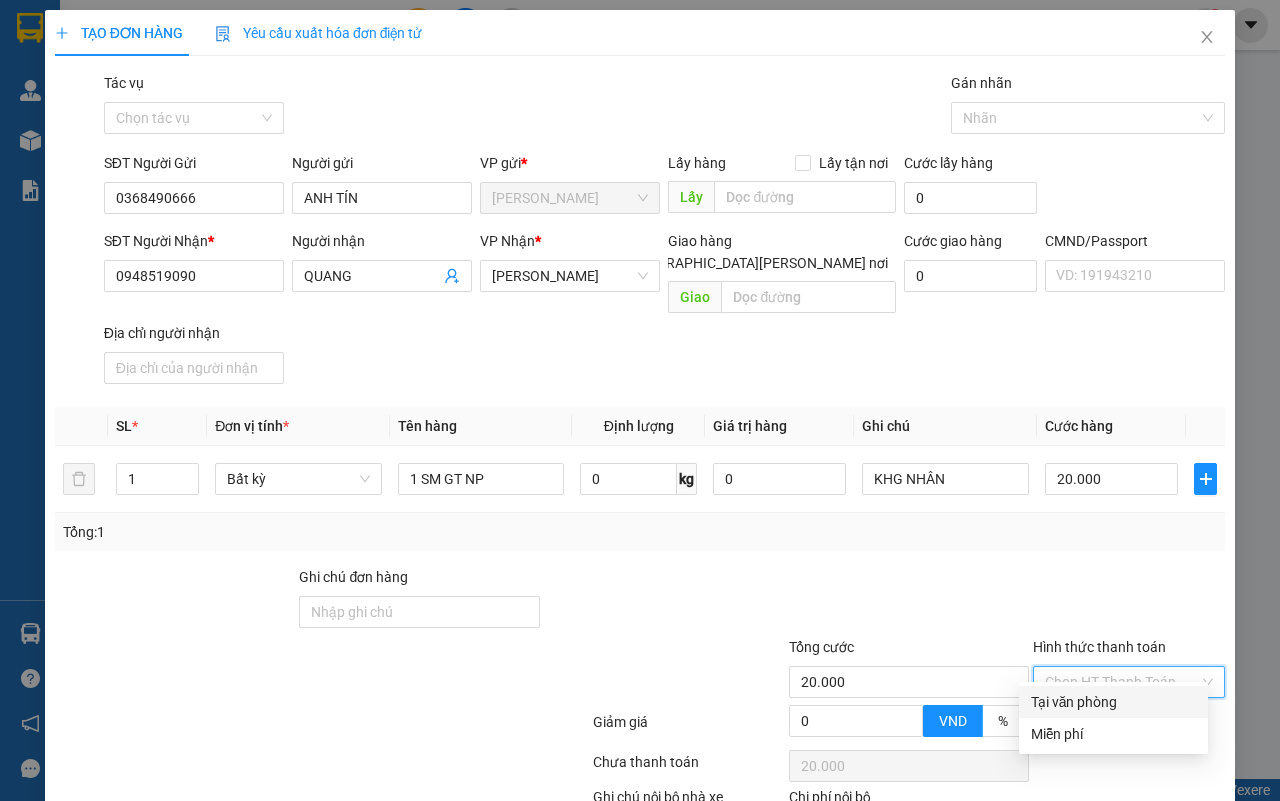 click on "Tại văn phòng" at bounding box center (1113, 702) 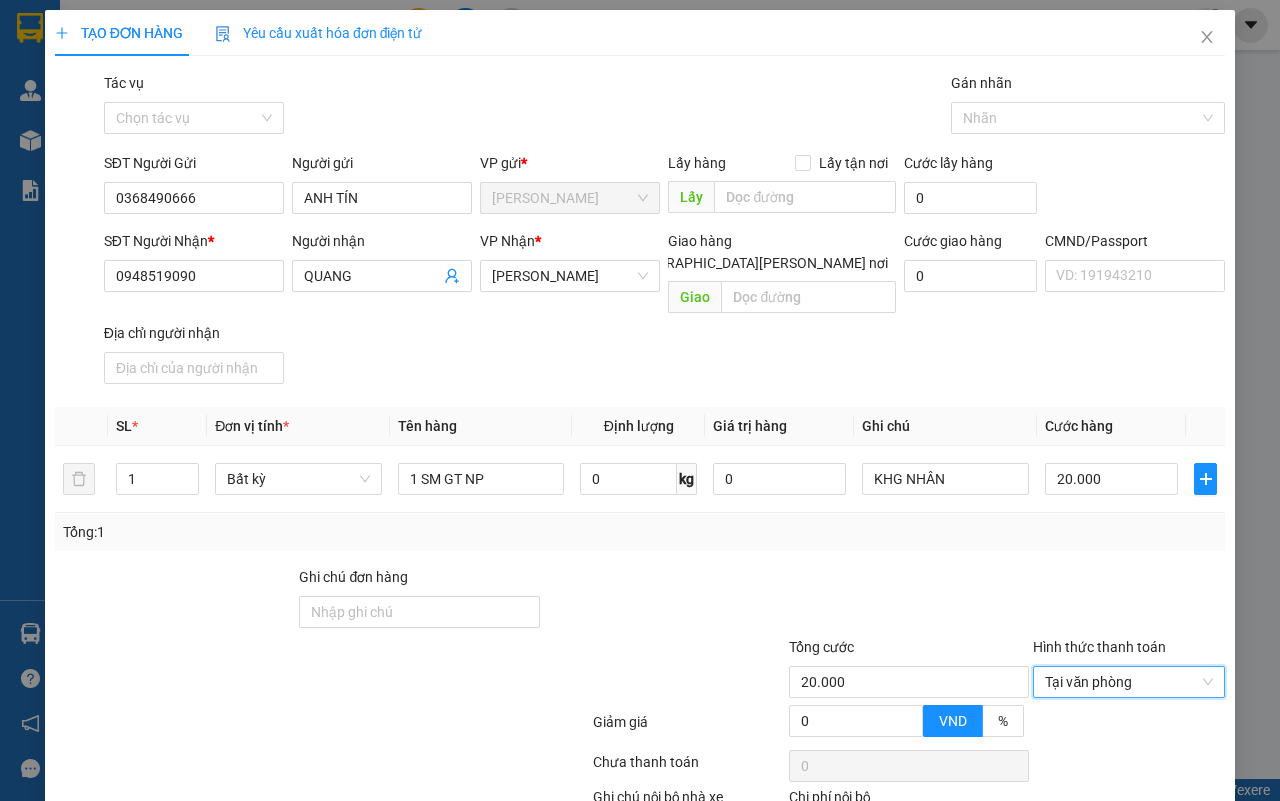 click at bounding box center [1129, 601] 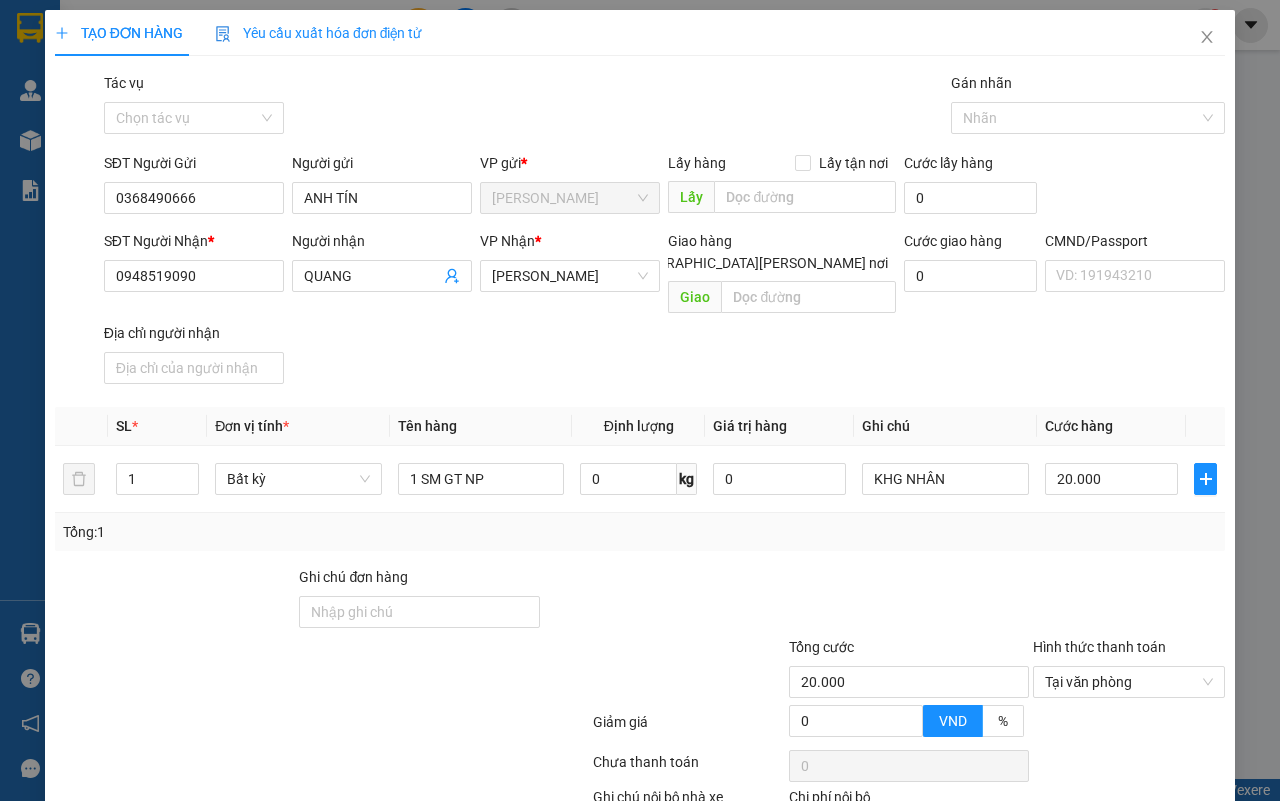 click on "[PERSON_NAME] và In" at bounding box center (1190, 879) 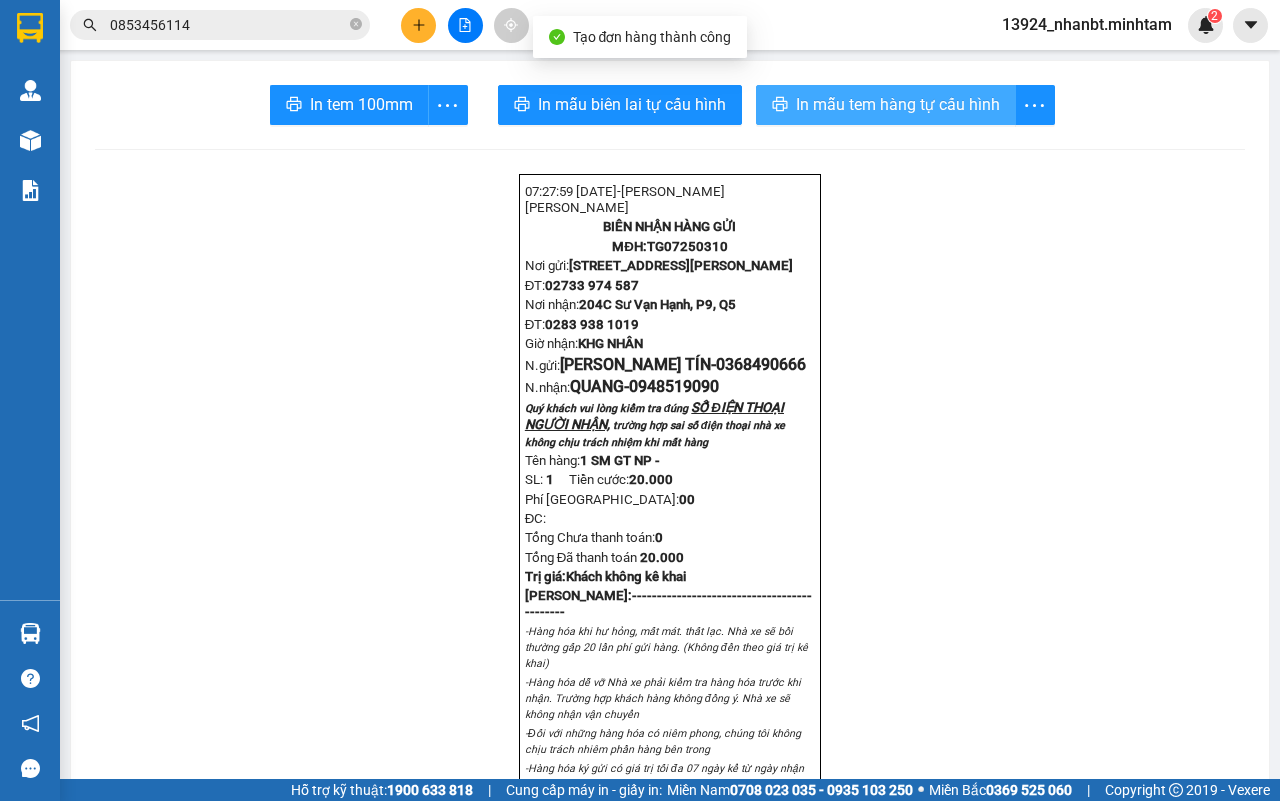 click on "In mẫu tem hàng tự cấu hình" at bounding box center (898, 104) 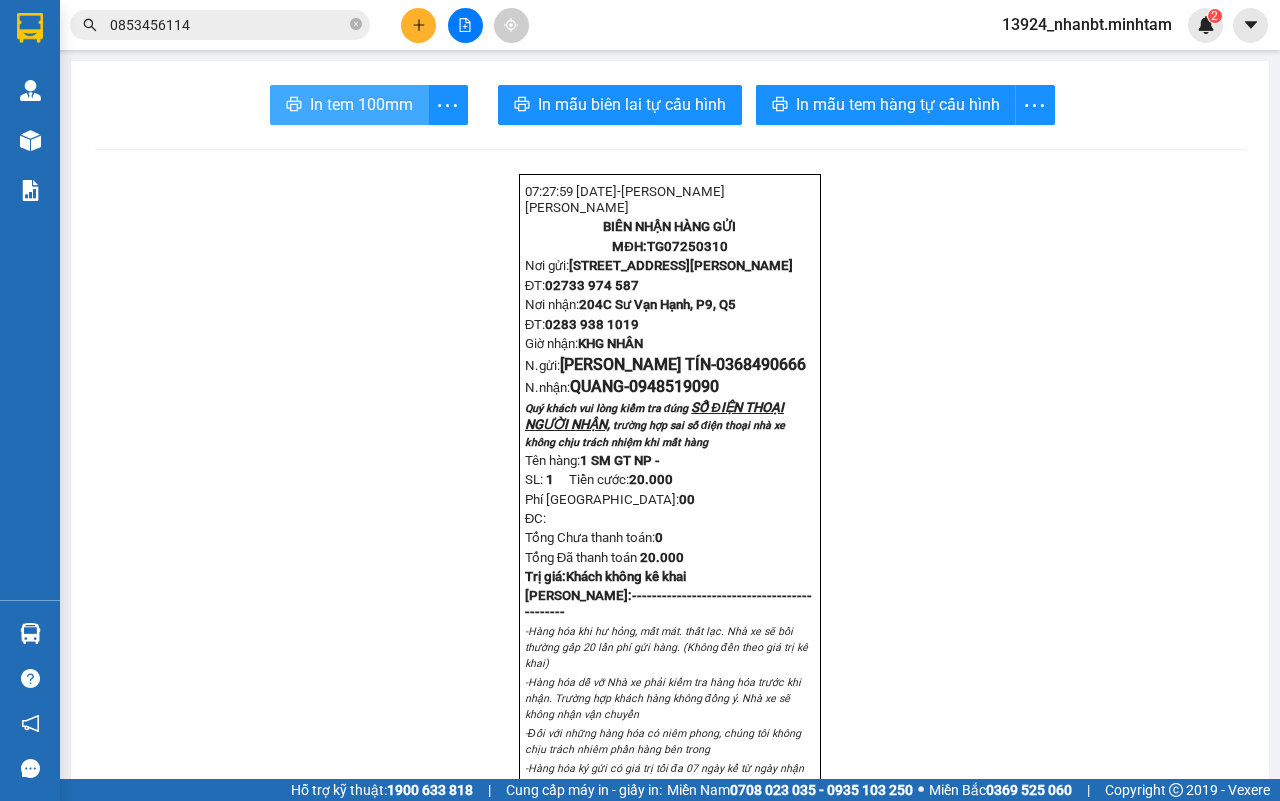click on "In tem 100mm" at bounding box center (361, 104) 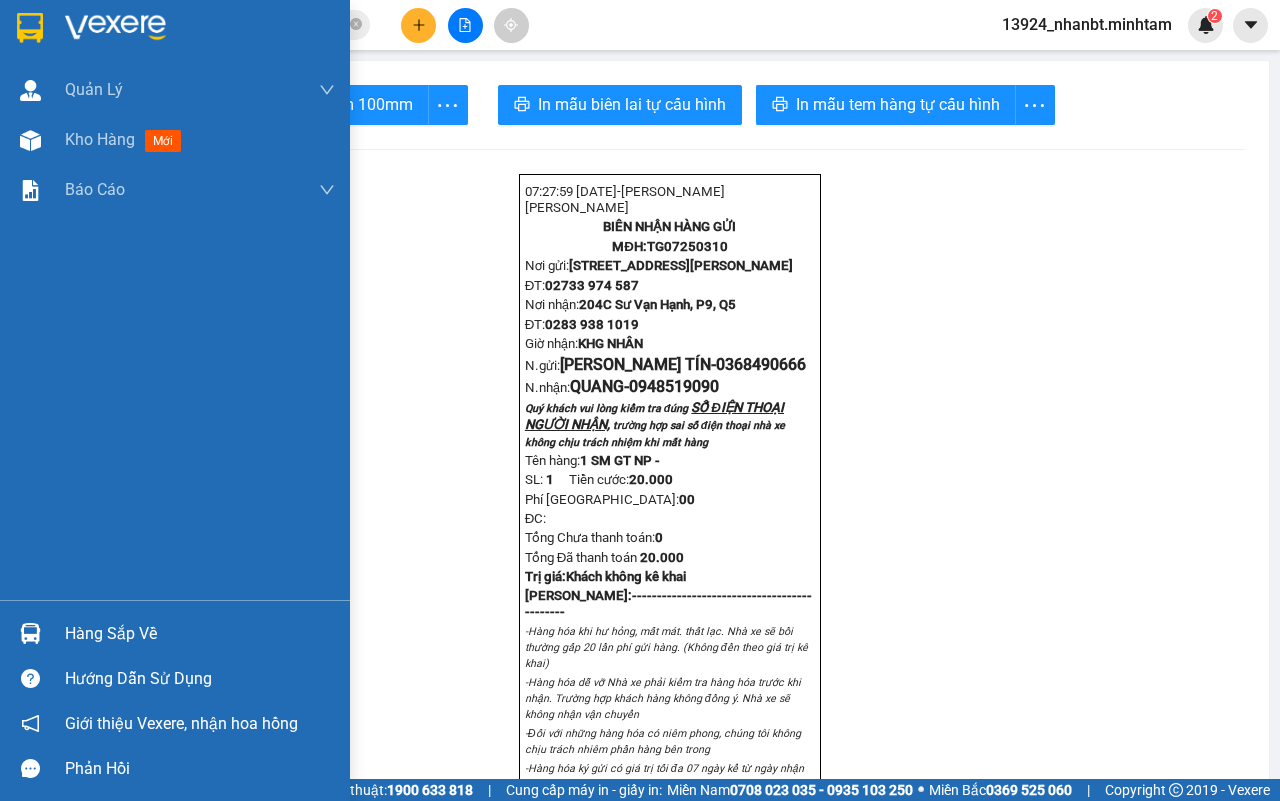 click at bounding box center (30, 28) 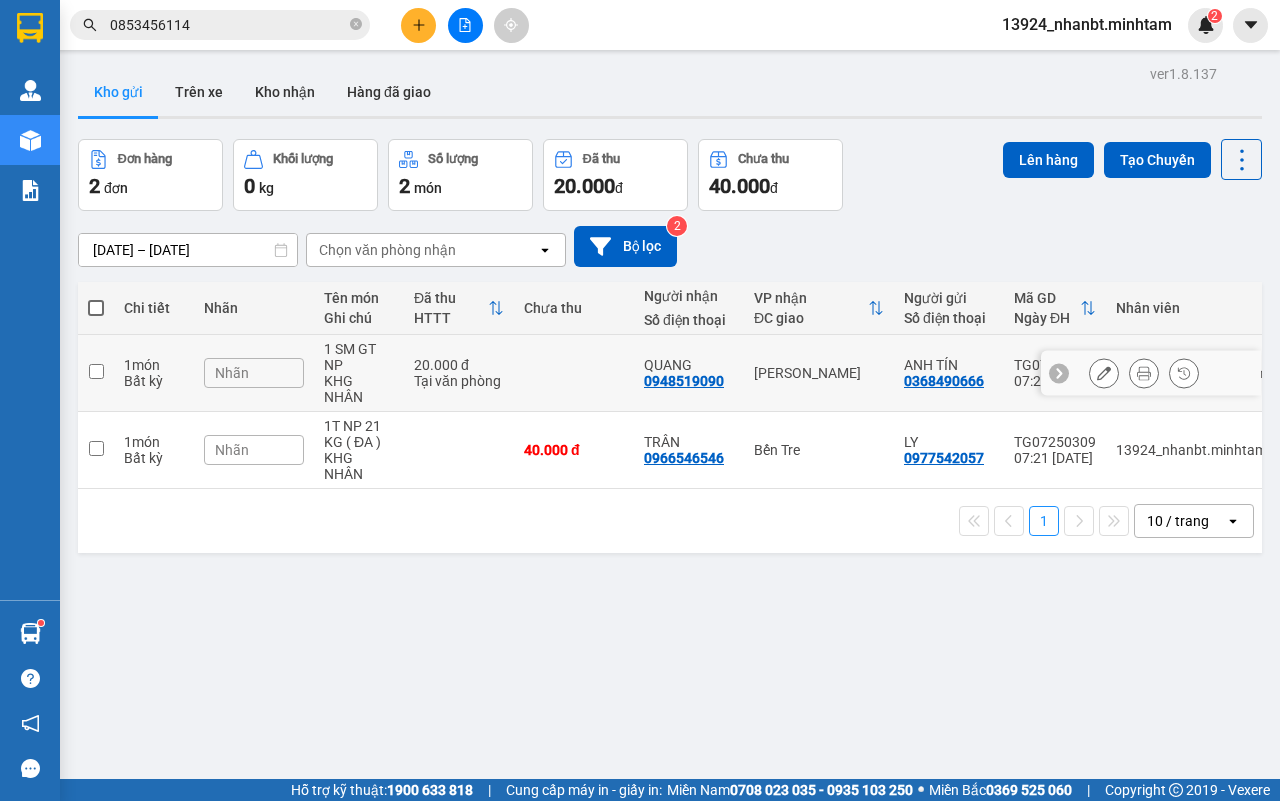 click at bounding box center (96, 371) 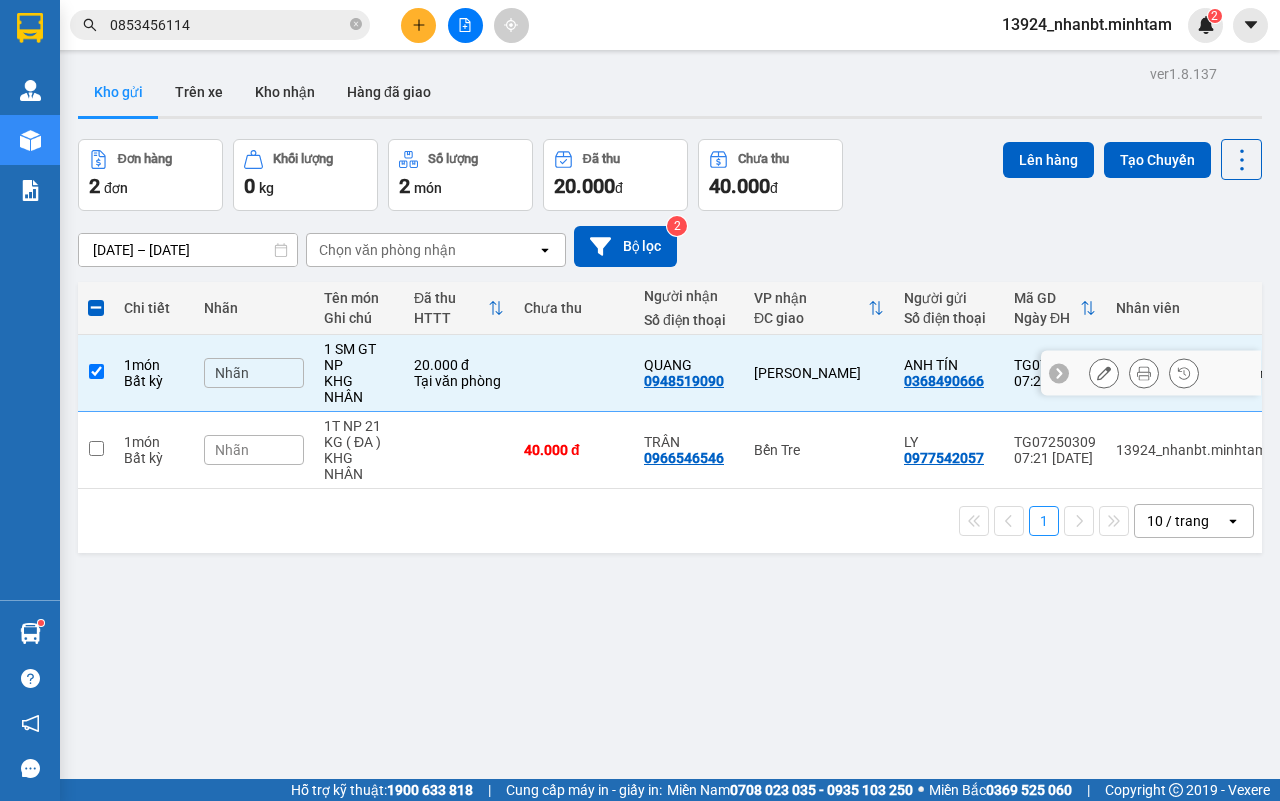 click at bounding box center [96, 371] 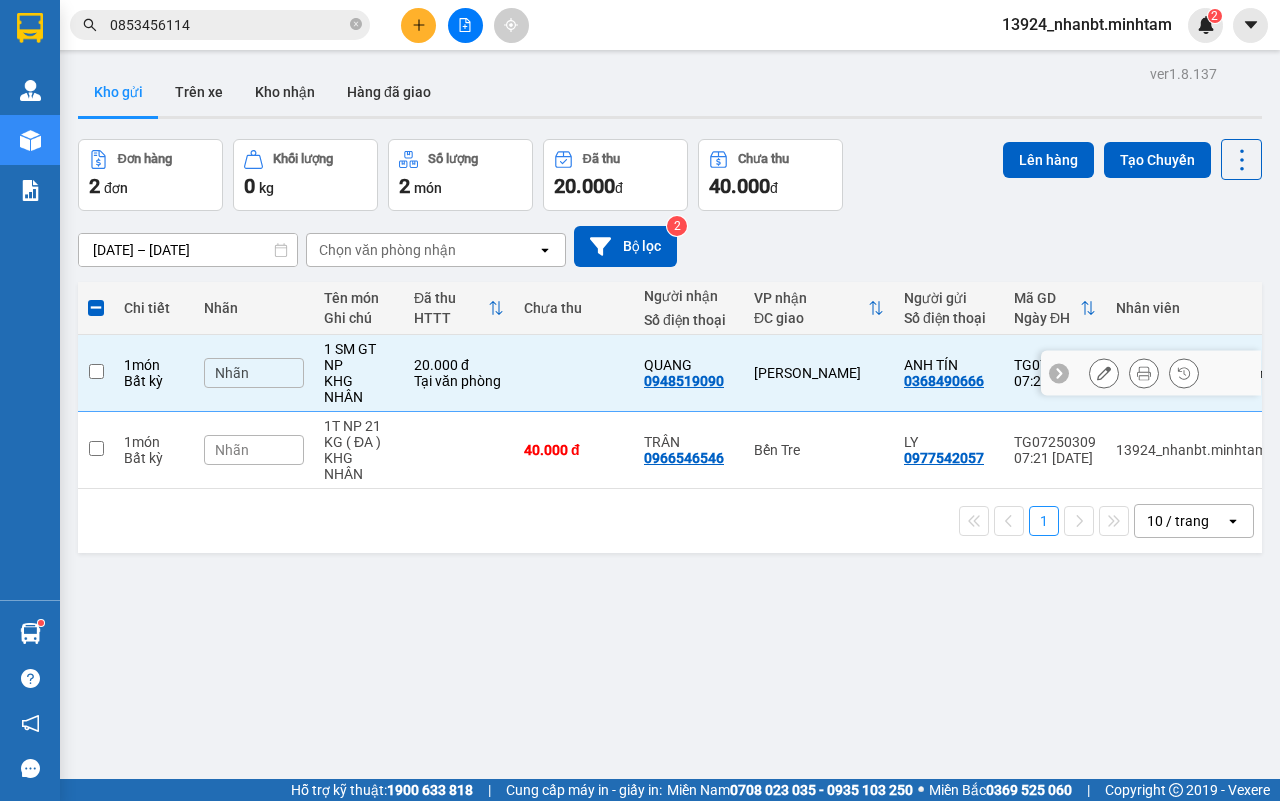 checkbox on "false" 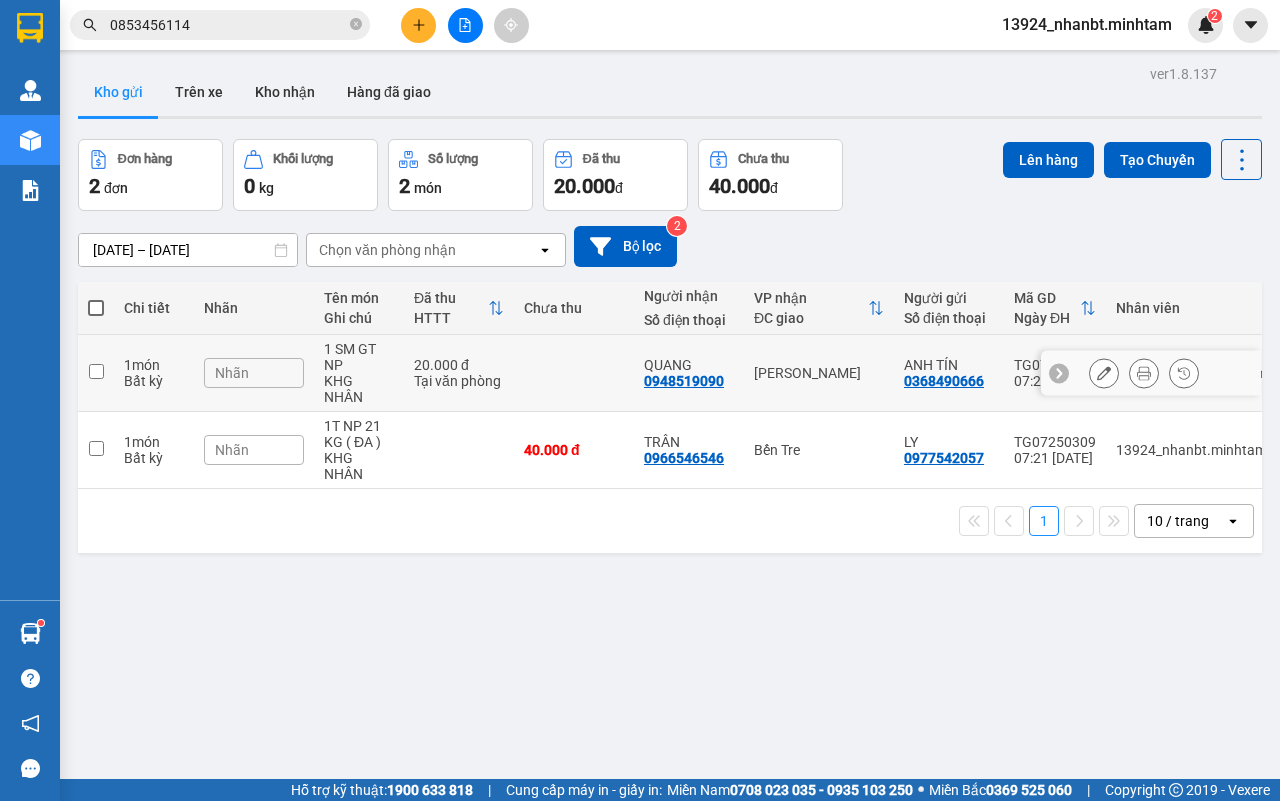 click at bounding box center (96, 371) 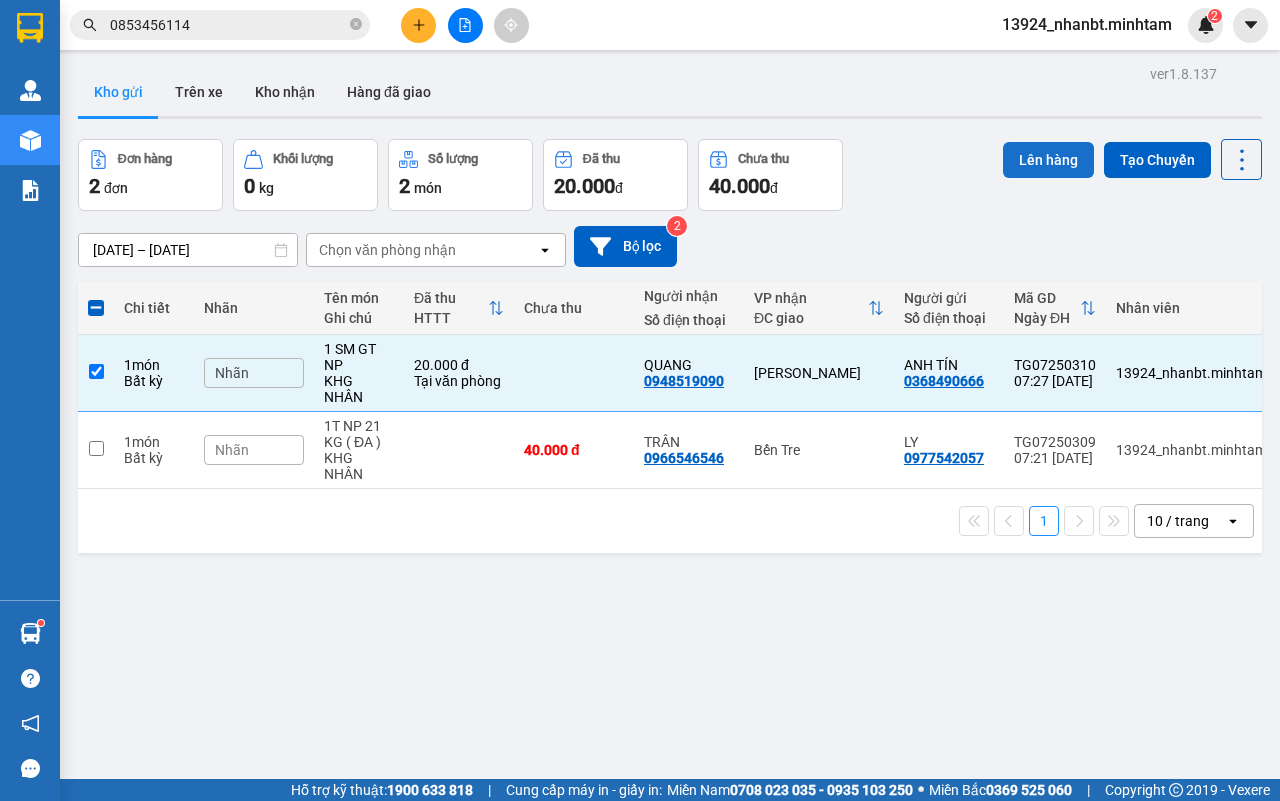 click on "Lên hàng" at bounding box center (1048, 160) 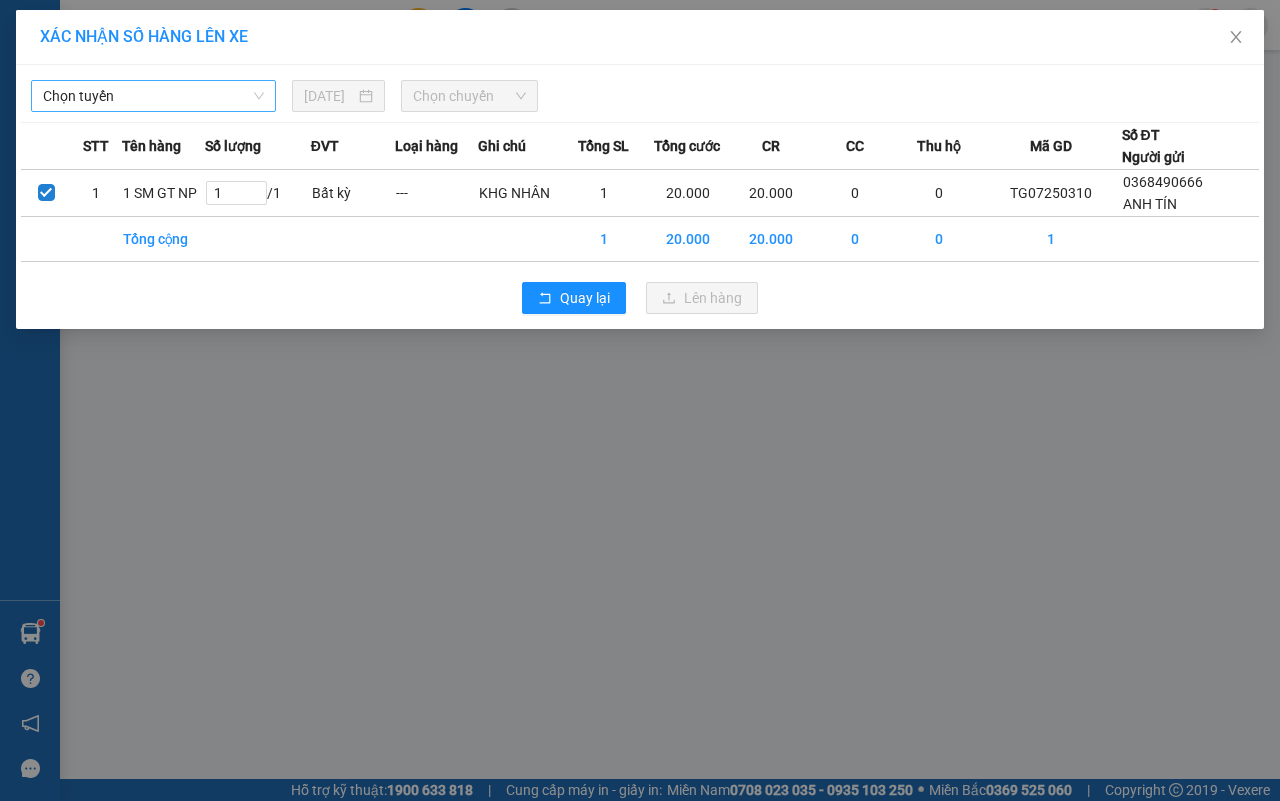 click on "Chọn tuyến" at bounding box center [153, 96] 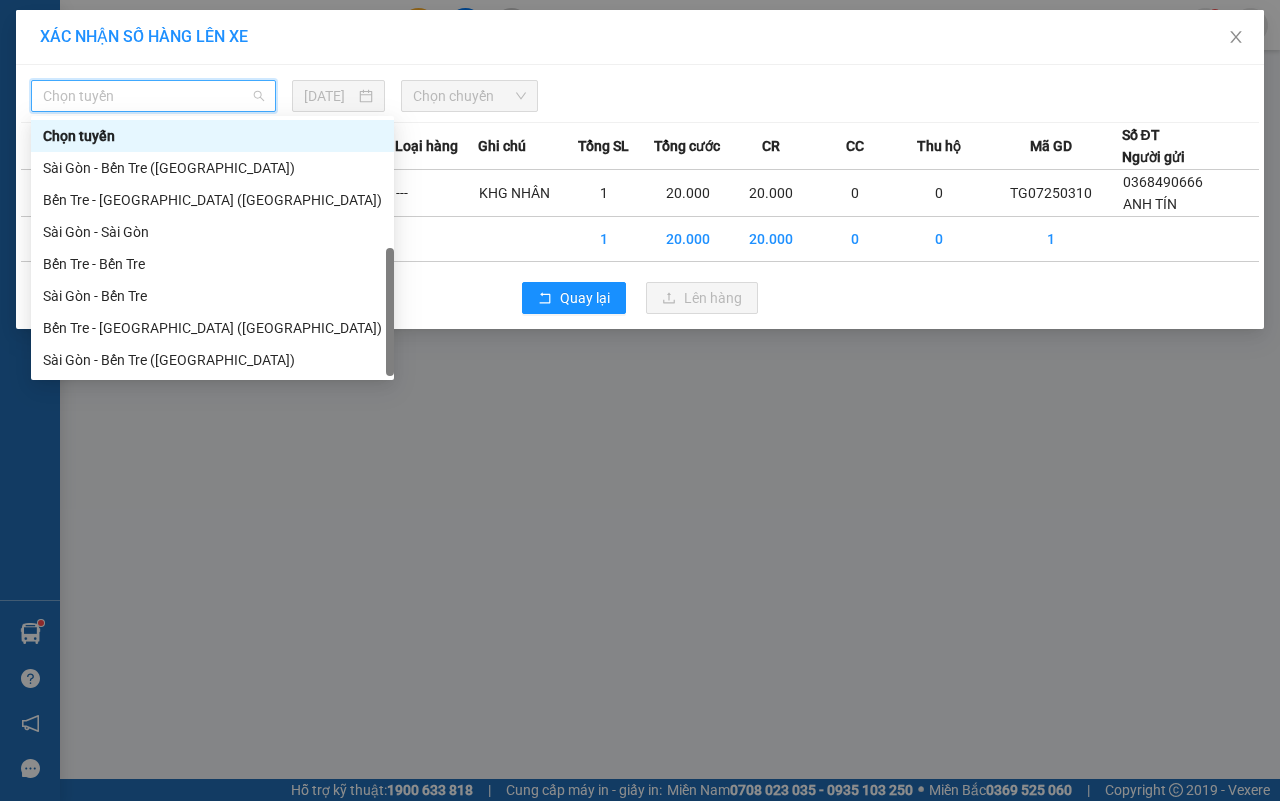 click on "Bến Tre - [GEOGRAPHIC_DATA]" at bounding box center (212, 392) 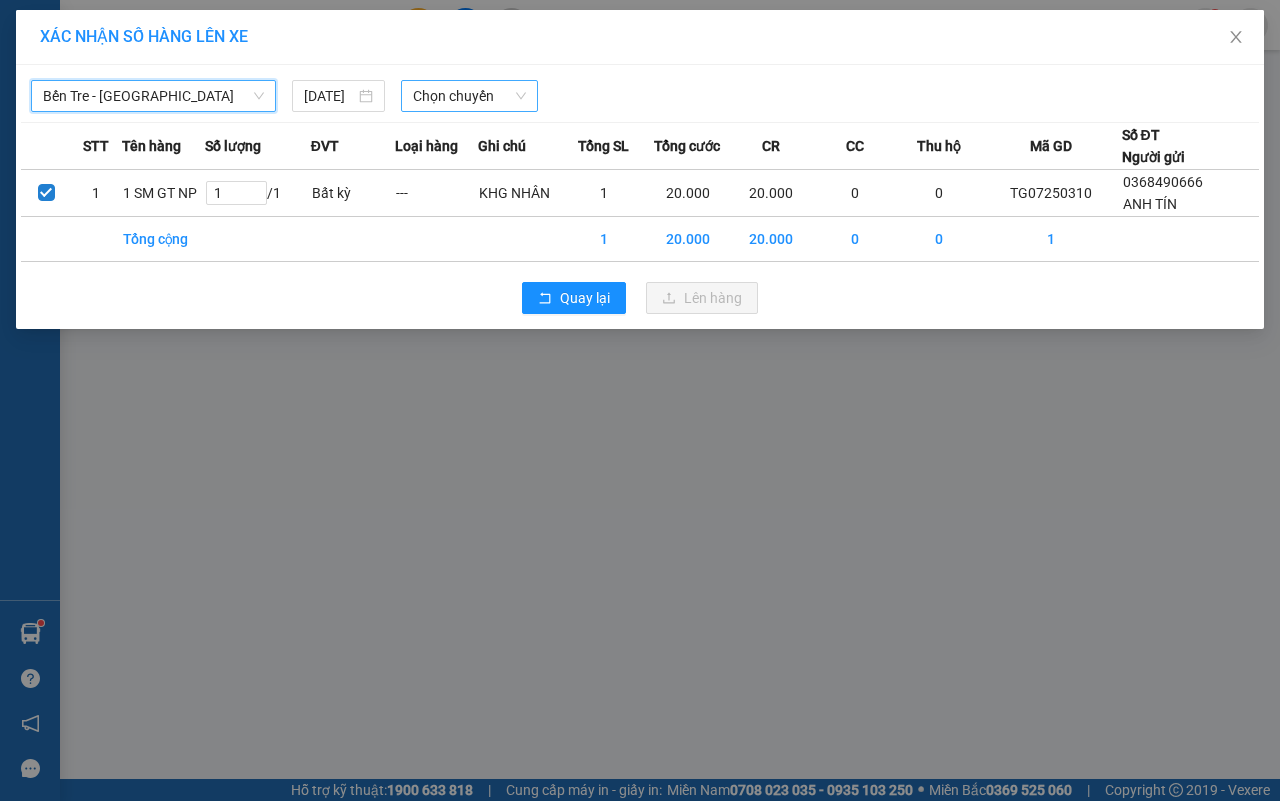 click on "Chọn chuyến" at bounding box center (469, 96) 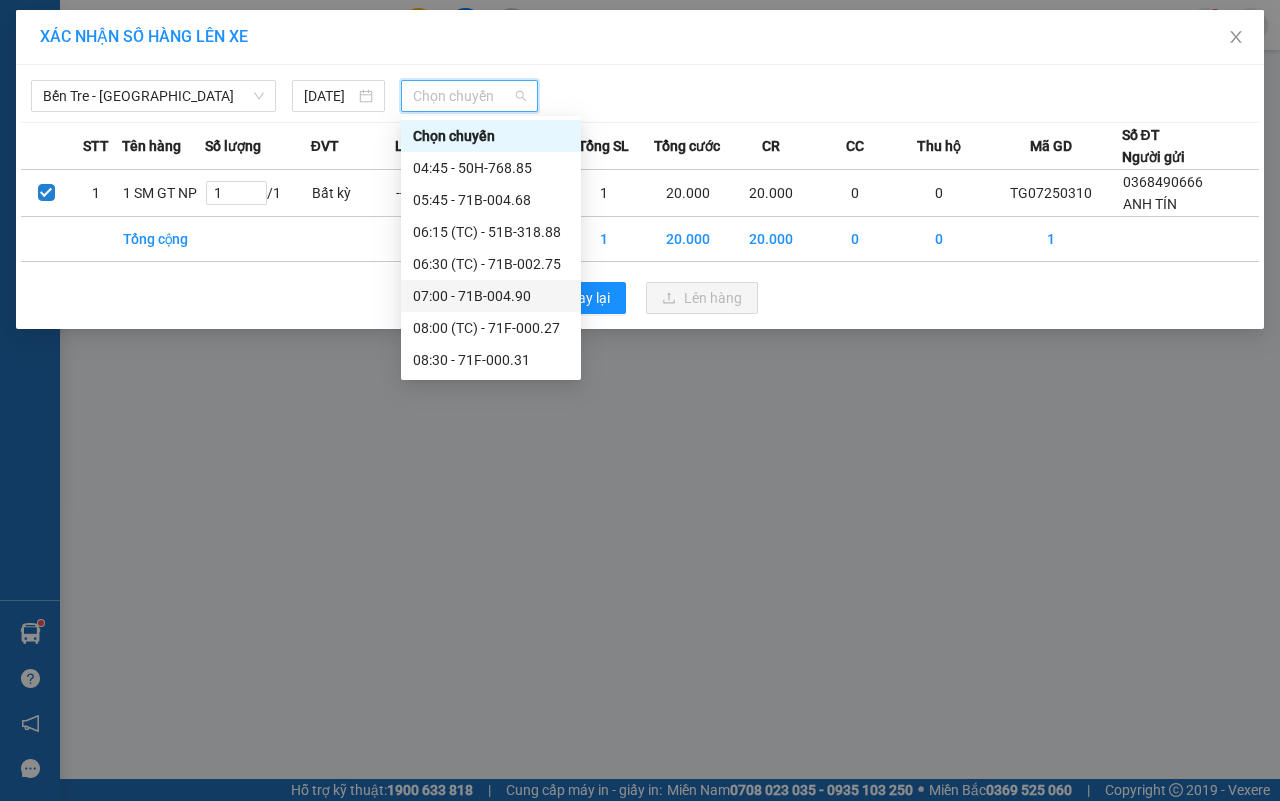 click on "07:00     - 71B-004.90" at bounding box center [491, 296] 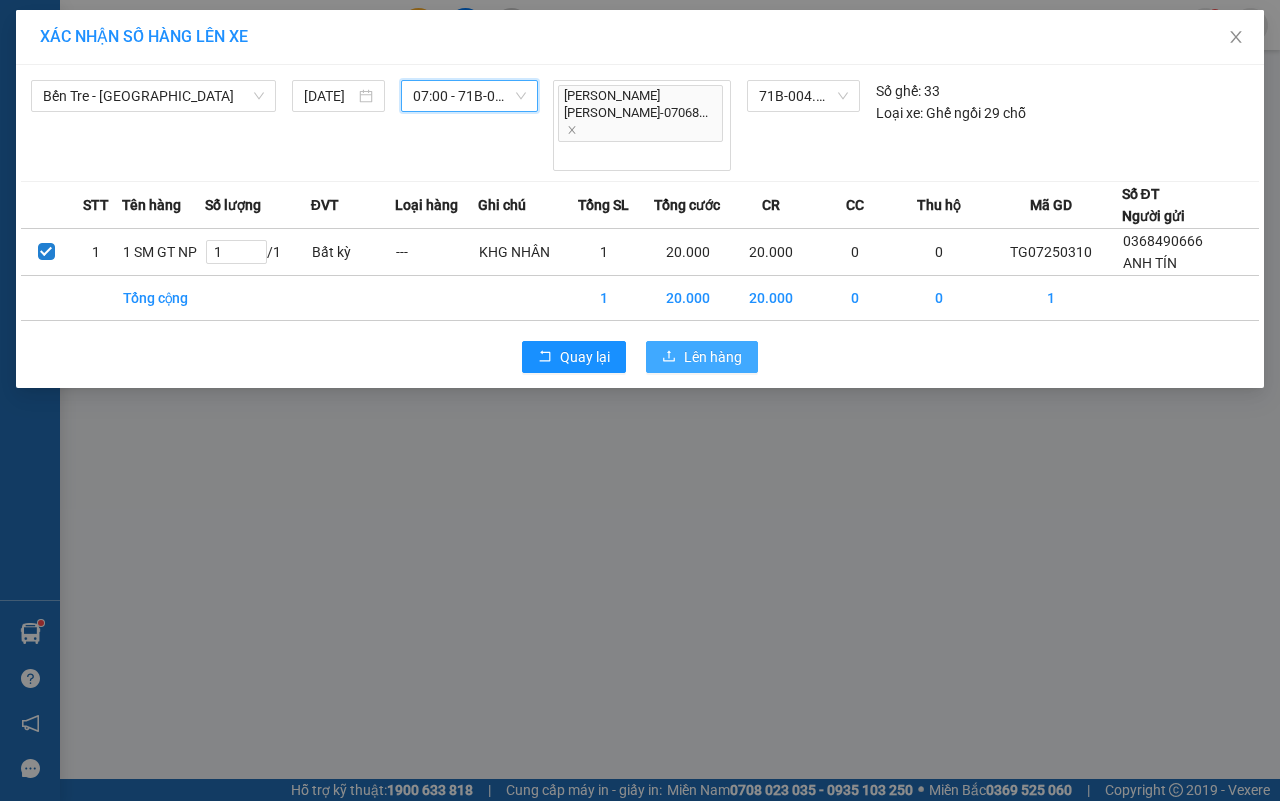 click on "Lên hàng" at bounding box center (713, 357) 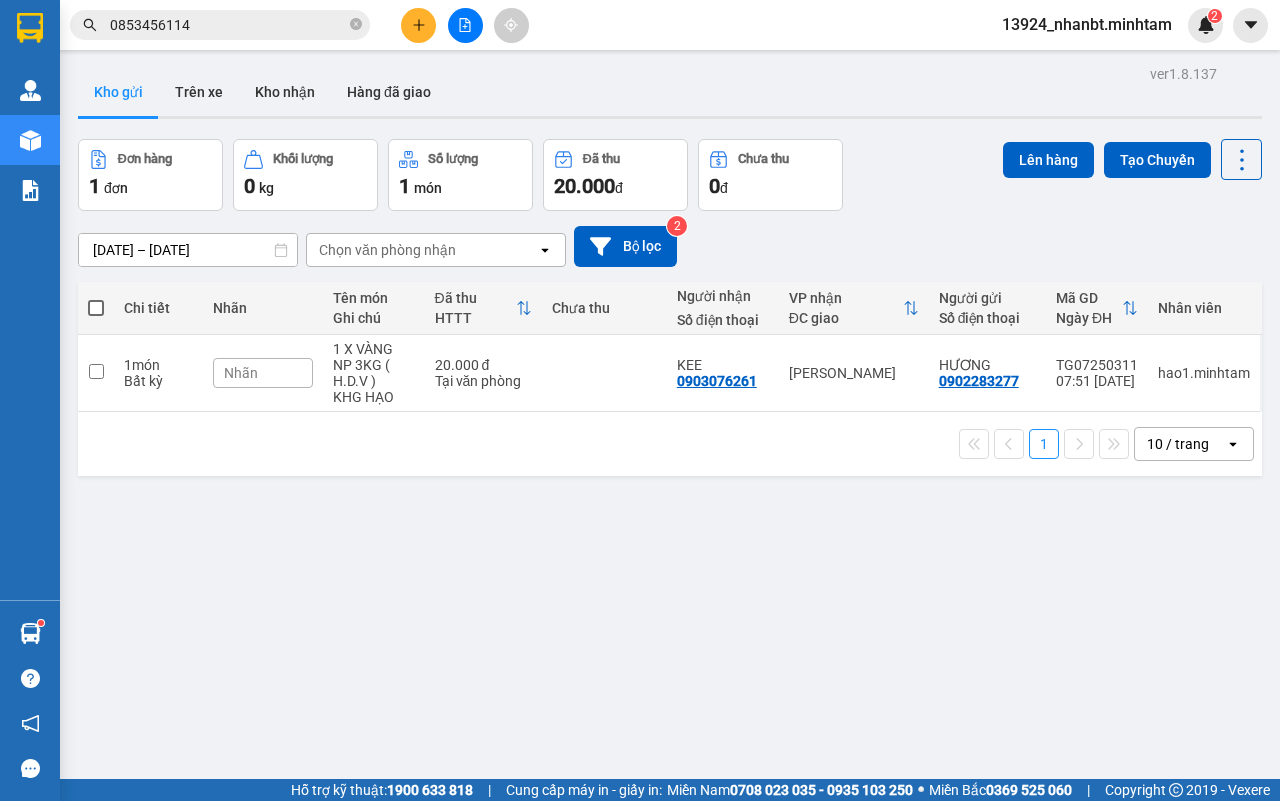 click 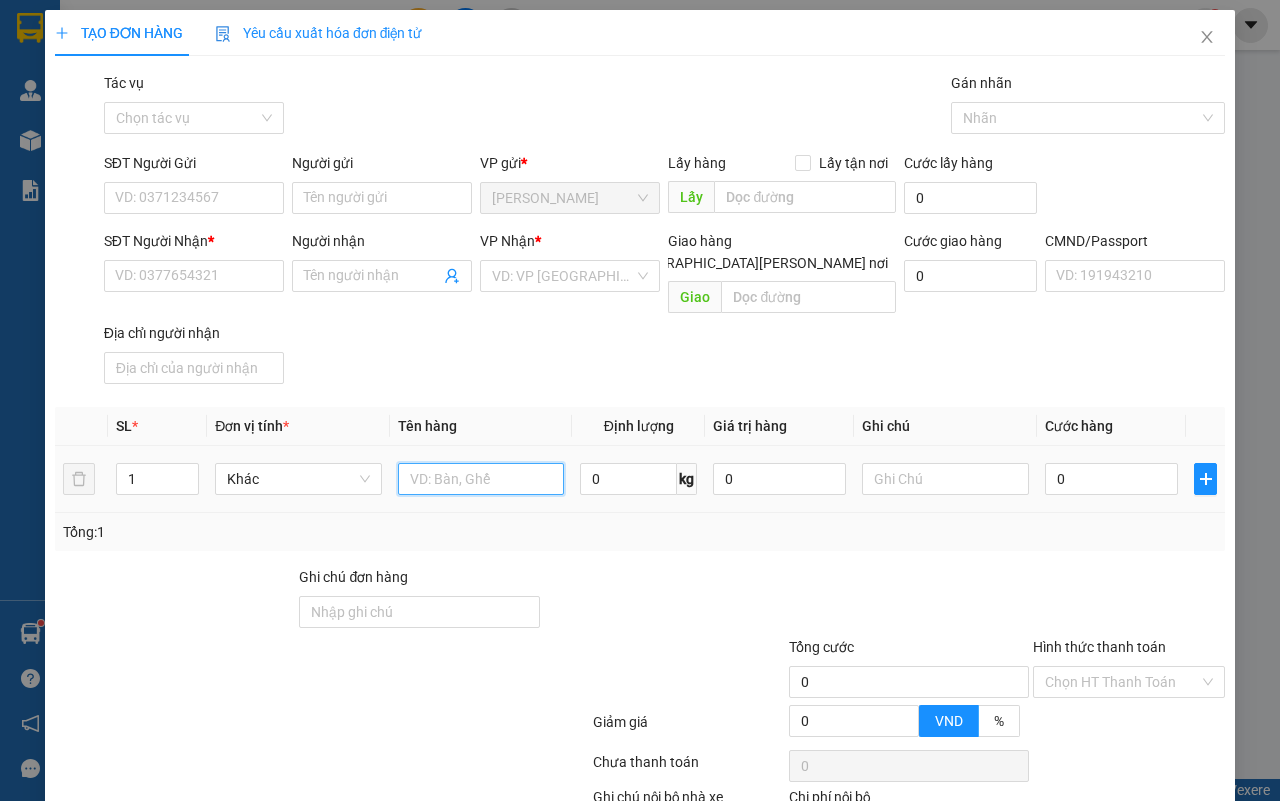 click at bounding box center [481, 479] 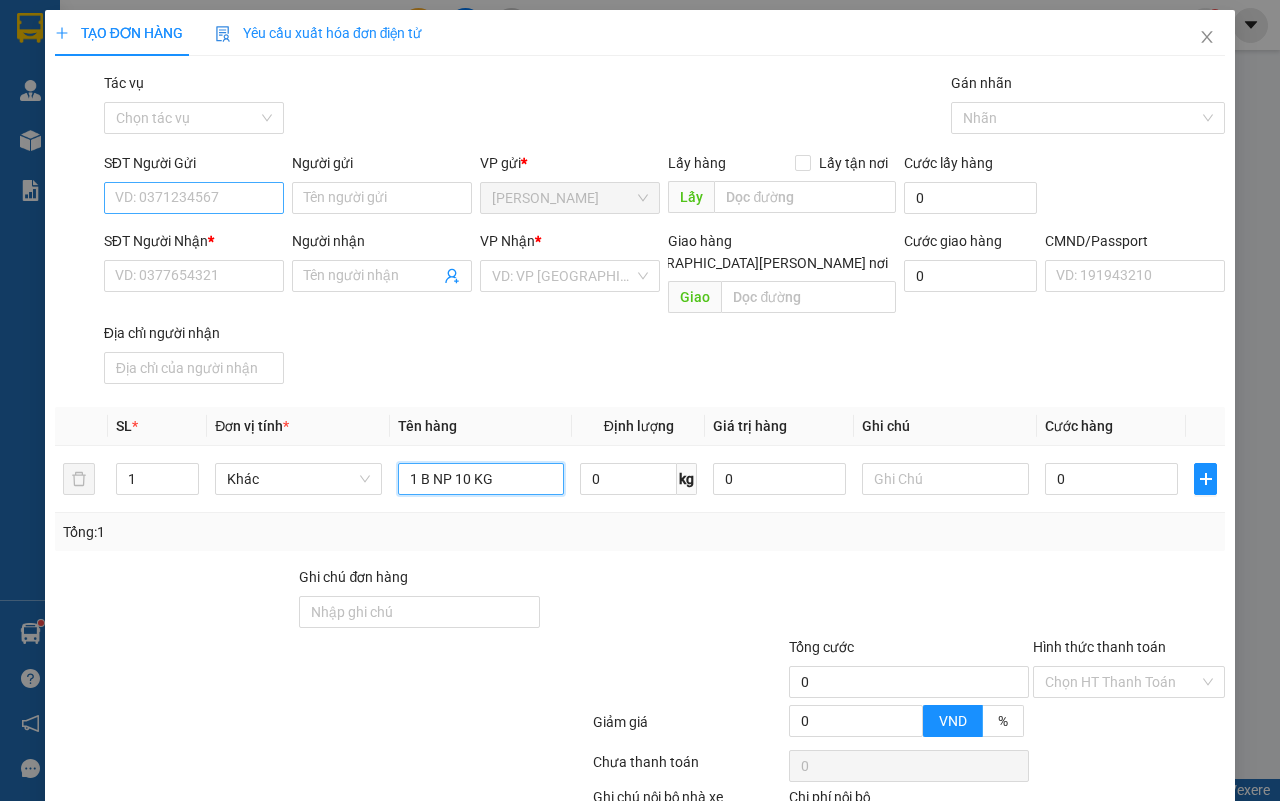 type on "1 B NP 10 KG" 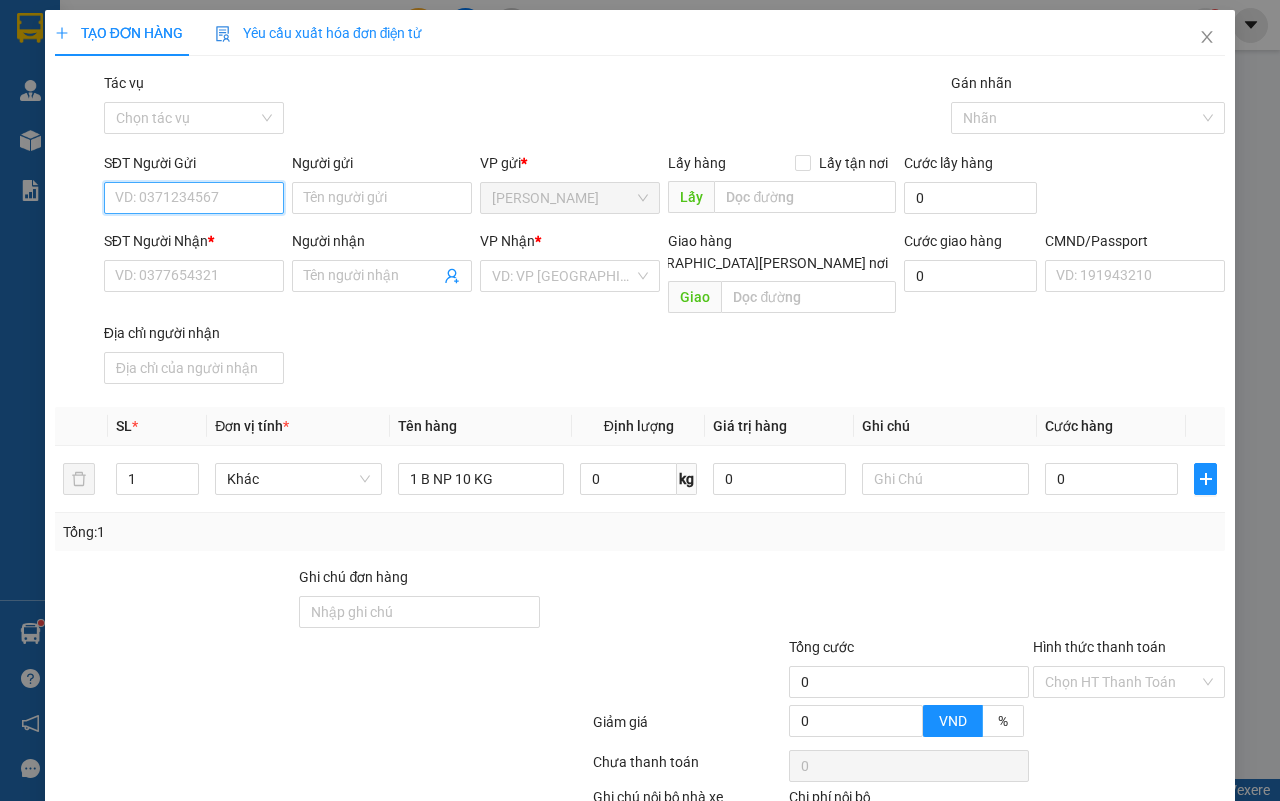 click on "SĐT Người Gửi" at bounding box center (194, 198) 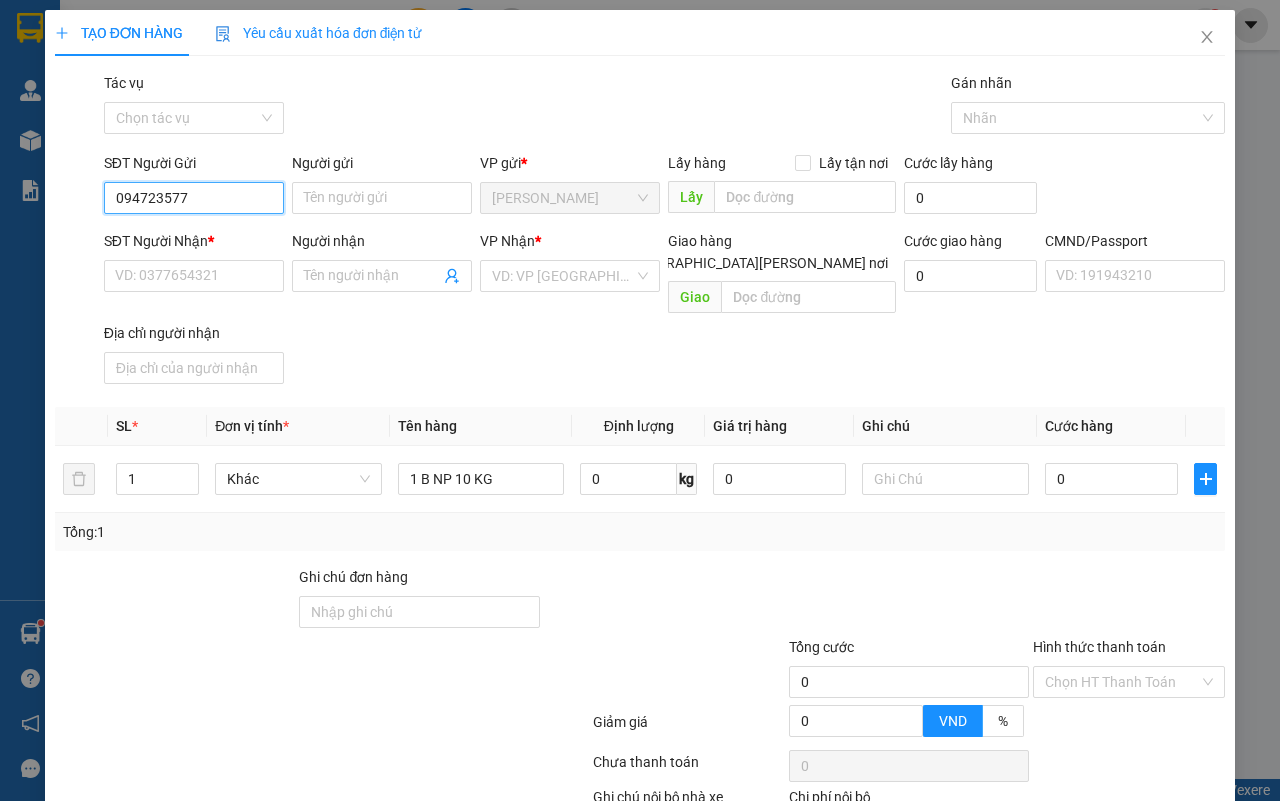 type on "0947235778" 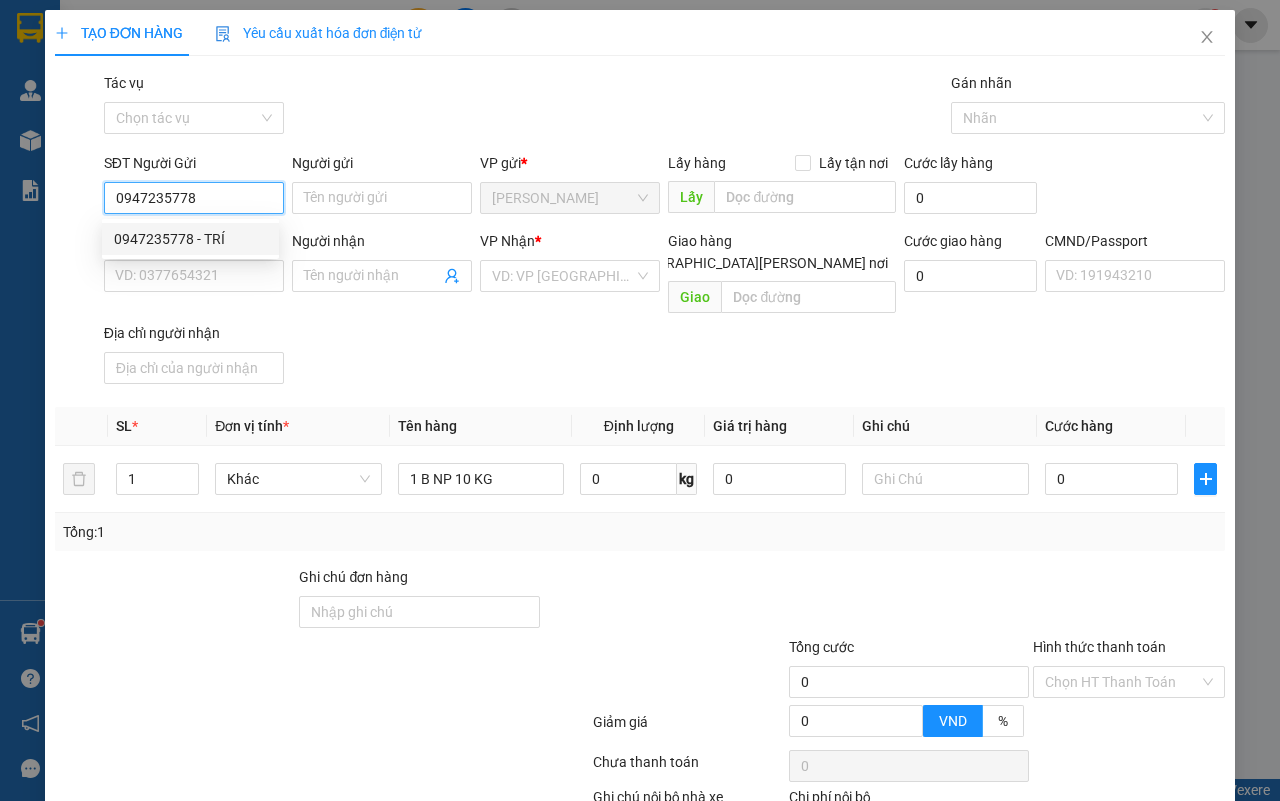 click on "0947235778 - TRÍ" at bounding box center (190, 239) 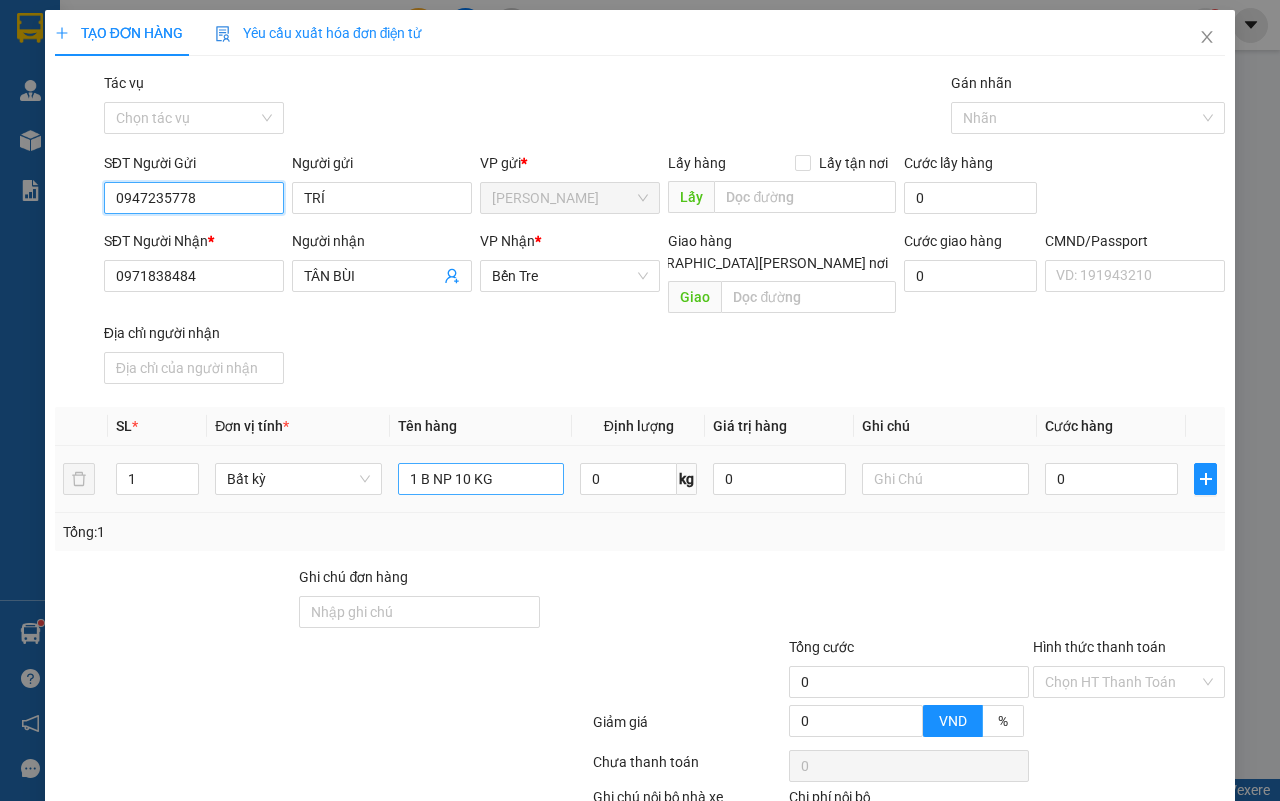 type on "0947235778" 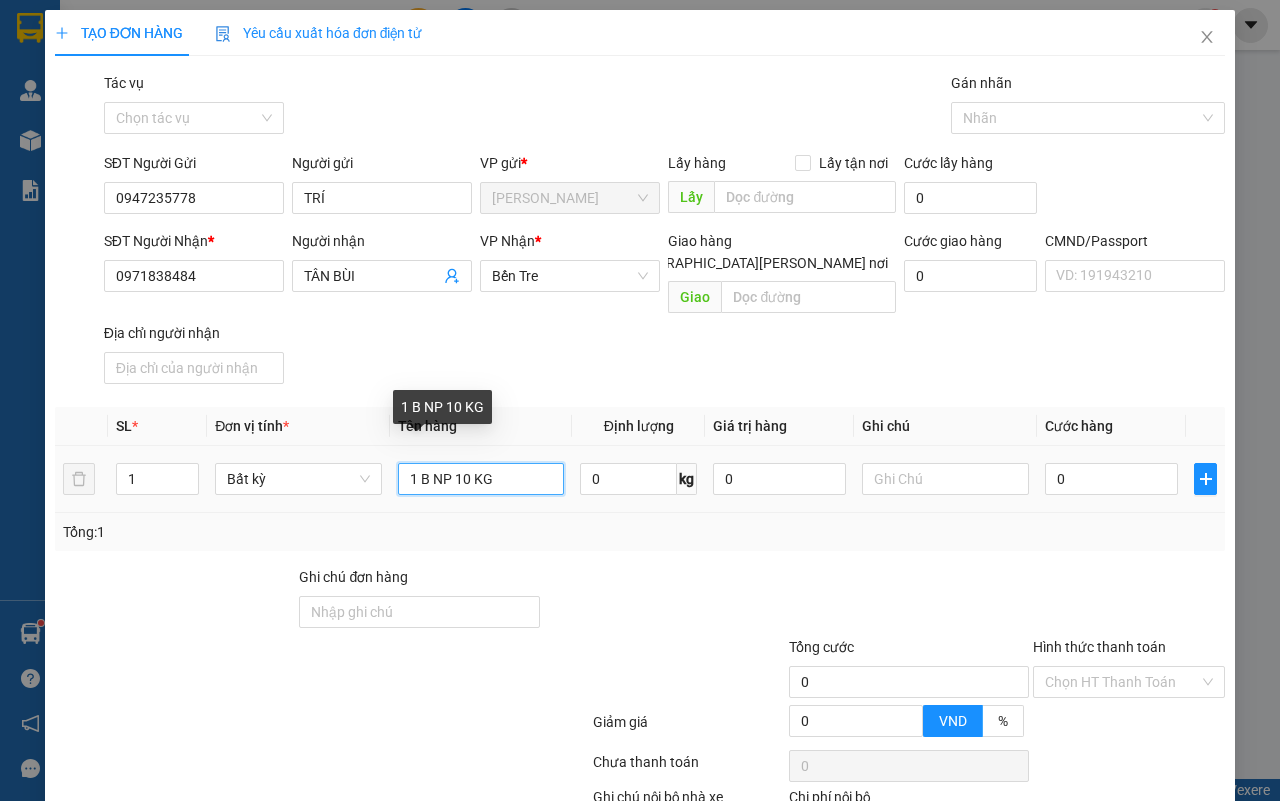 click on "1 B NP 10 KG" at bounding box center (481, 479) 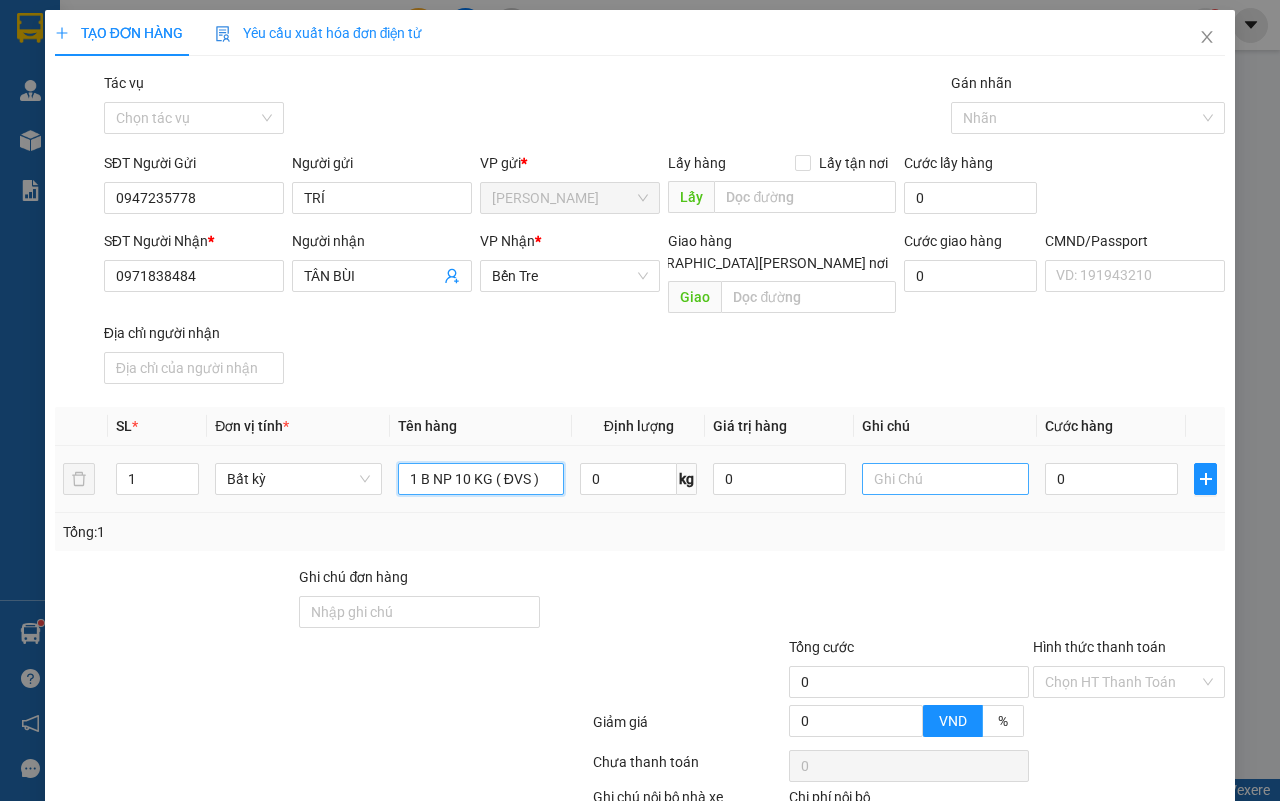 type on "1 B NP 10 KG ( ĐVS )" 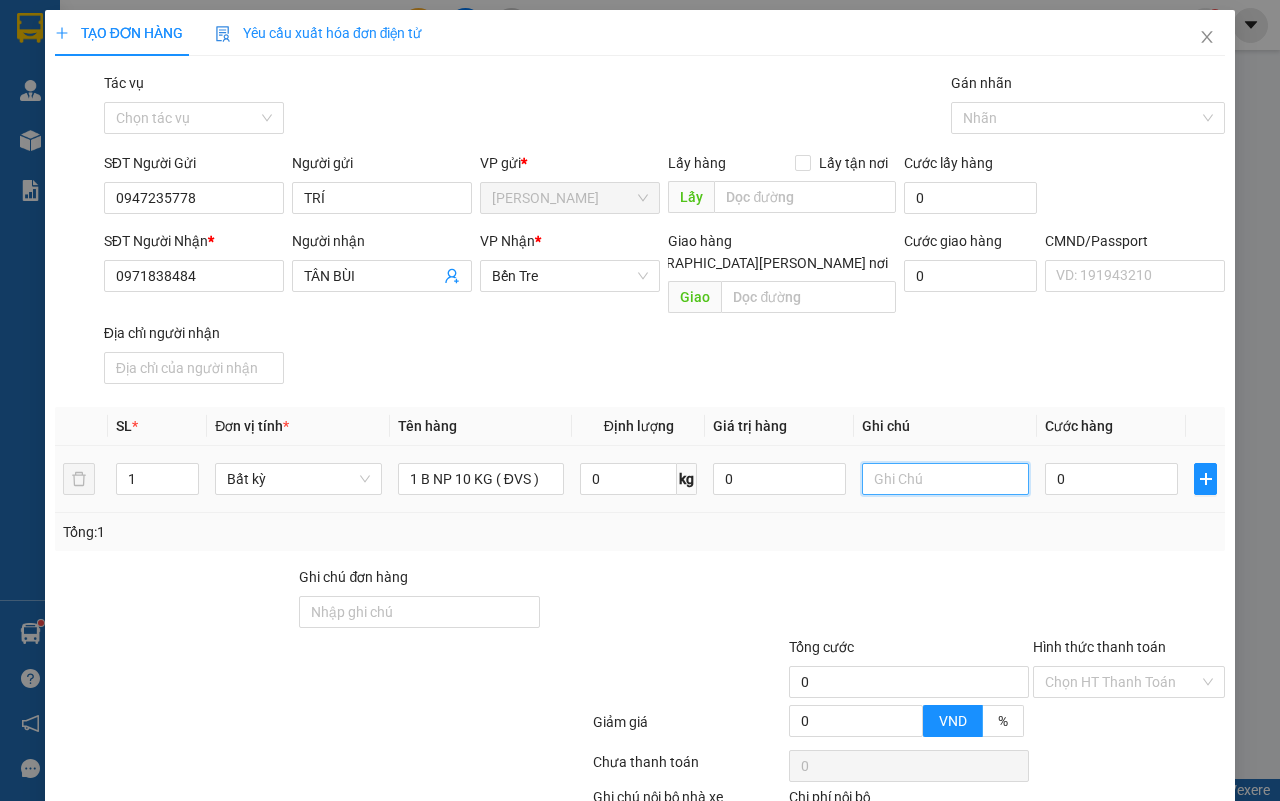 click at bounding box center [945, 479] 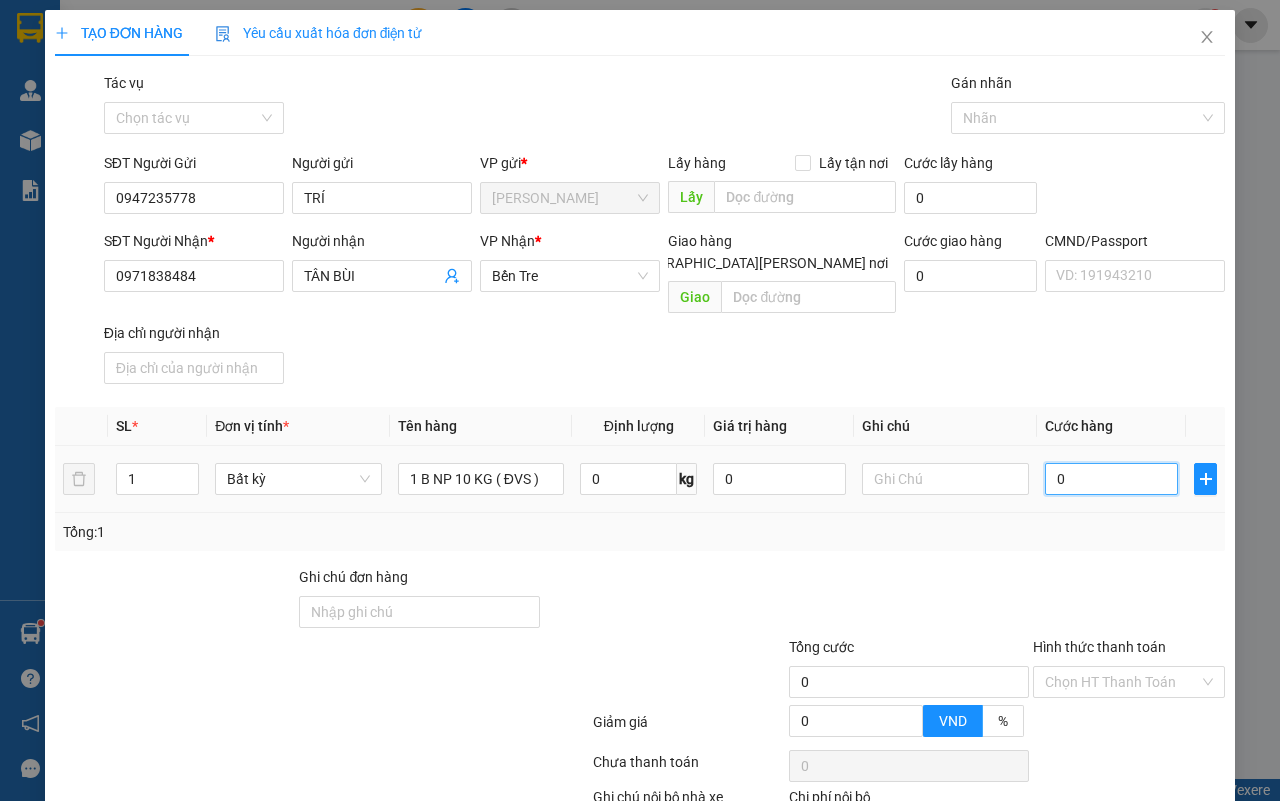 click on "0" at bounding box center [1111, 479] 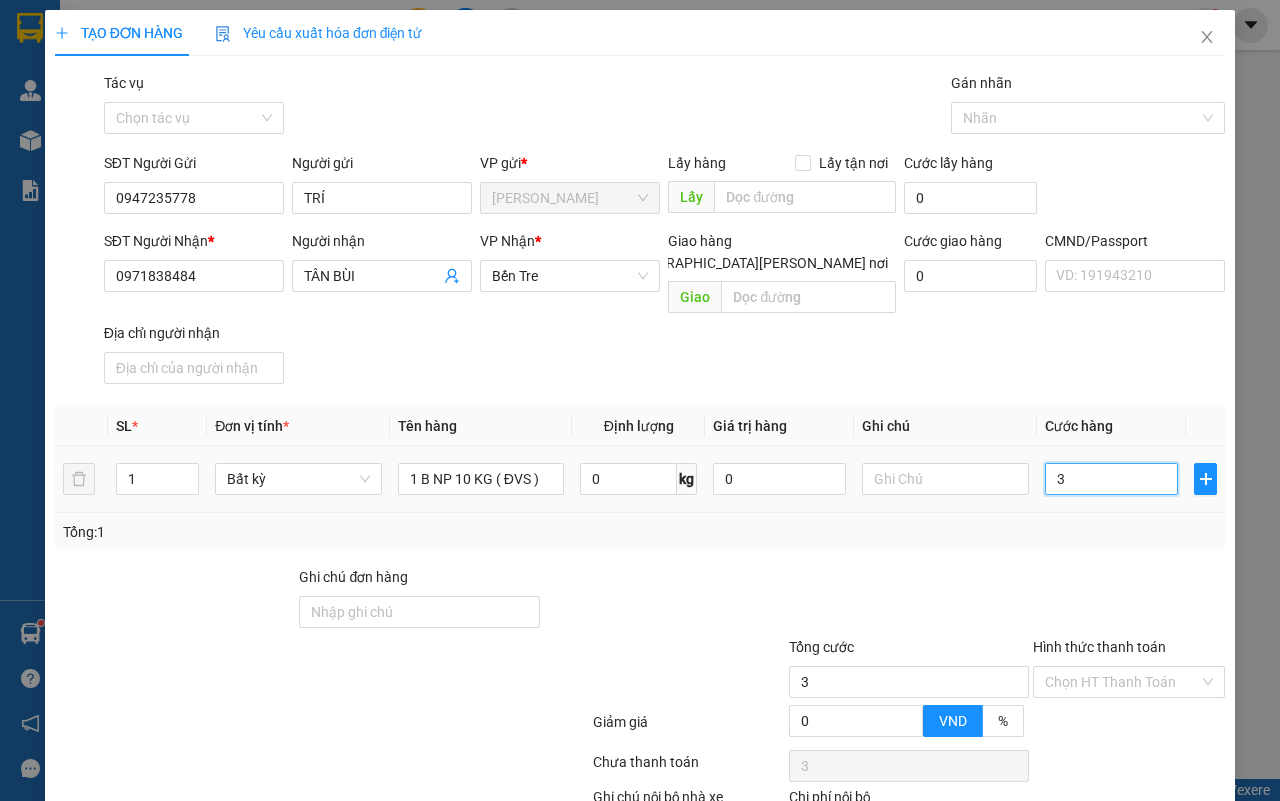 type on "30" 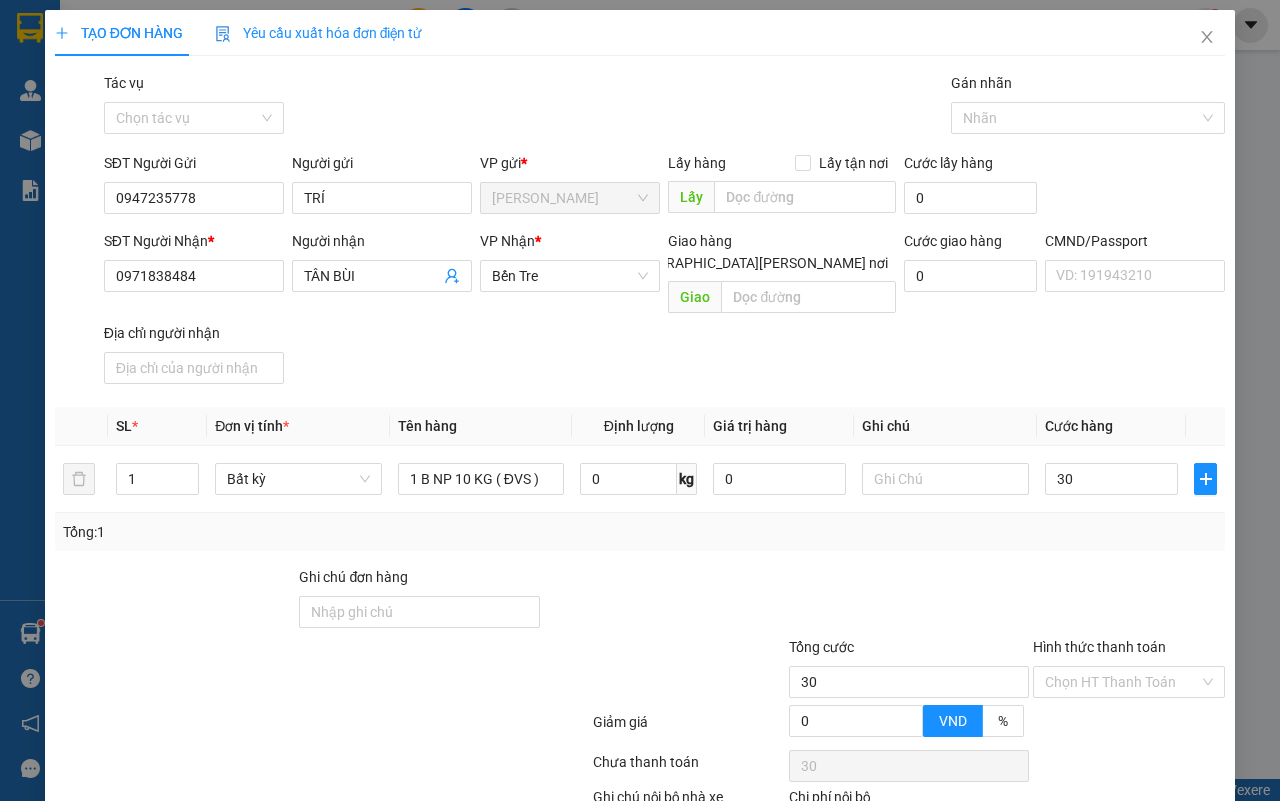 type on "30.000" 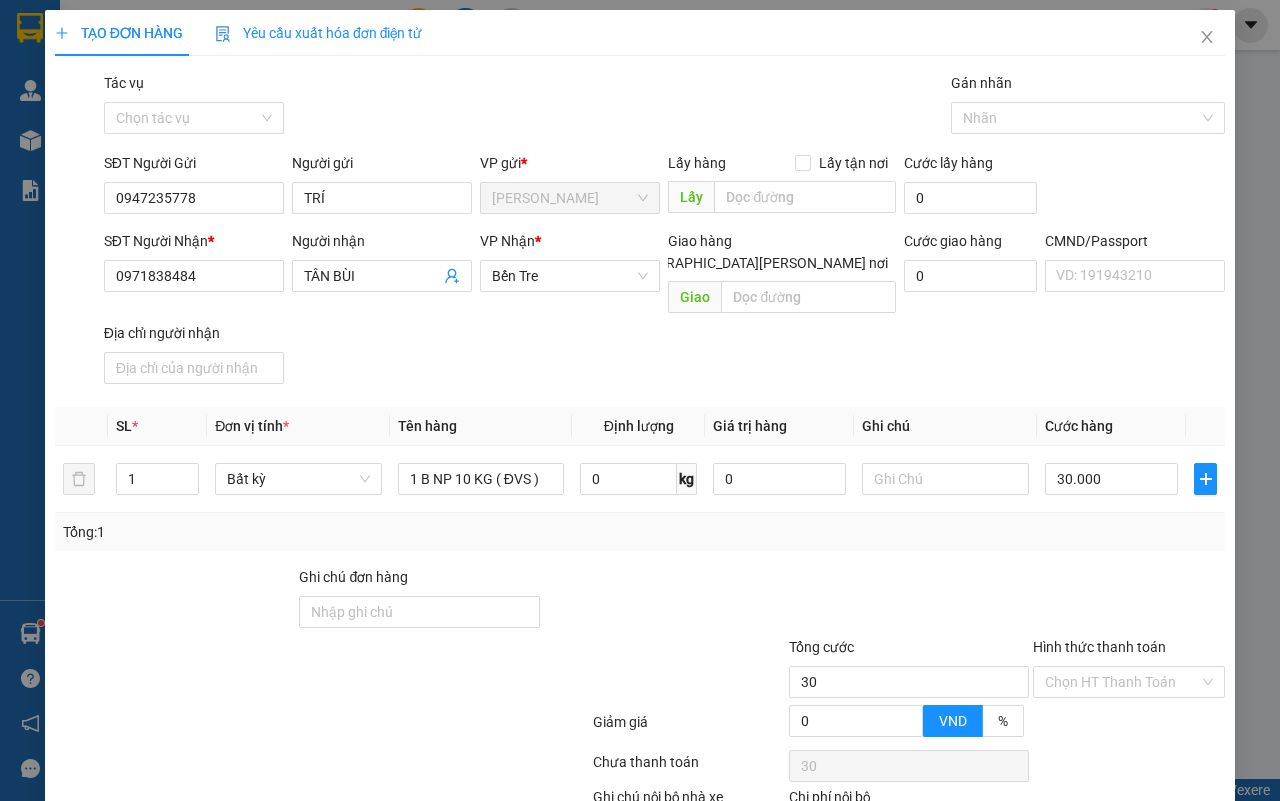 type on "30.000" 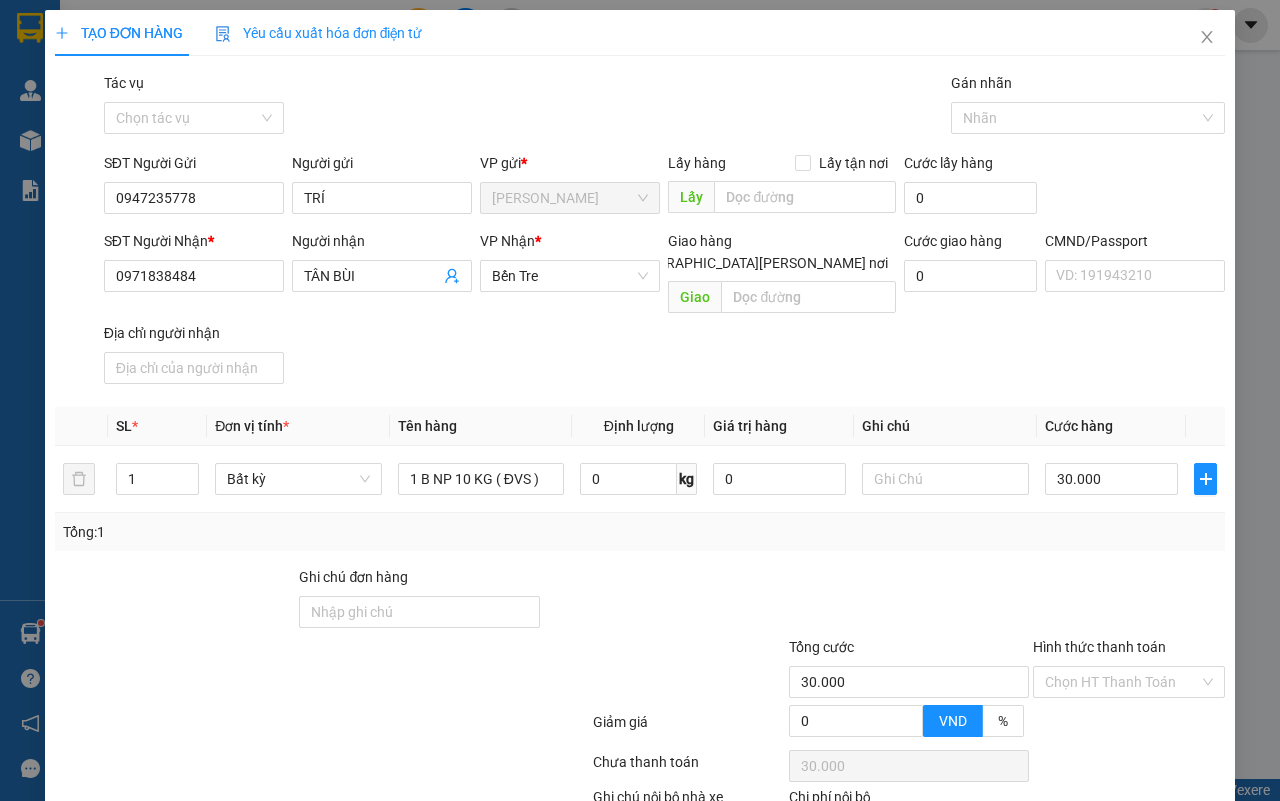 click on "Ghi chú đơn hàng" at bounding box center (419, 581) 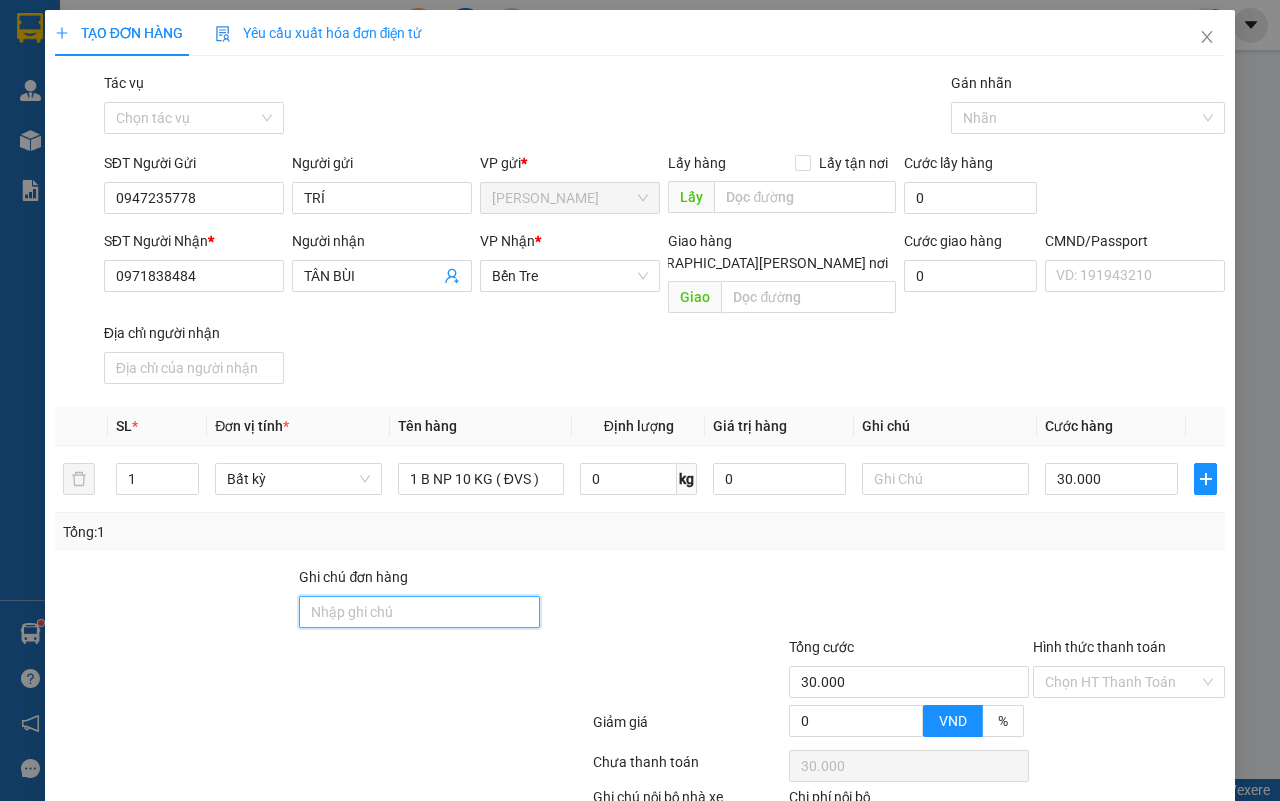 click on "Ghi chú đơn hàng" at bounding box center [419, 612] 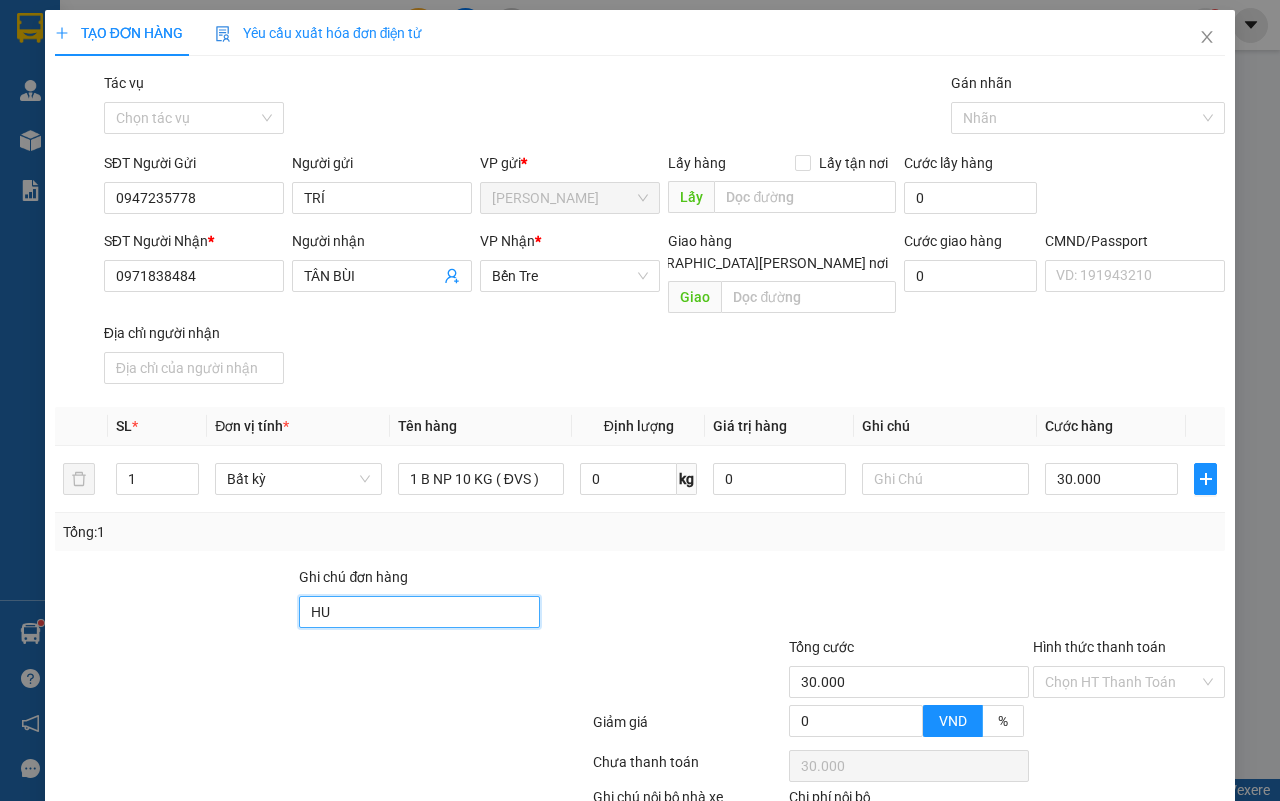 type on "H" 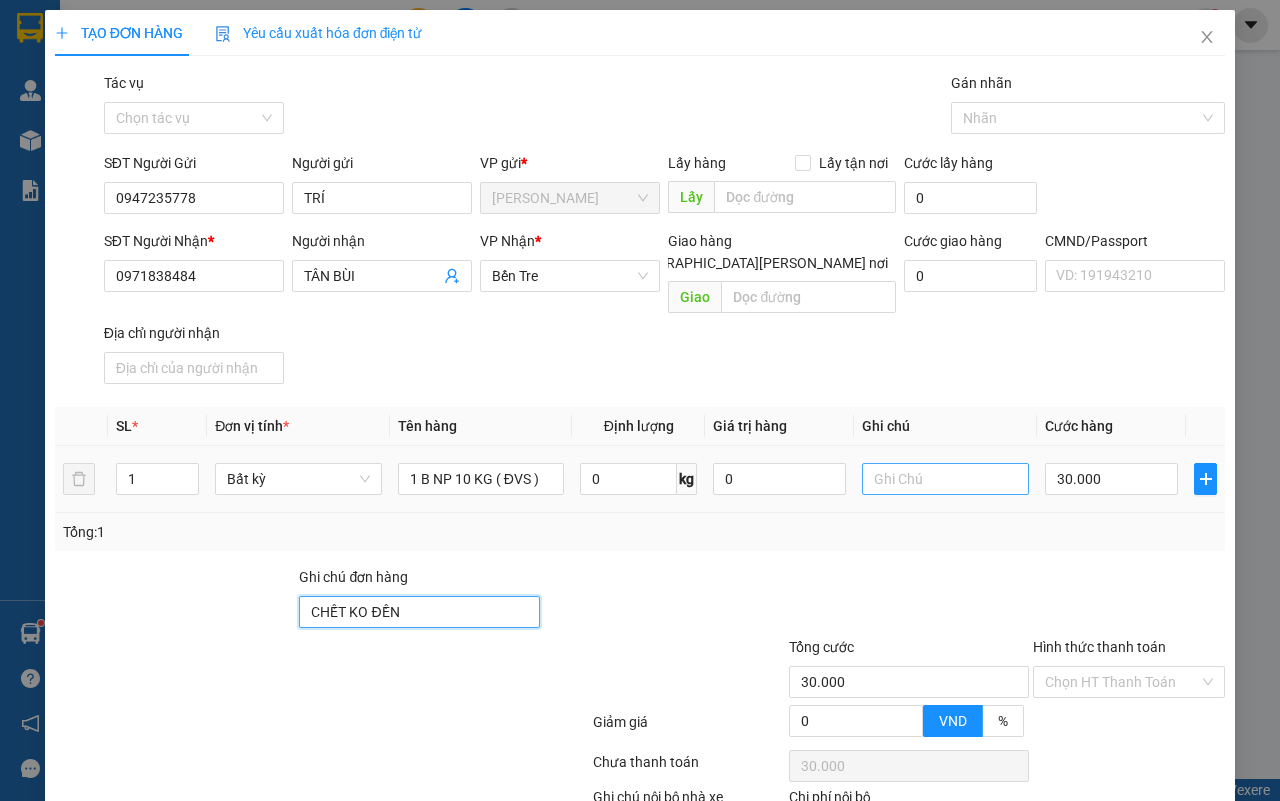 type on "CHẾT KO ĐỀN" 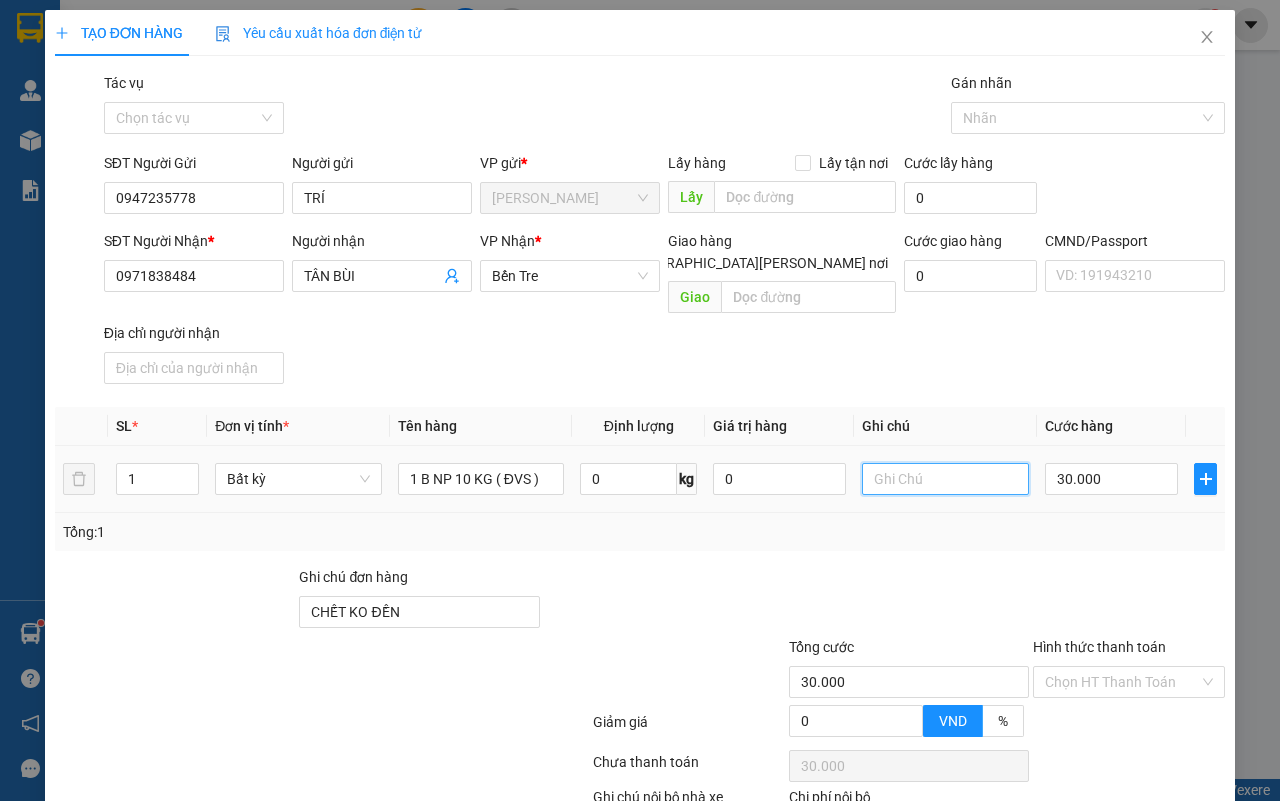 click at bounding box center (945, 479) 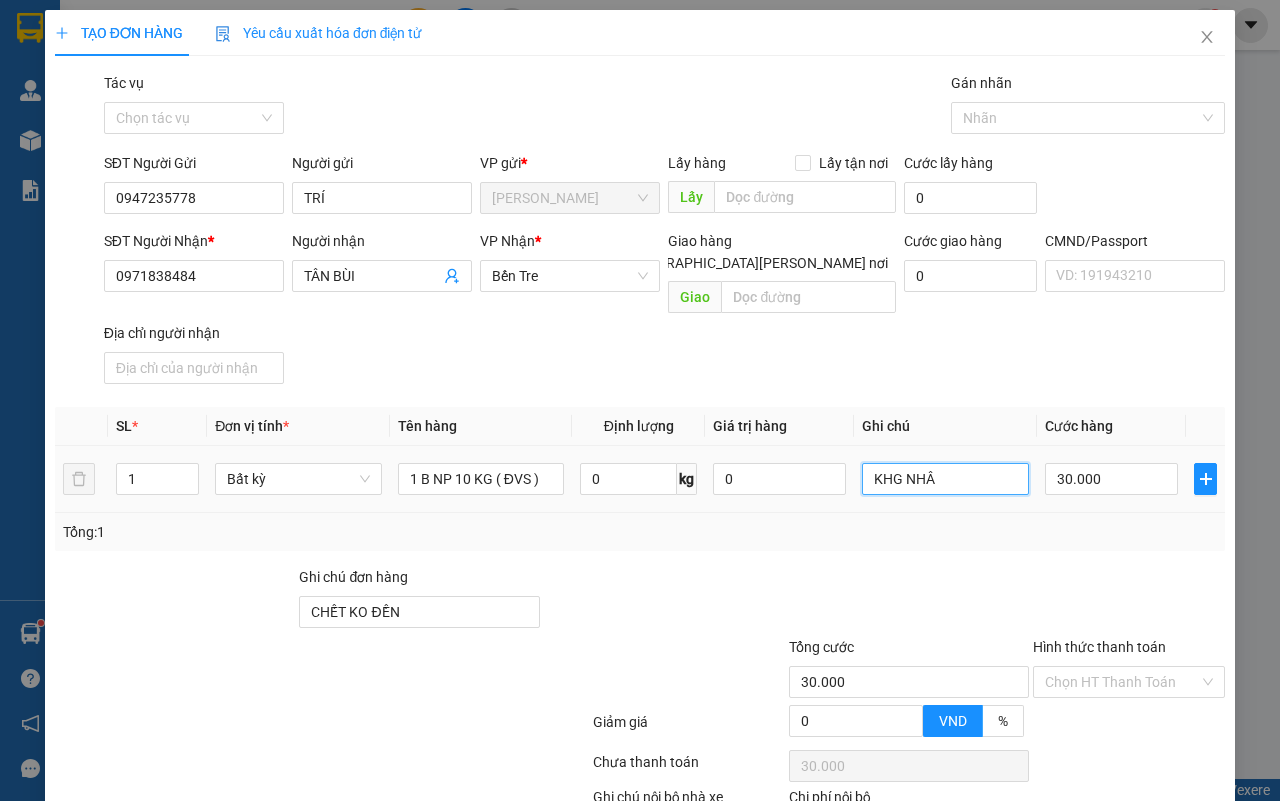 type on "KHG NHÂN" 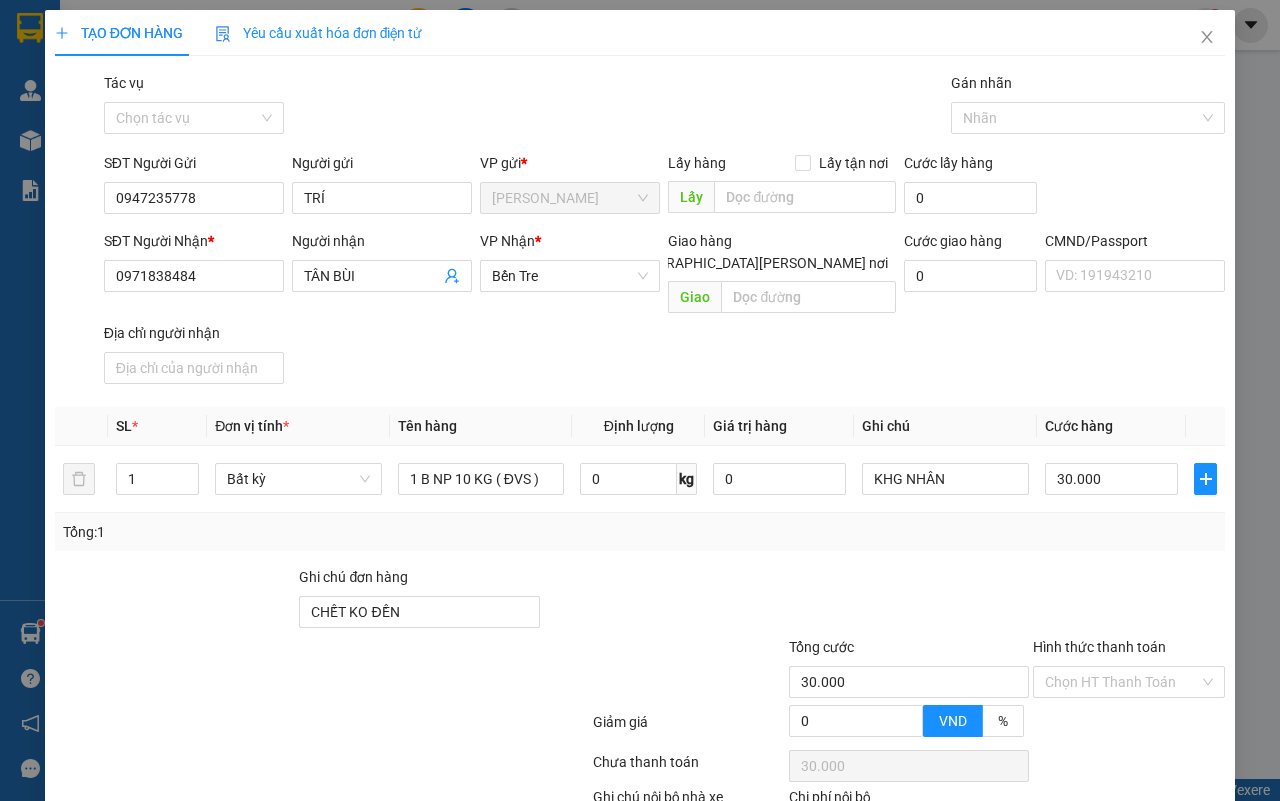 click on "[PERSON_NAME] và In" at bounding box center [1190, 879] 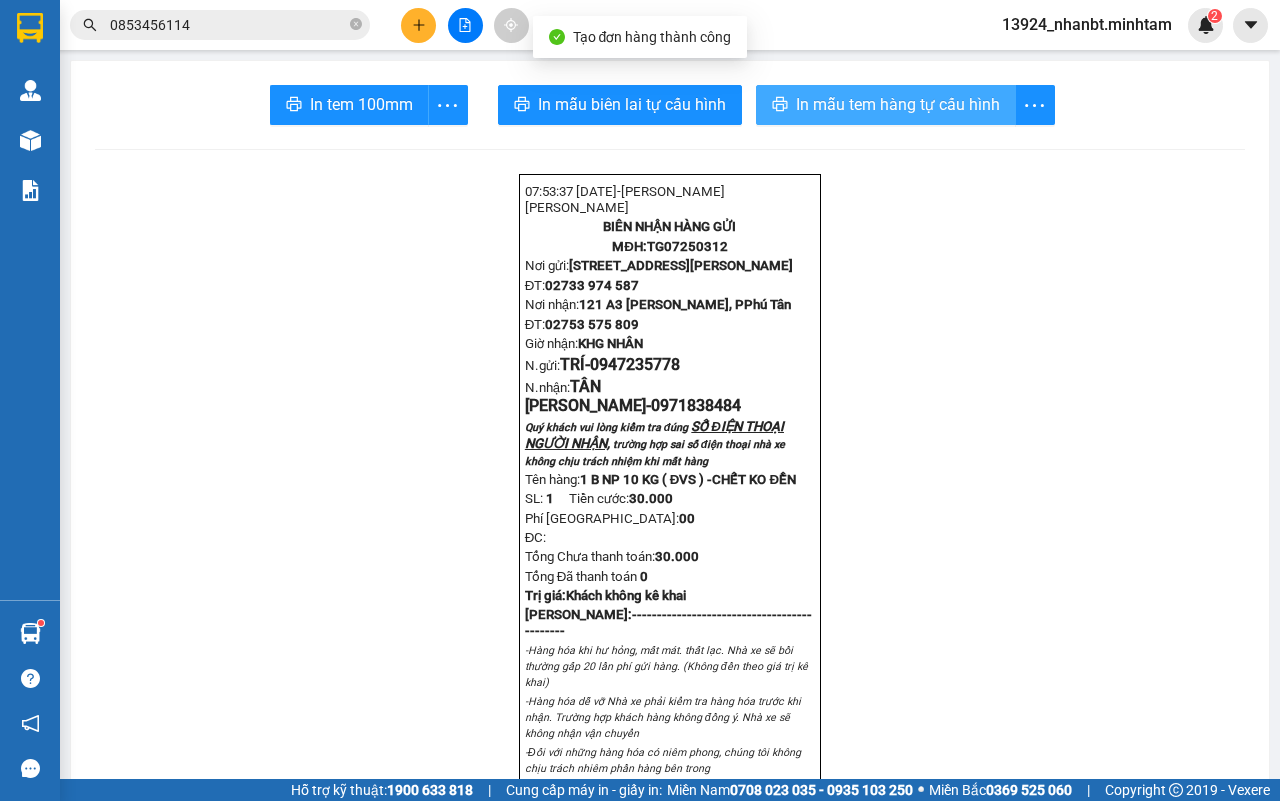 click on "In mẫu tem hàng tự cấu hình" at bounding box center [898, 104] 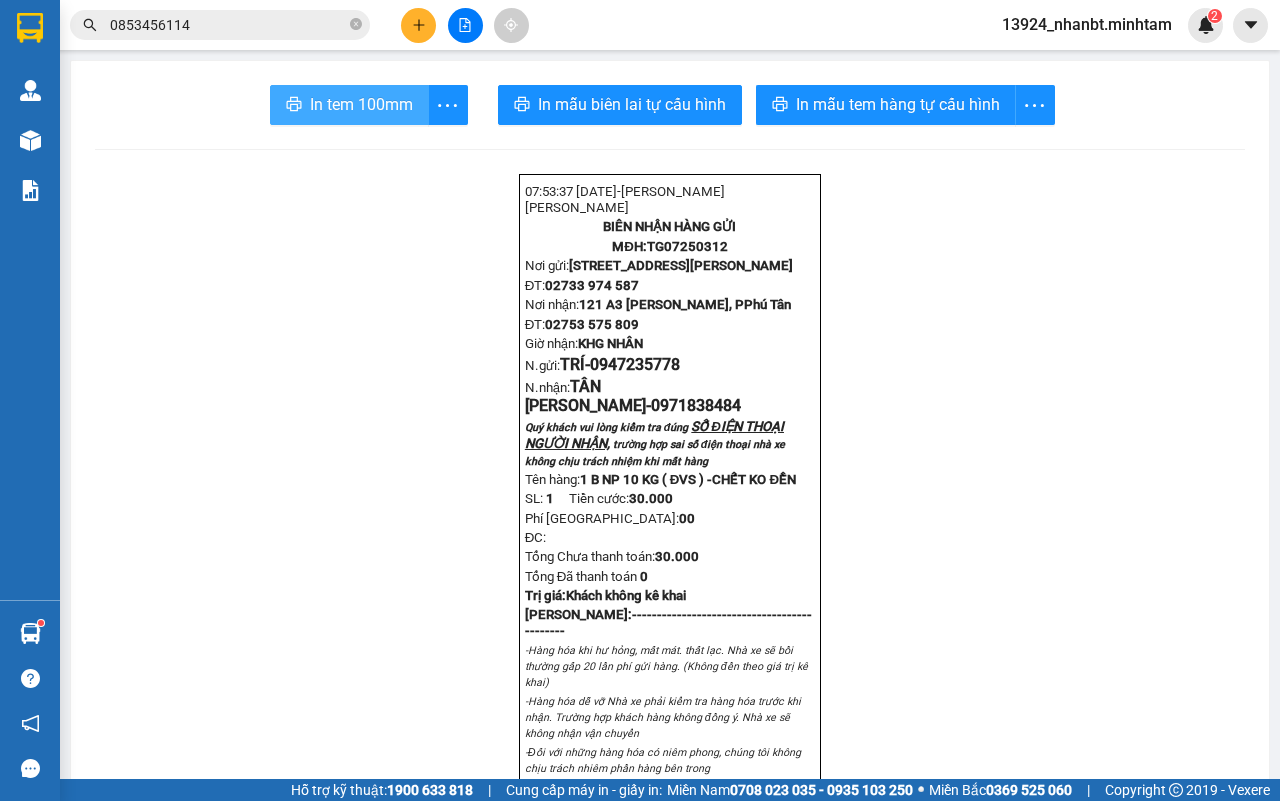 click on "In tem 100mm" at bounding box center (361, 104) 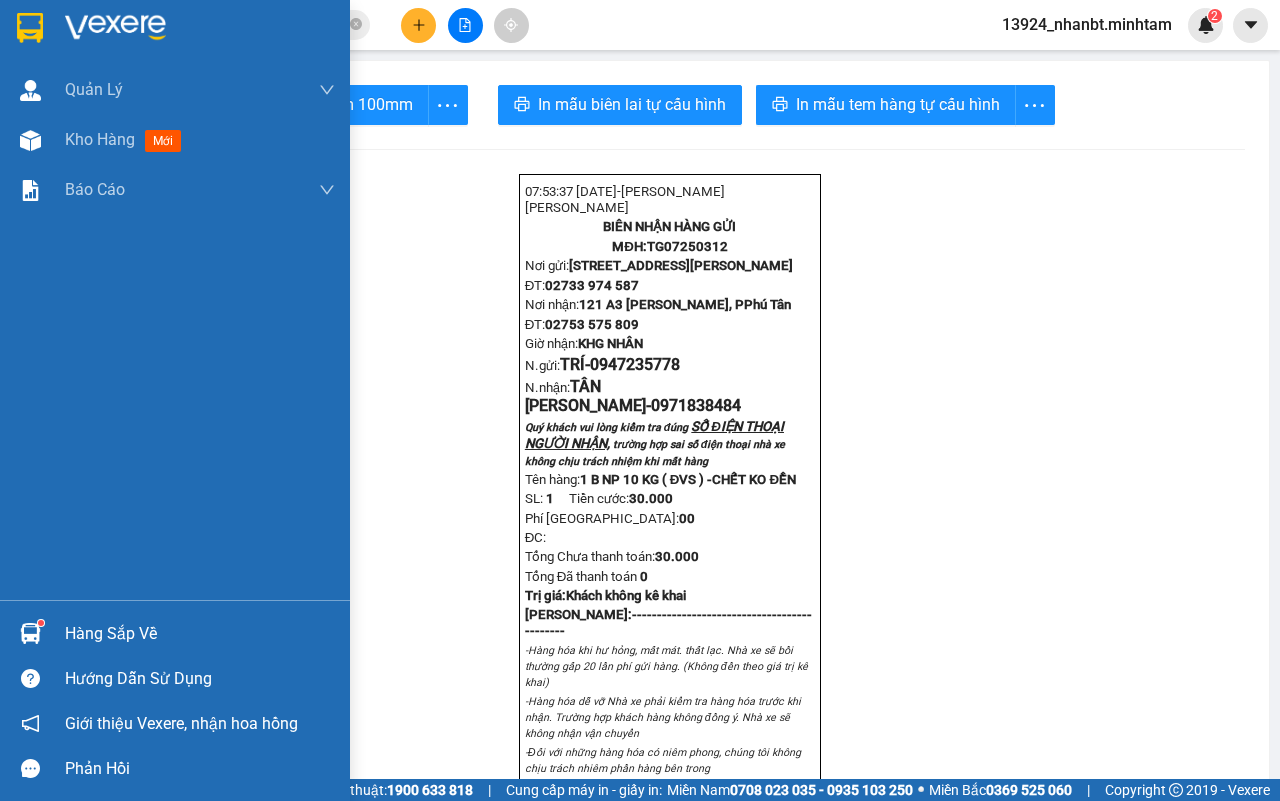 click on "Hàng sắp về" at bounding box center [200, 634] 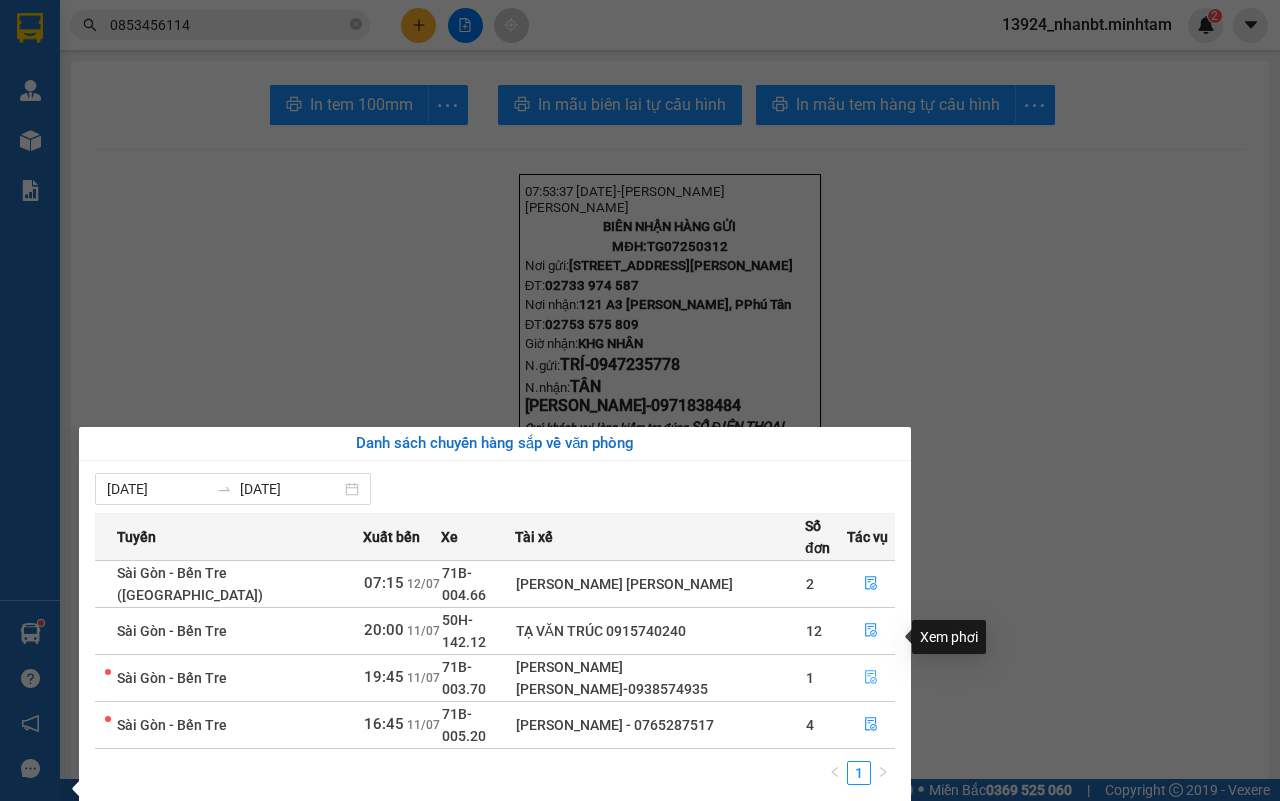 click 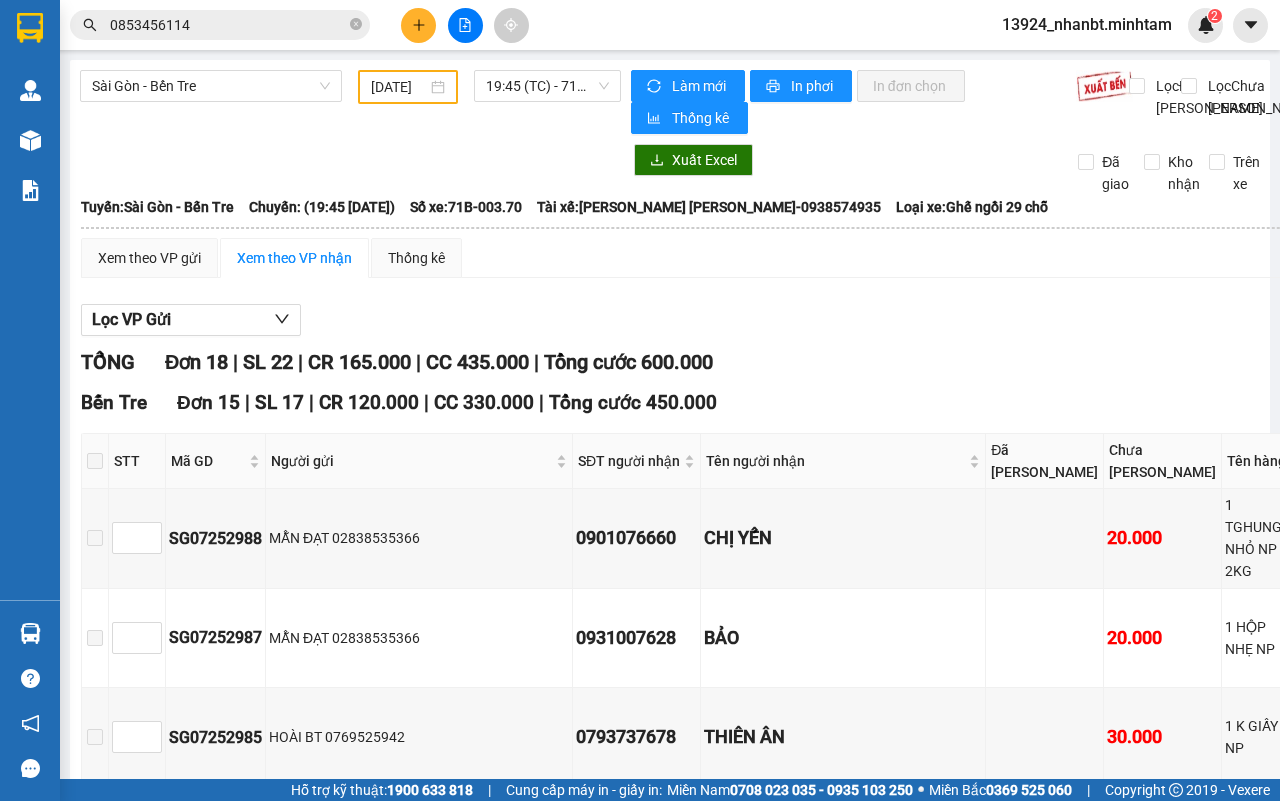 click at bounding box center (107, 2607) 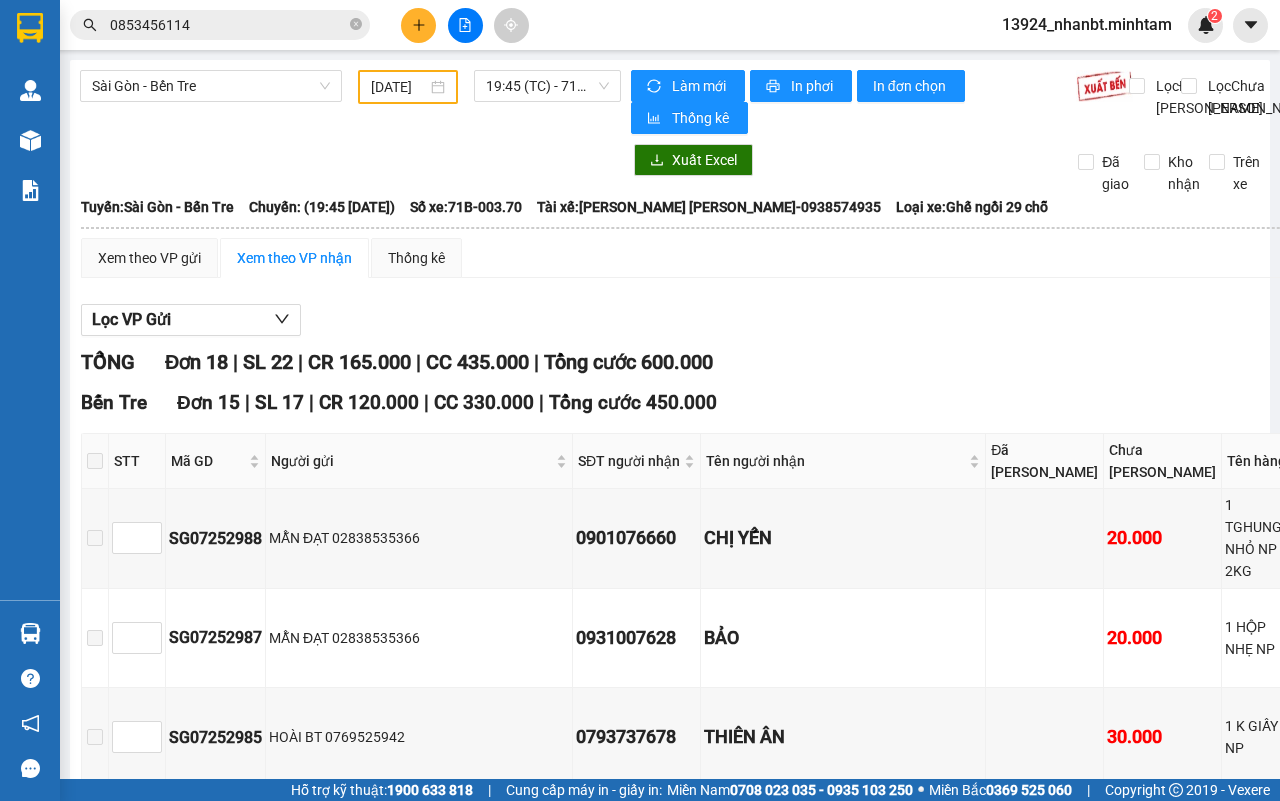click on "Nhập kho nhận" at bounding box center [393, 2658] 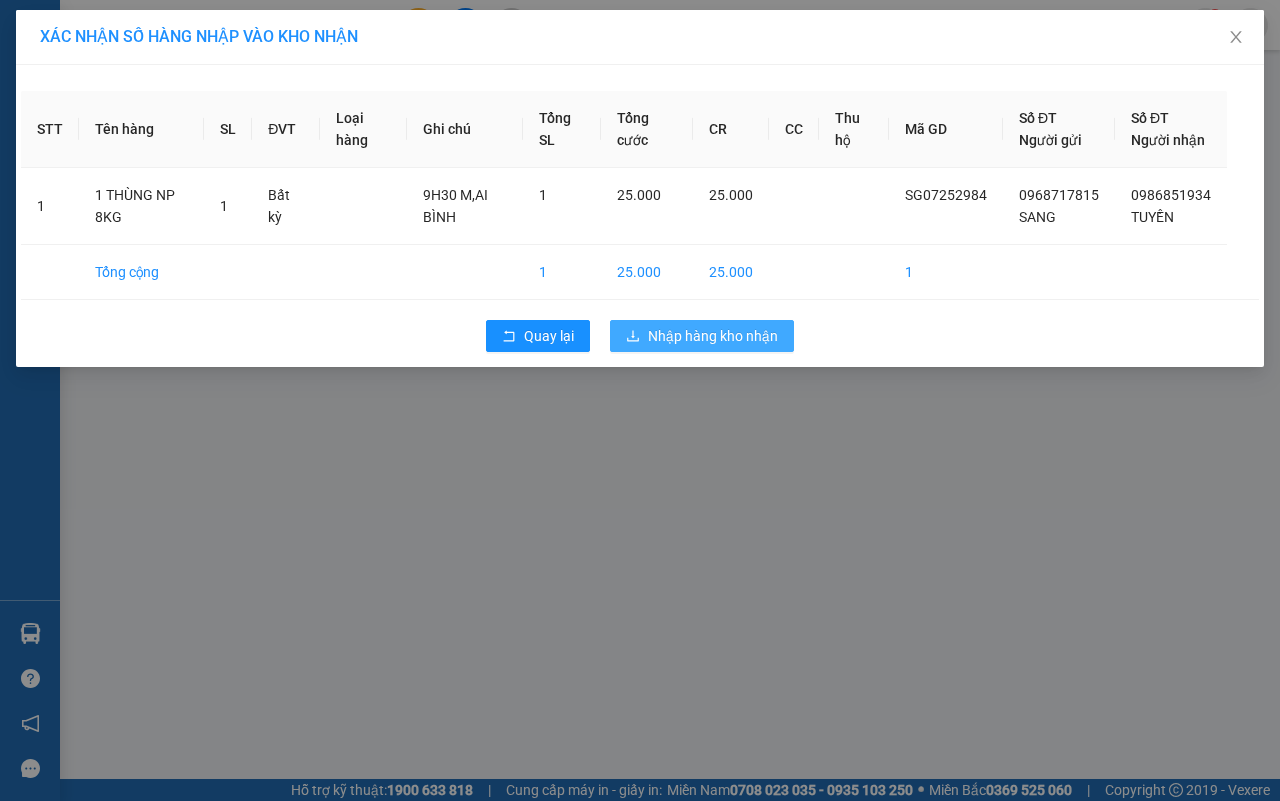 click on "Nhập hàng kho nhận" at bounding box center (713, 336) 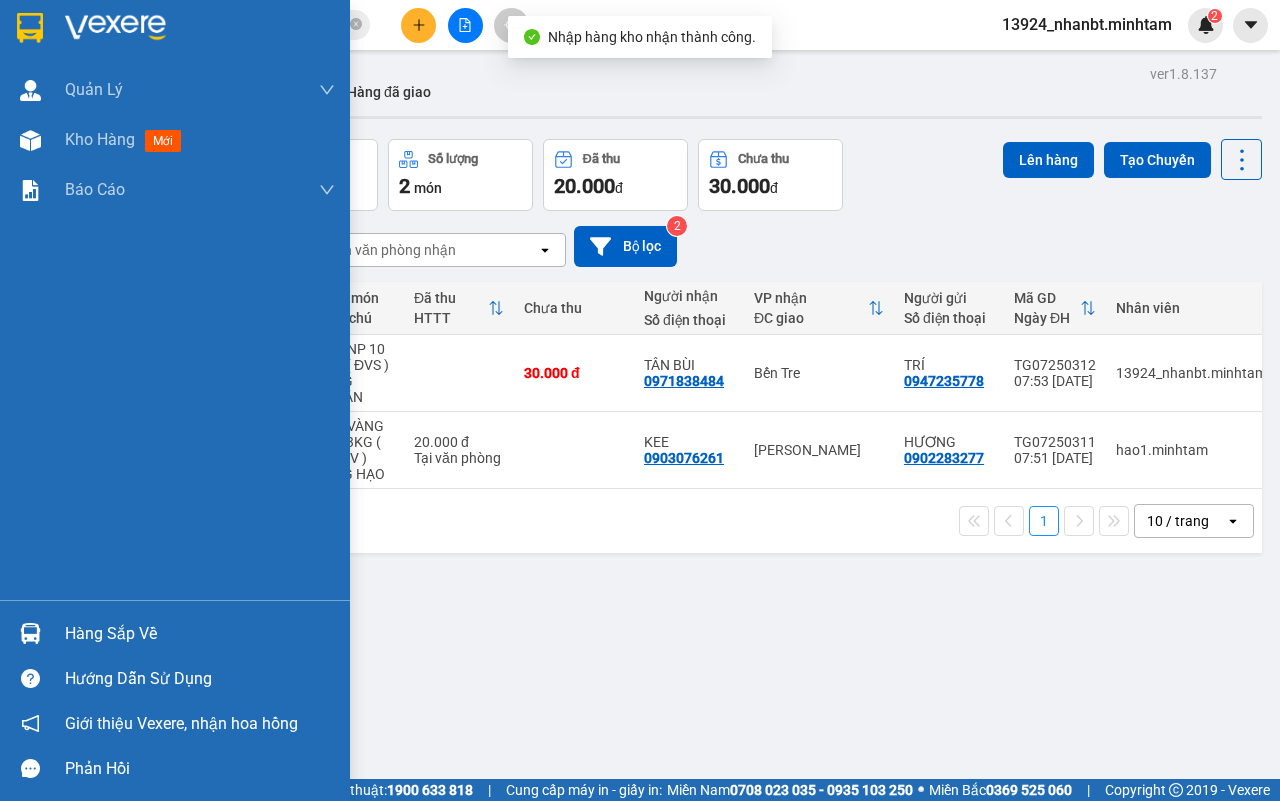 click at bounding box center (30, 633) 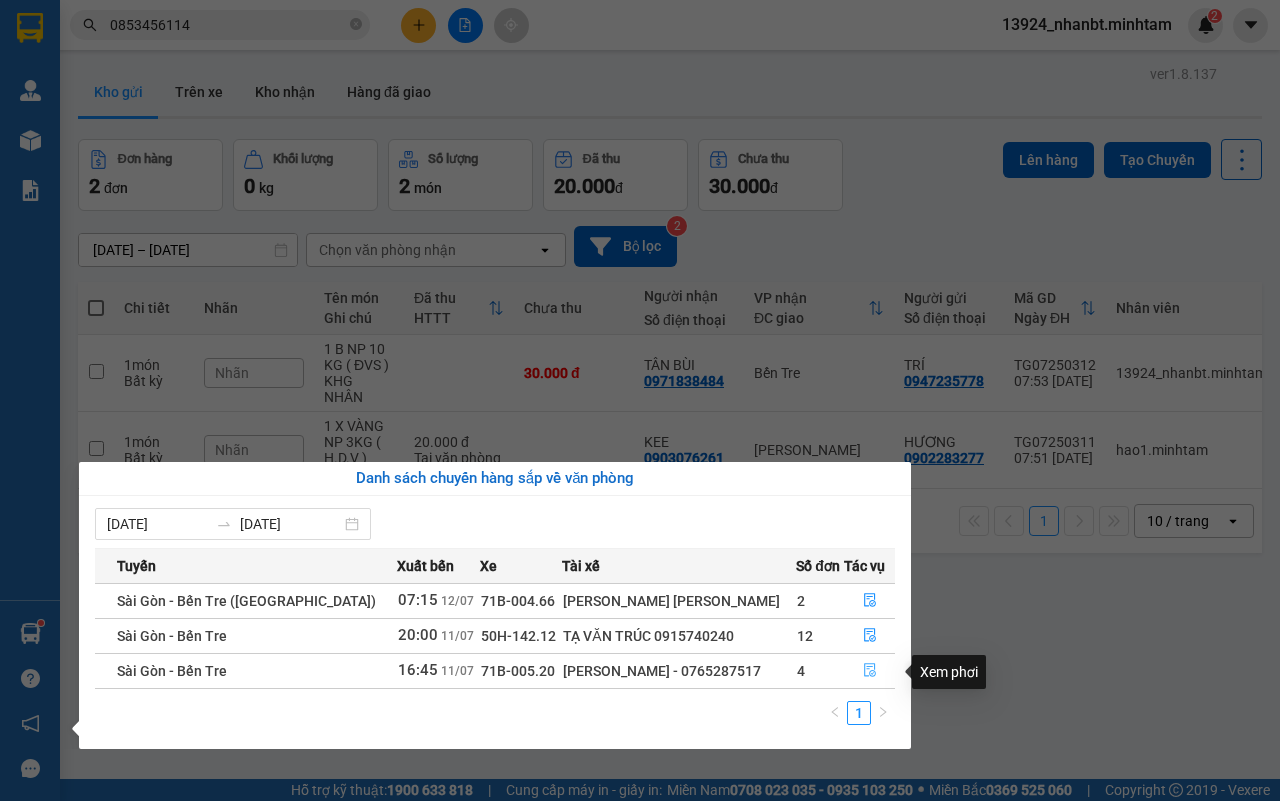 click 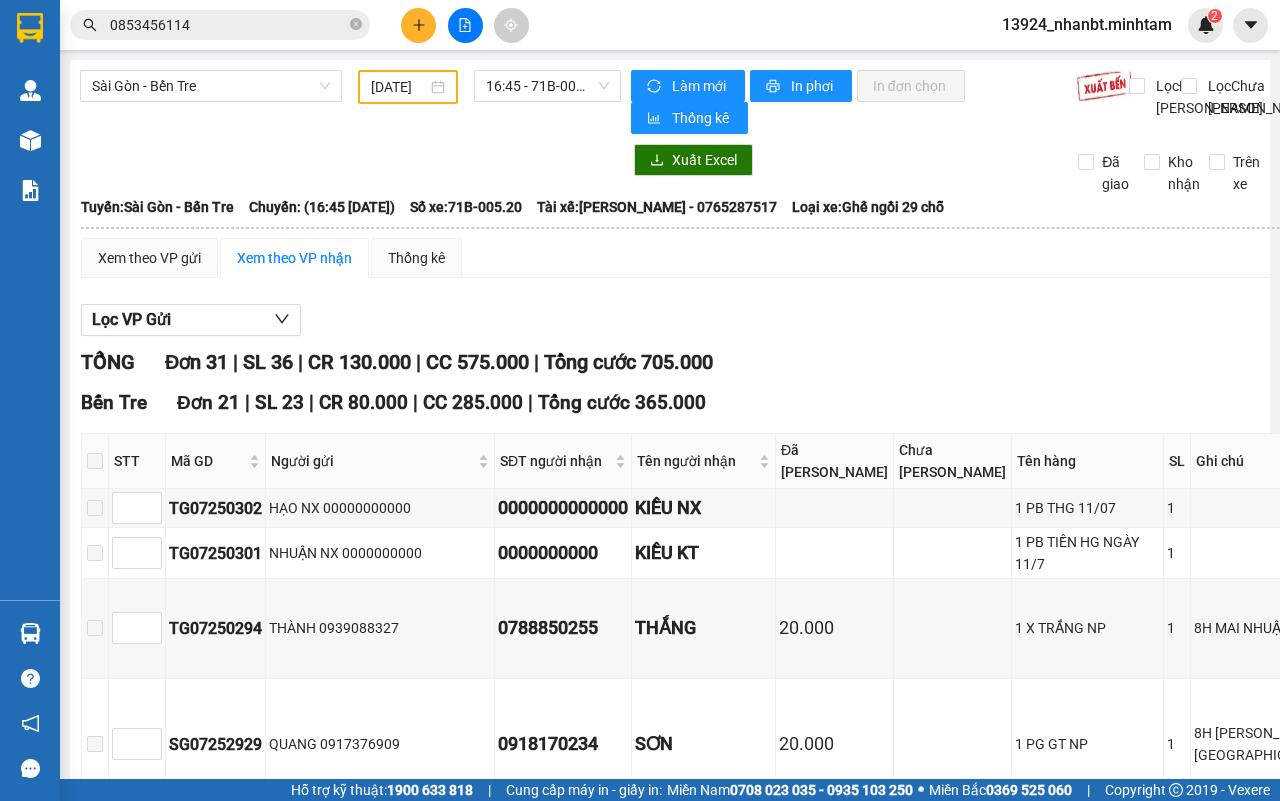 click at bounding box center (107, 2287) 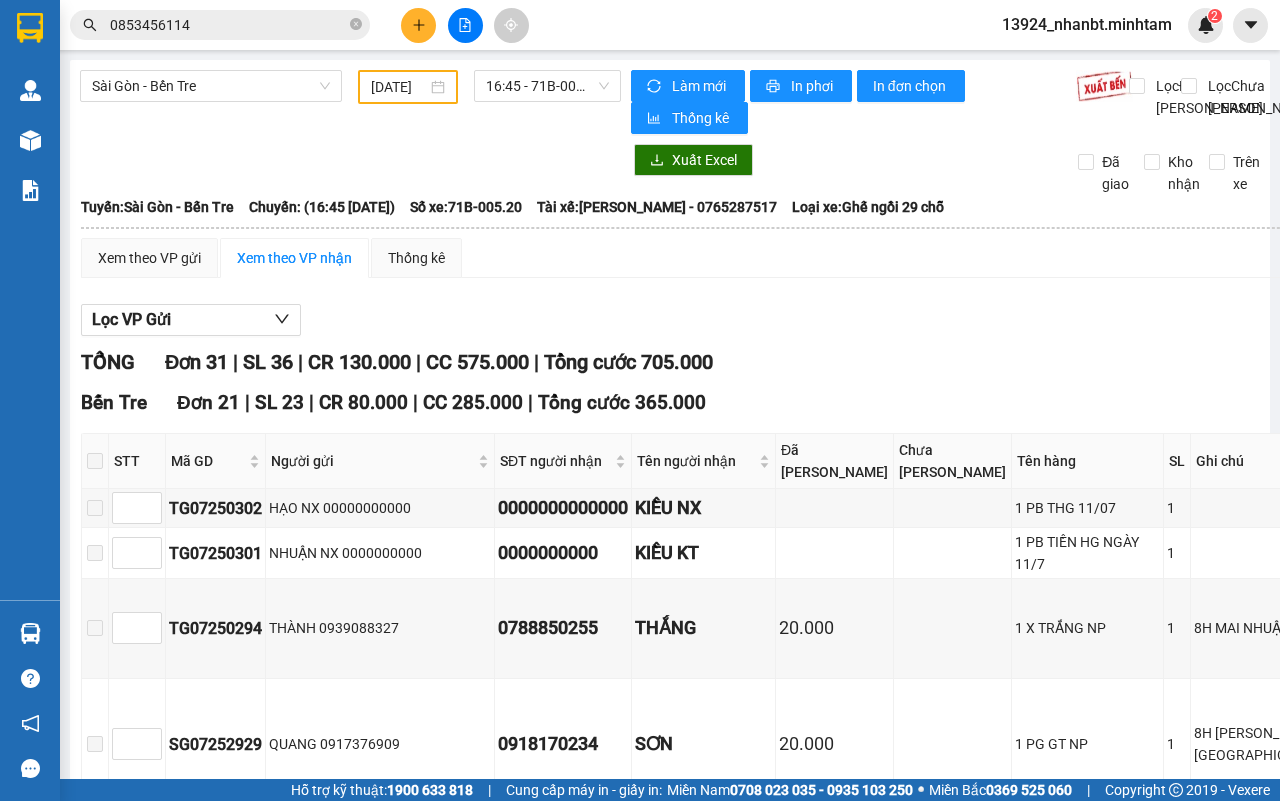 click on "Nhập kho nhận" at bounding box center [393, 2601] 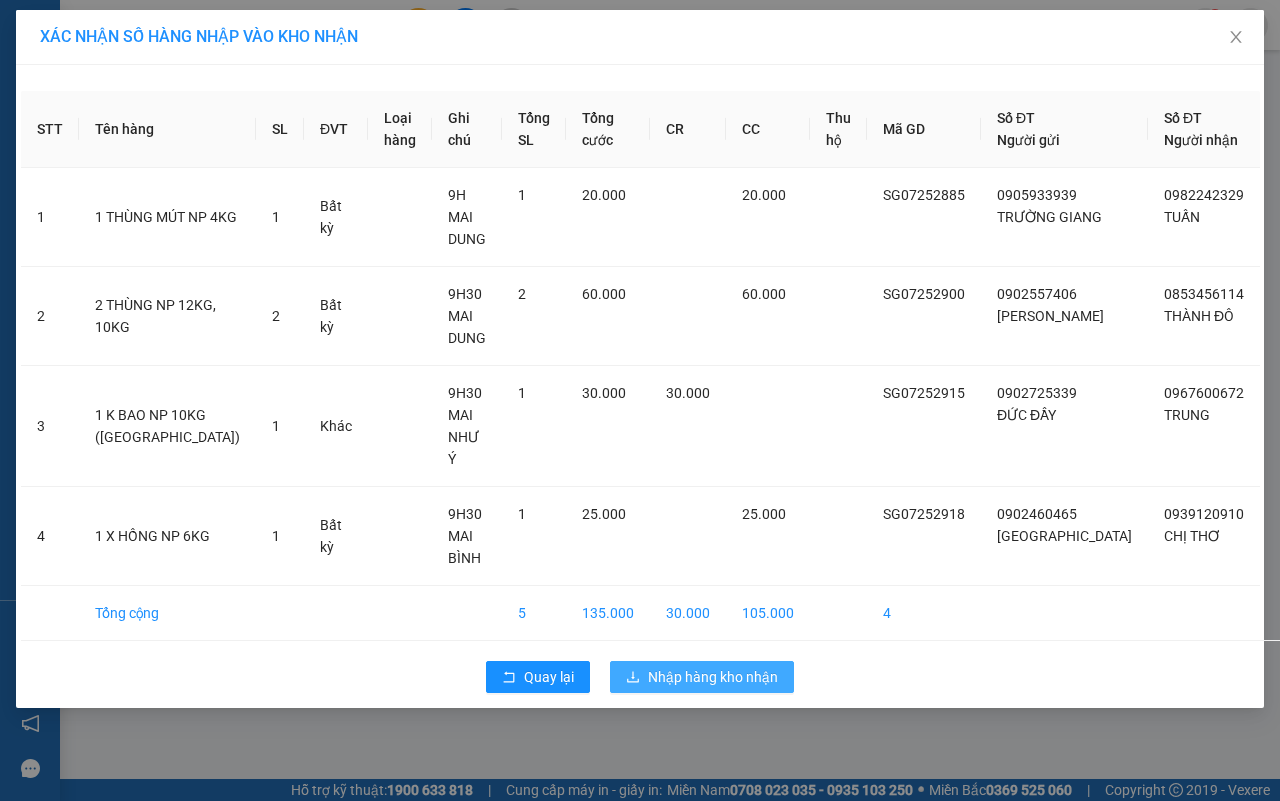click on "Nhập hàng kho nhận" at bounding box center (713, 677) 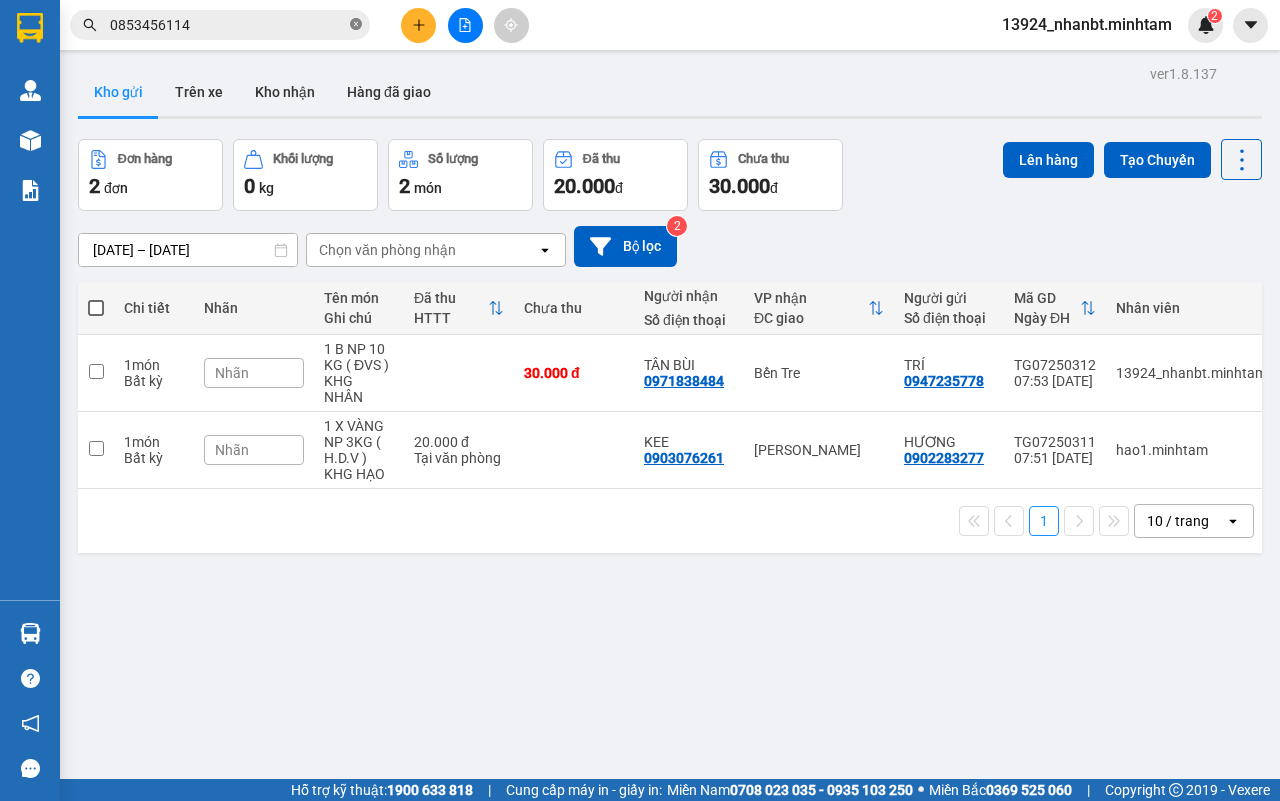 click 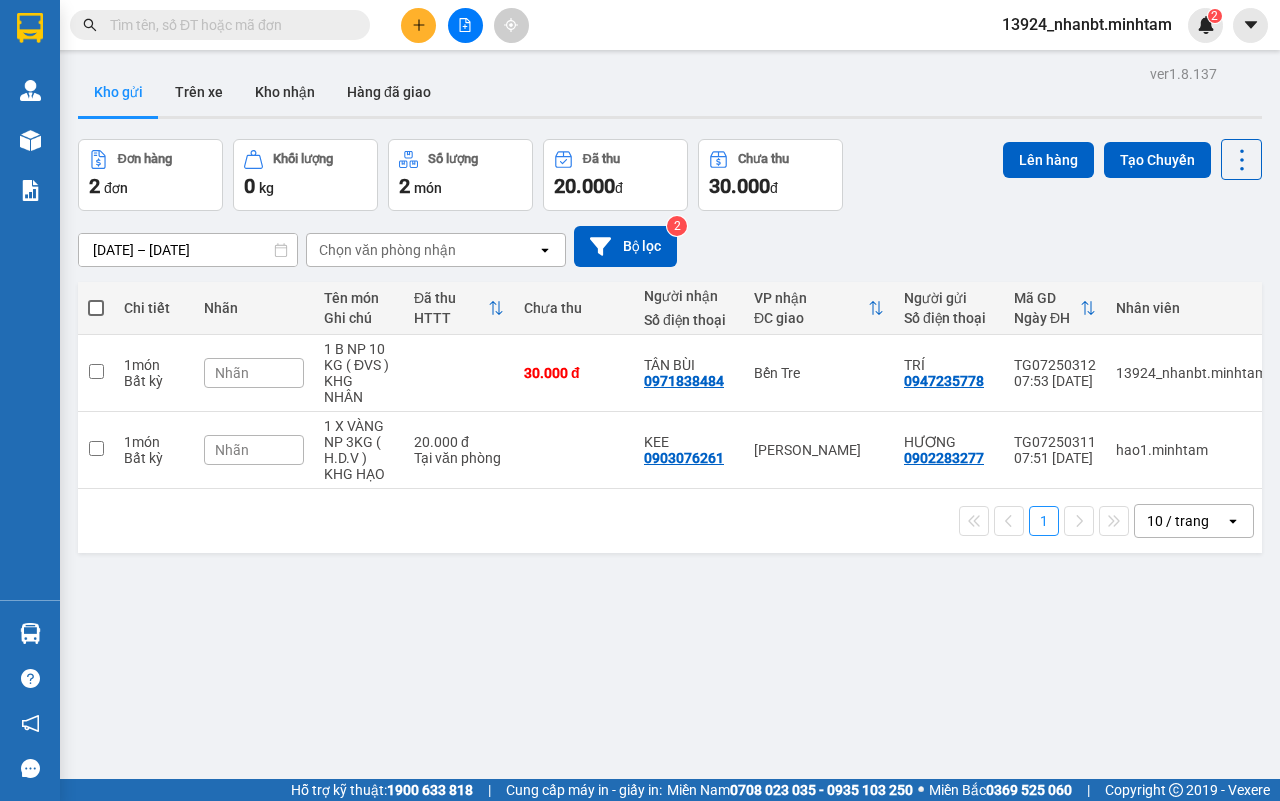 click at bounding box center (228, 25) 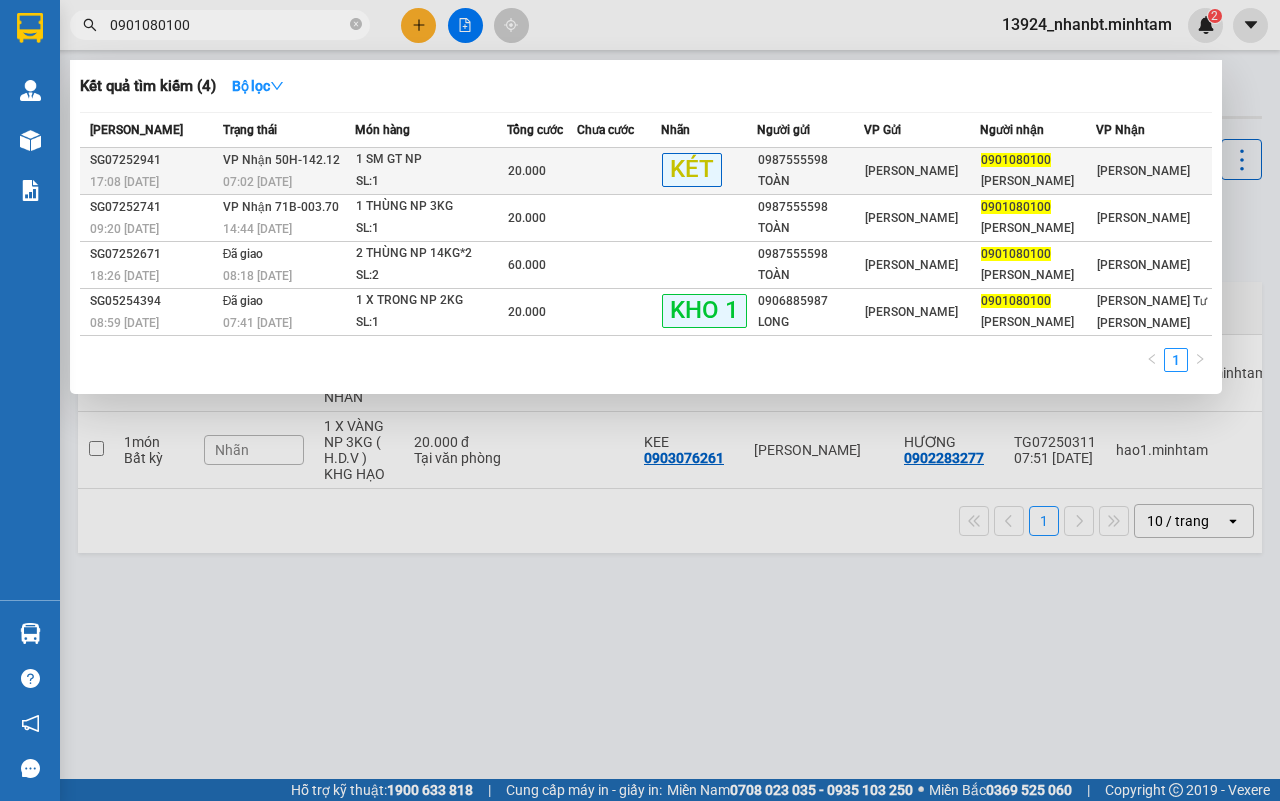 type on "0901080100" 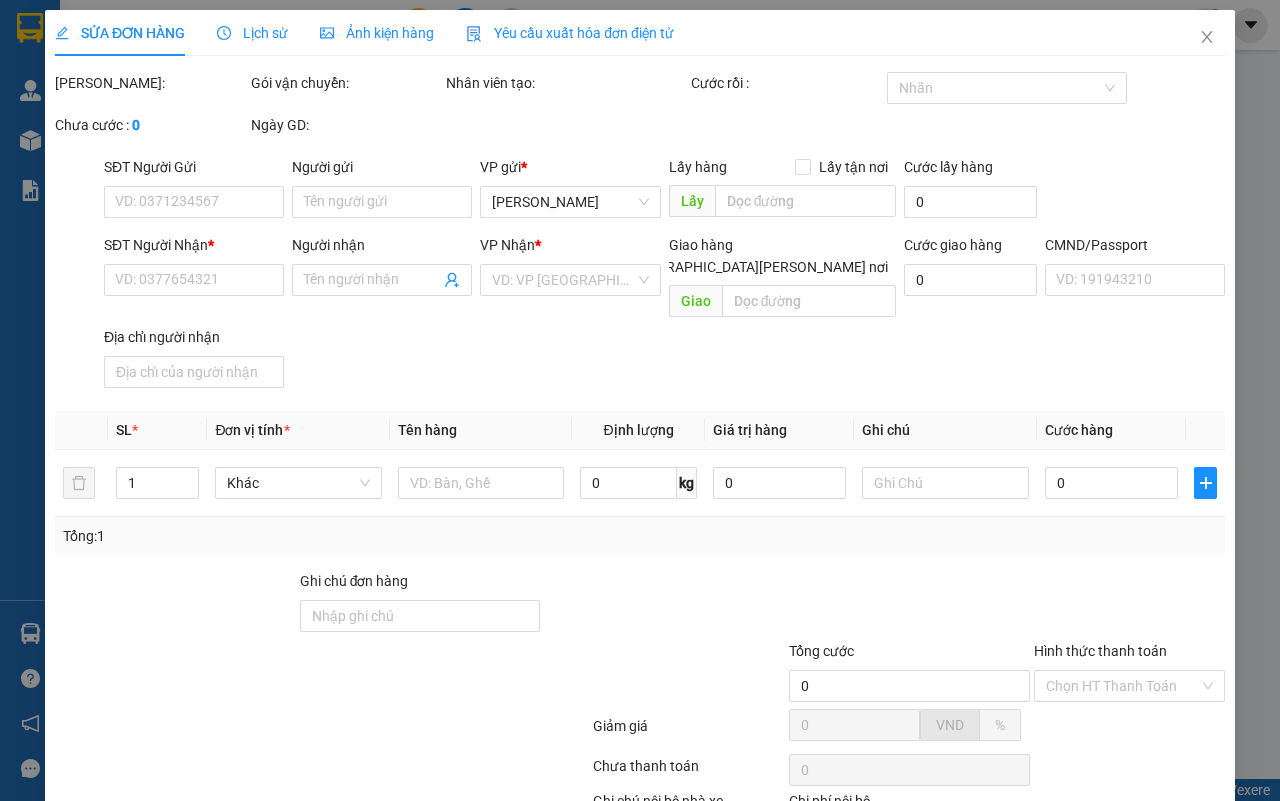 type on "0987555598" 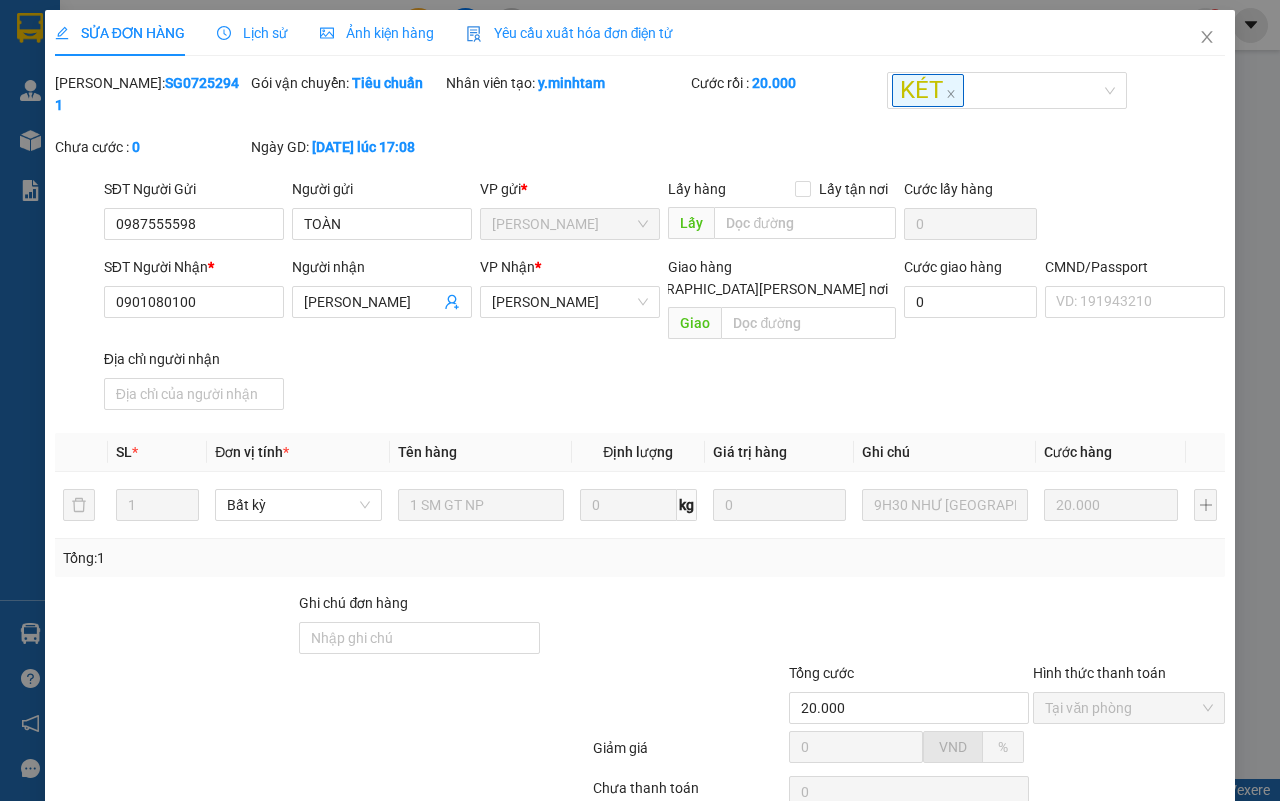 click on "SỬA ĐƠN HÀNG Lịch sử [PERSON_NAME] hàng Yêu cầu xuất [PERSON_NAME] điện tử Total Paid Fee 20.000 Total UnPaid Fee 0 Cash Collection Total Fee Mã ĐH:  SG07252941 Gói vận chuyển:   [PERSON_NAME] [PERSON_NAME] tạo:   y.[PERSON_NAME] rồi :   20.000 KÉT   [PERSON_NAME] :   0 Ngày GD:   [DATE] lúc 17:08 SĐT Người Gửi 0987555598 0987555598 Người gửi [PERSON_NAME] VP gửi  * [PERSON_NAME] hàng Lấy tận nơi Lấy [PERSON_NAME] hàng 0 SĐT Người [PERSON_NAME]  * 0901080100 Người [PERSON_NAME] [PERSON_NAME] [PERSON_NAME]  * [PERSON_NAME] [PERSON_NAME] hàng [PERSON_NAME] nơi [PERSON_NAME] [PERSON_NAME] hàng 0 CMND/Passport VD: [PASSPORT] Địa chỉ người [PERSON_NAME]  * Đơn vị tính  * Tên hàng  Định [PERSON_NAME] trị hàng Ghi [PERSON_NAME] hàng                   1 Bất kỳ 1 SM GT NP 0 kg 0 9H30 NHƯ [GEOGRAPHIC_DATA] 20.000 Tổng:  1 Ghi [PERSON_NAME] hàng [PERSON_NAME] 20.000 [PERSON_NAME] [PERSON_NAME] văn [PERSON_NAME] giá 0 VND % Discount 0 Số tiền thu trước 20.000 0 0" at bounding box center (640, 473) 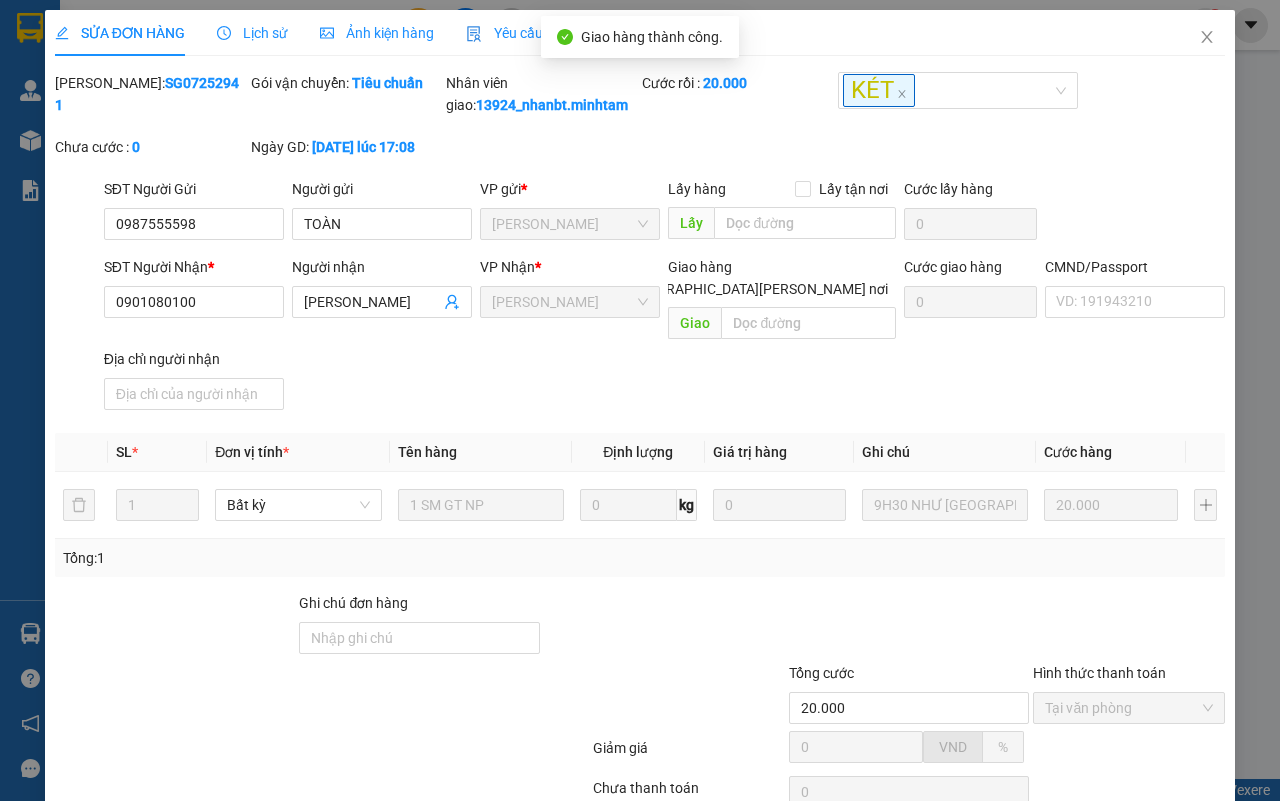click on "[PERSON_NAME] và In" at bounding box center [1190, 905] 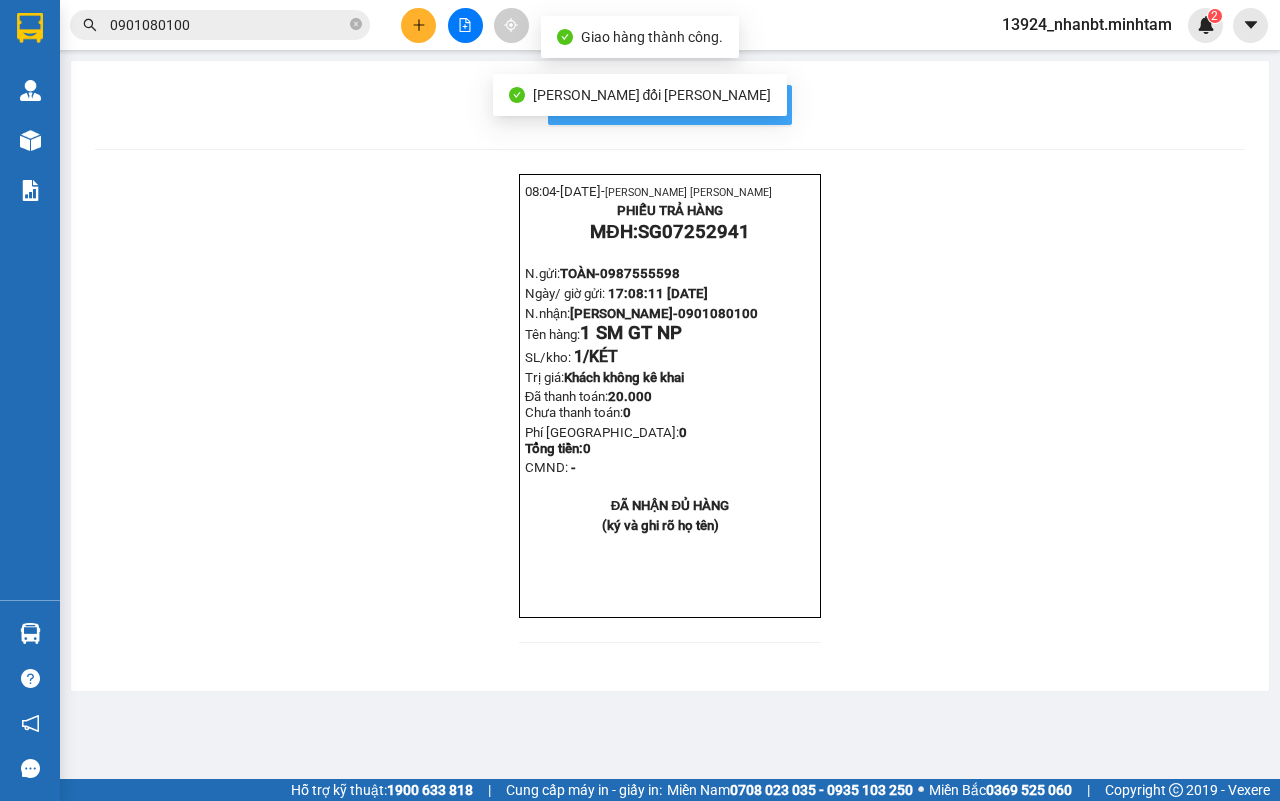 click on "In mẫu biên lai tự cấu hình" at bounding box center [682, 104] 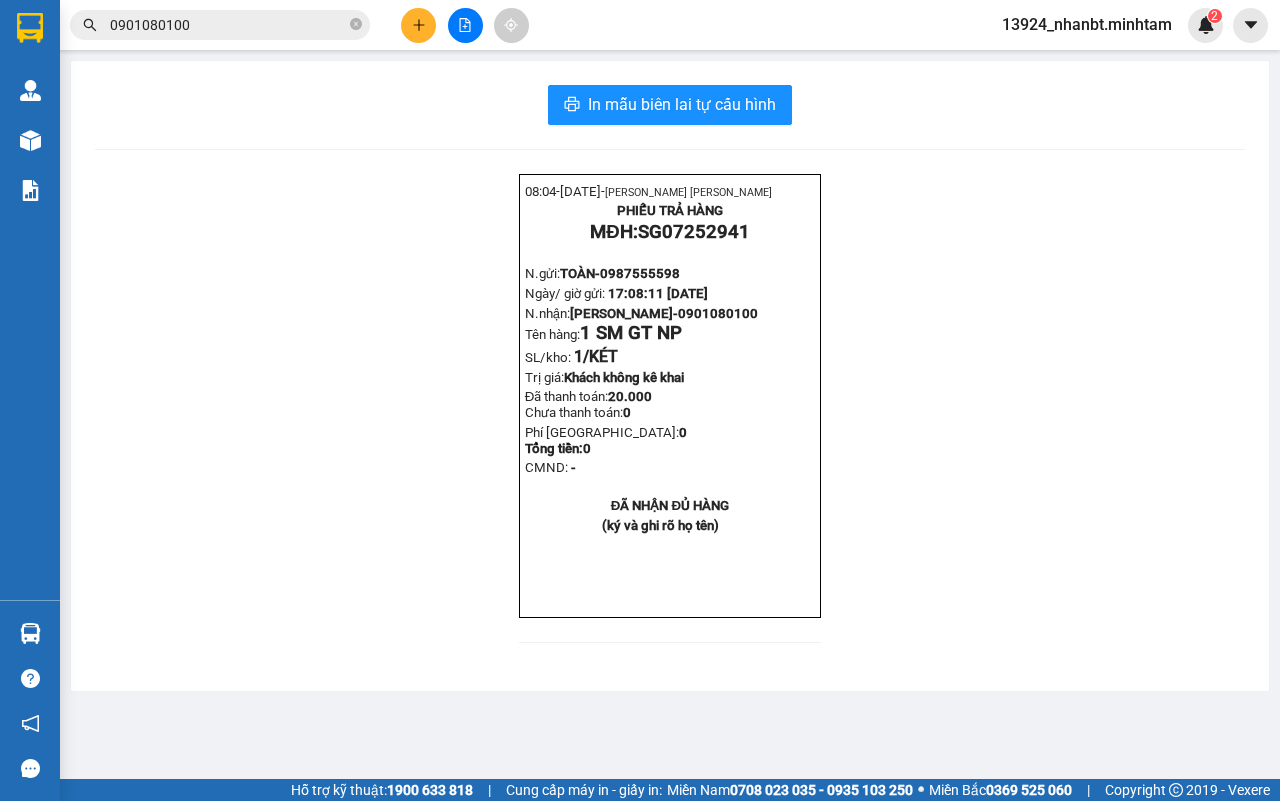 click on "0901080100" at bounding box center [228, 25] 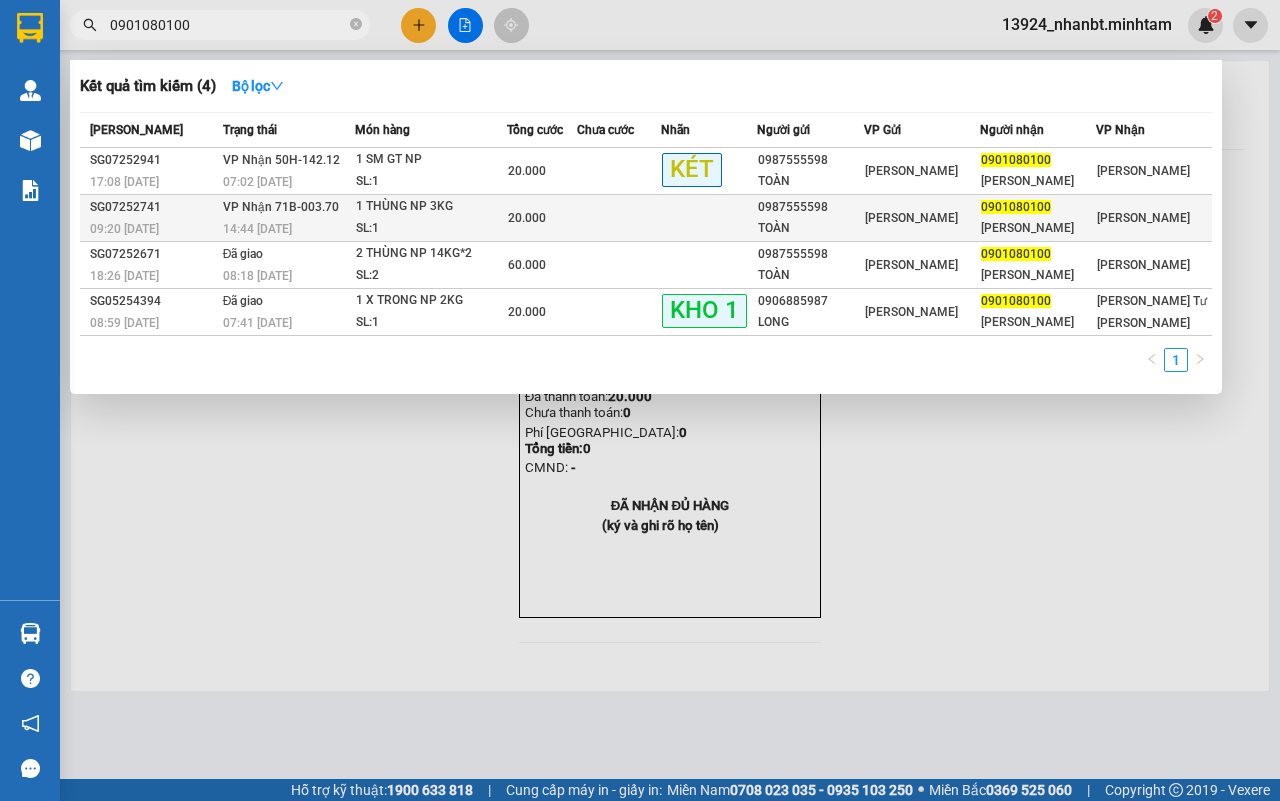 click on "[PERSON_NAME]   71B-003.70" at bounding box center [281, 207] 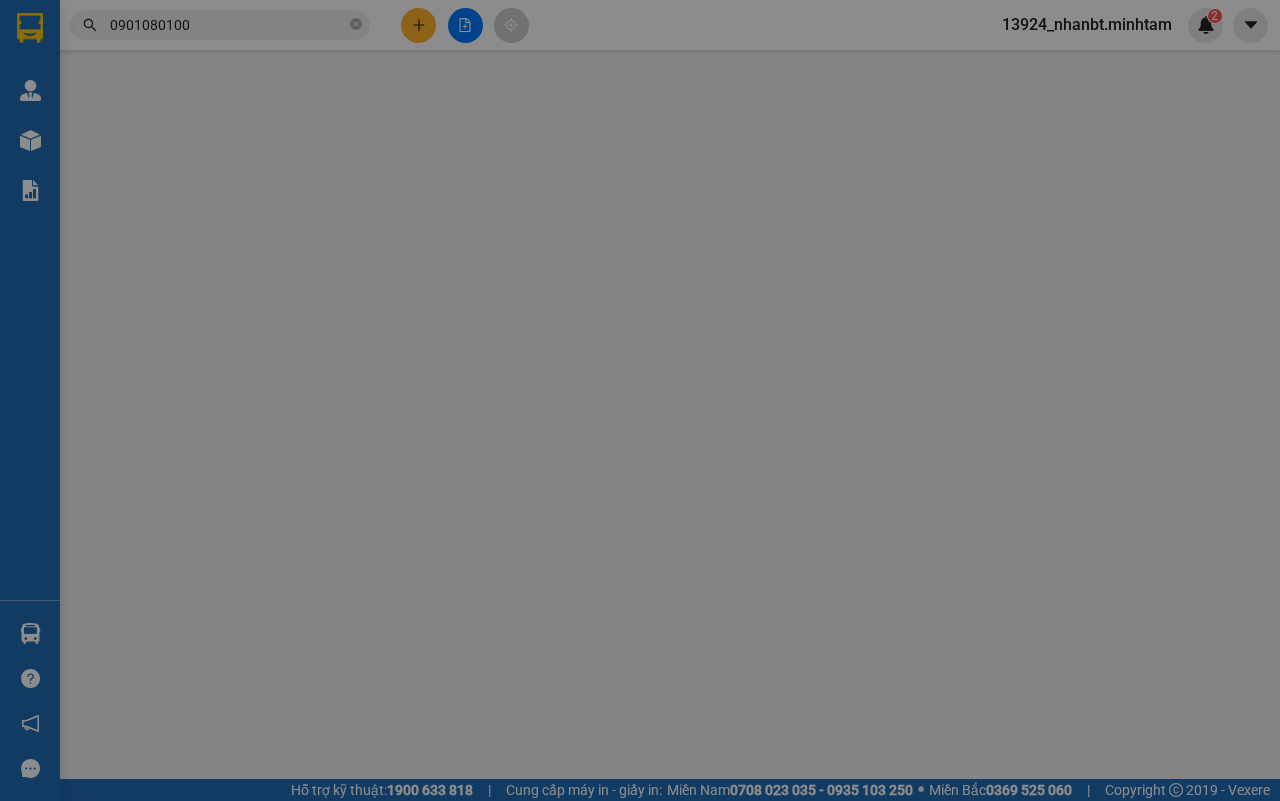 type on "0987555598" 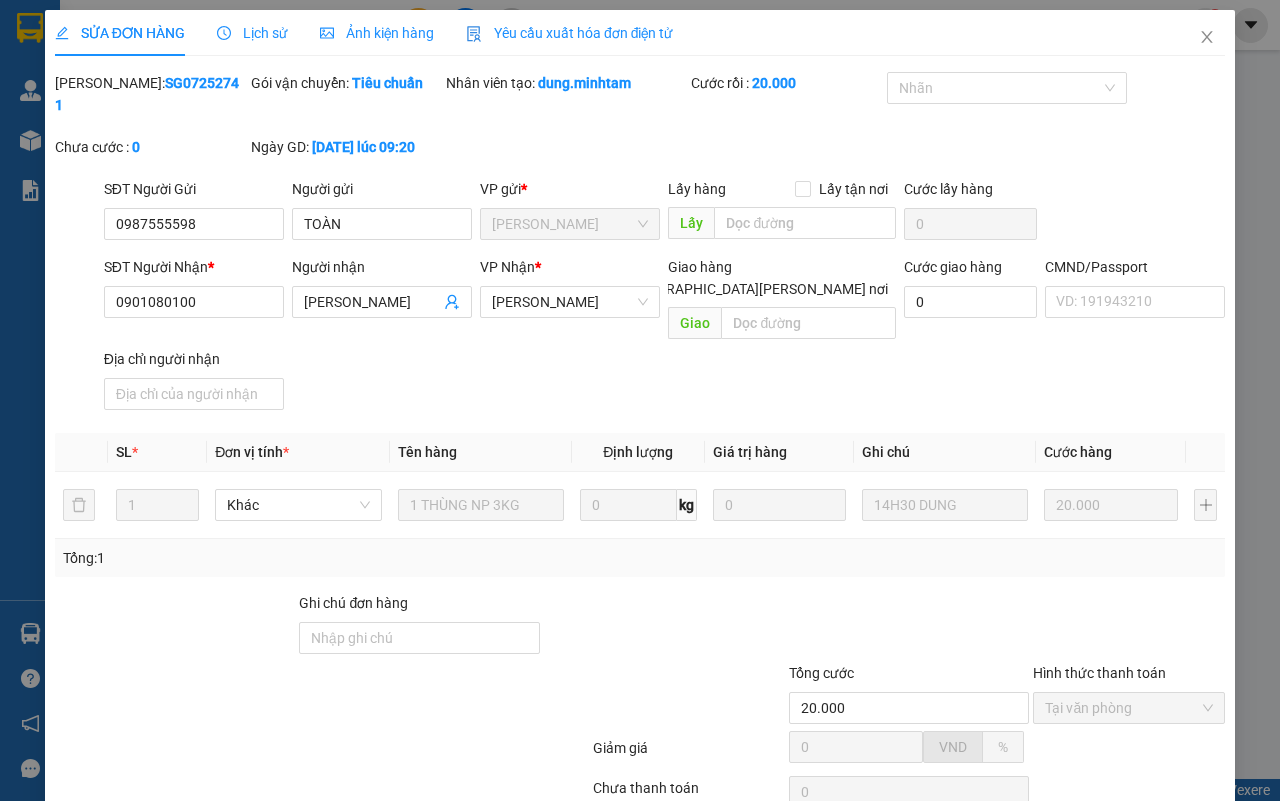 click on "[PERSON_NAME] và [PERSON_NAME] hàng" at bounding box center [815, 905] 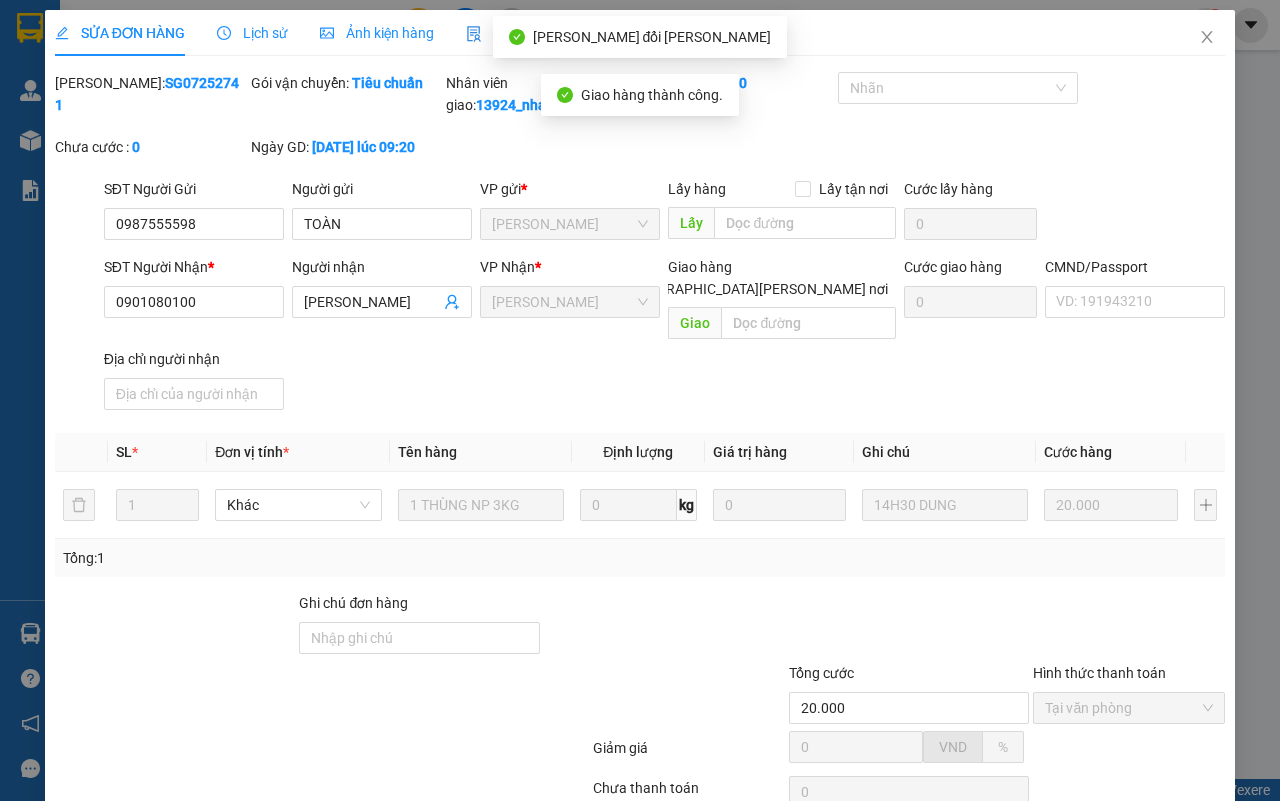 click on "[PERSON_NAME] và In" at bounding box center (1190, 905) 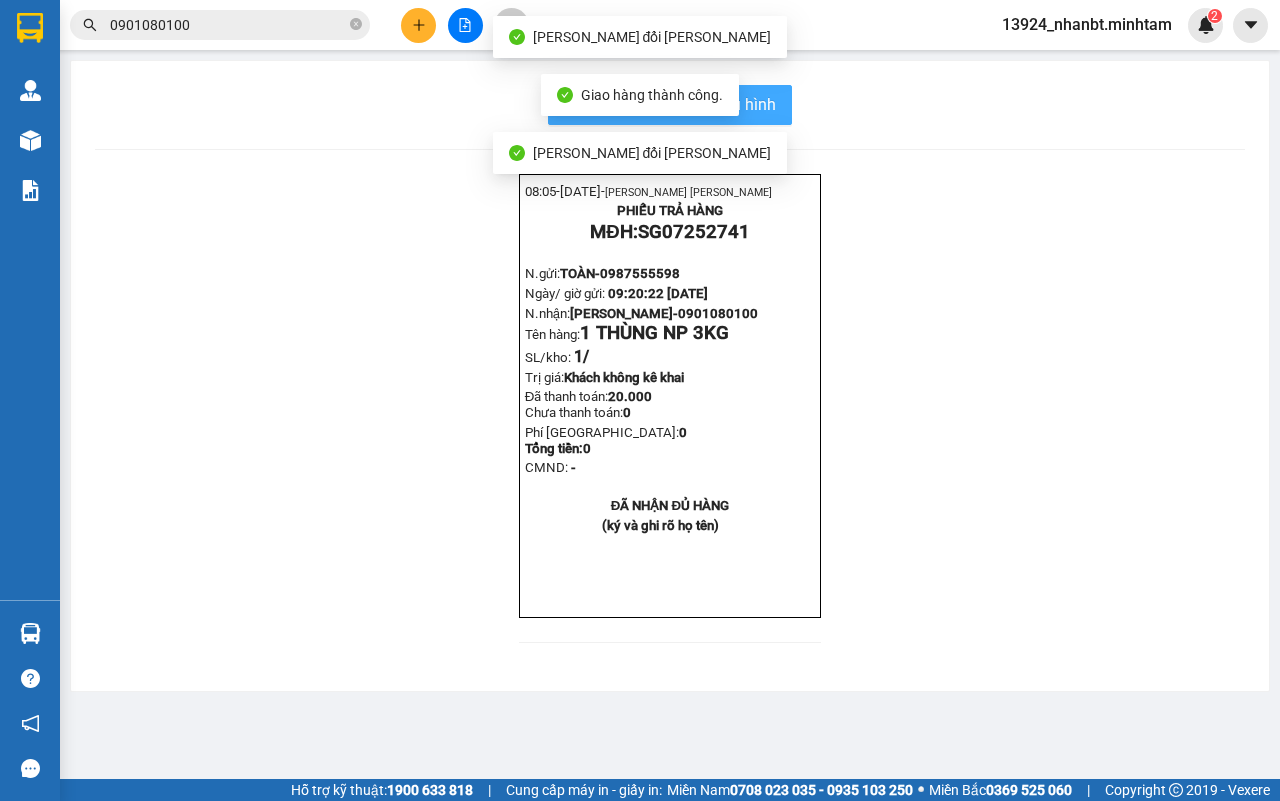 click on "In mẫu biên lai tự cấu hình" at bounding box center [682, 104] 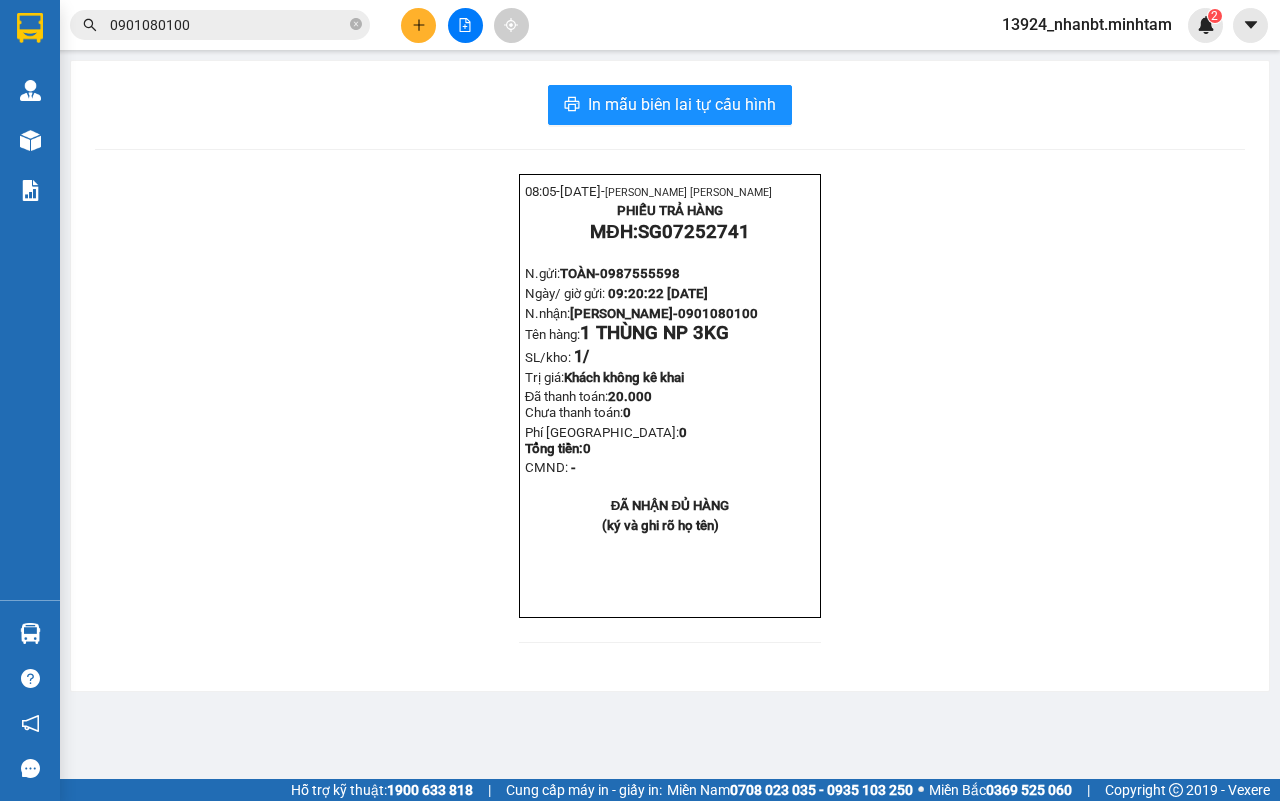 click on "0901080100" at bounding box center [228, 25] 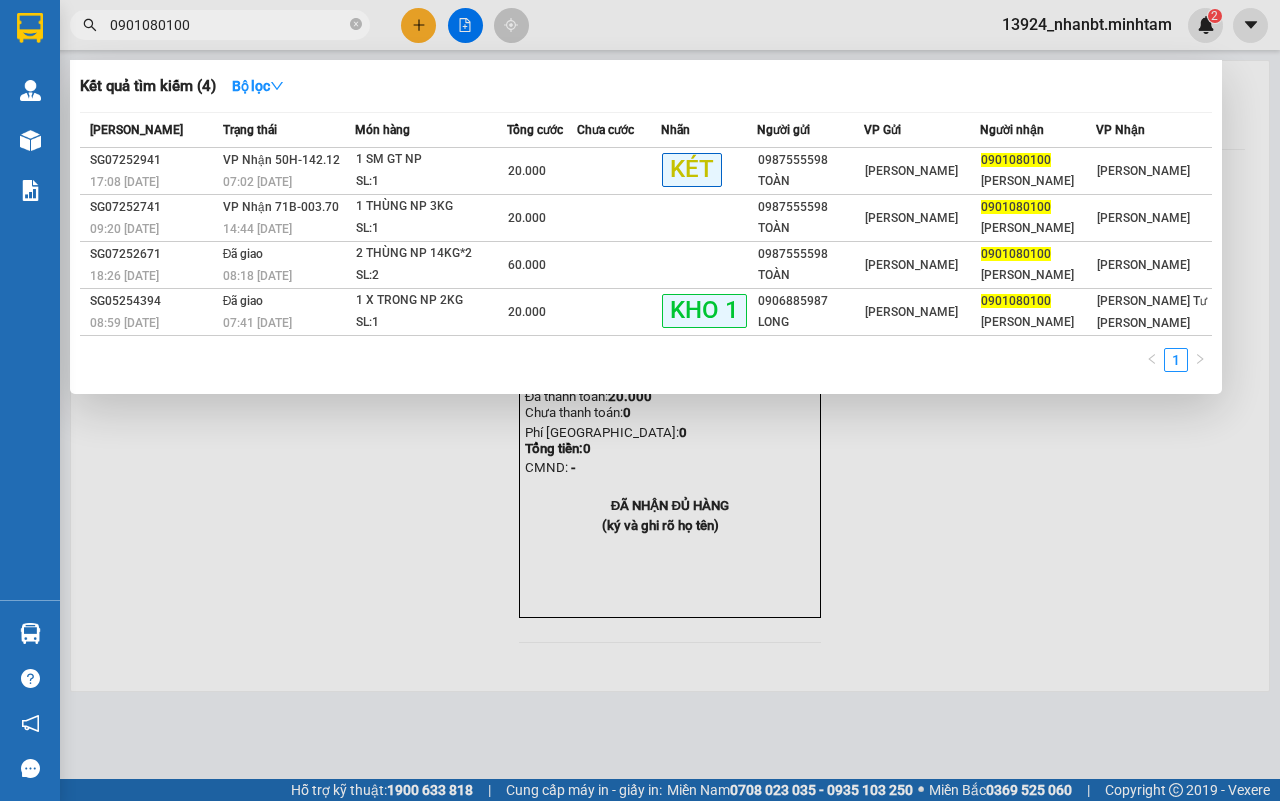 click on "0901080100" at bounding box center [228, 25] 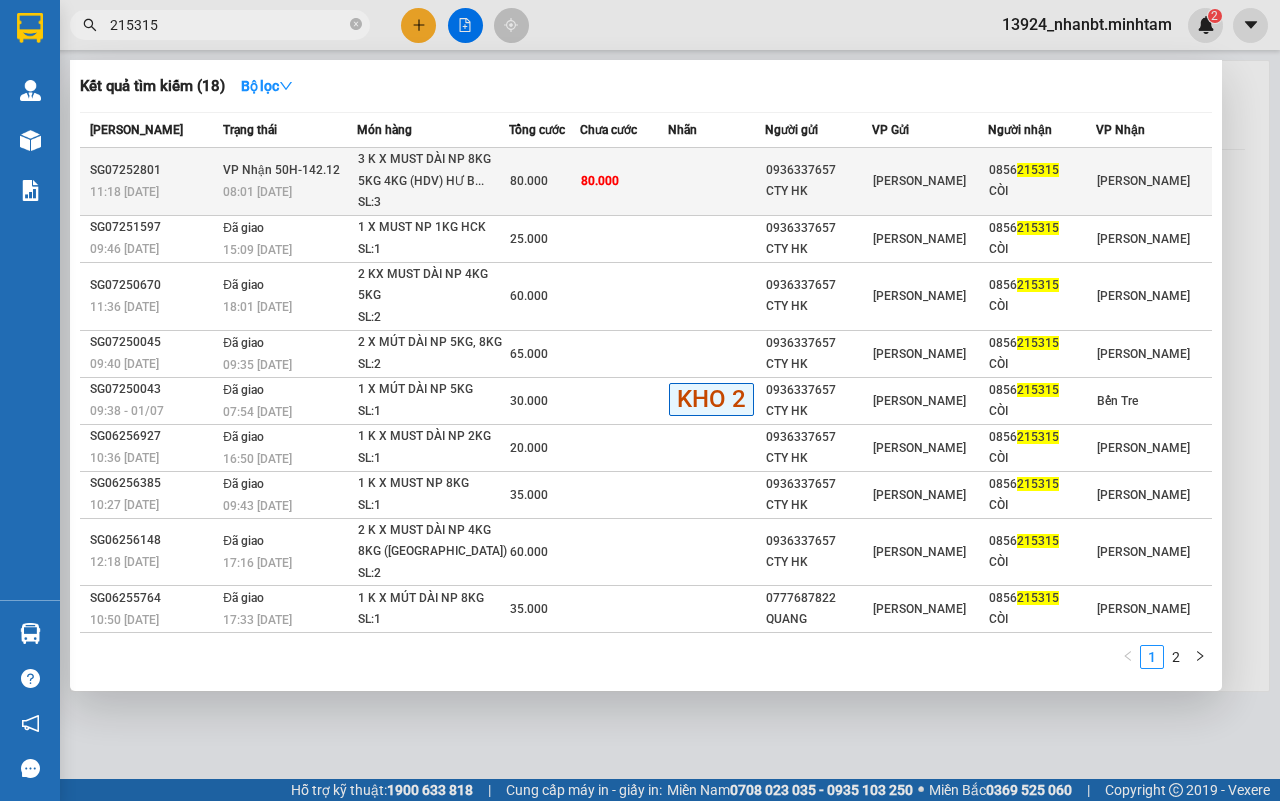type on "215315" 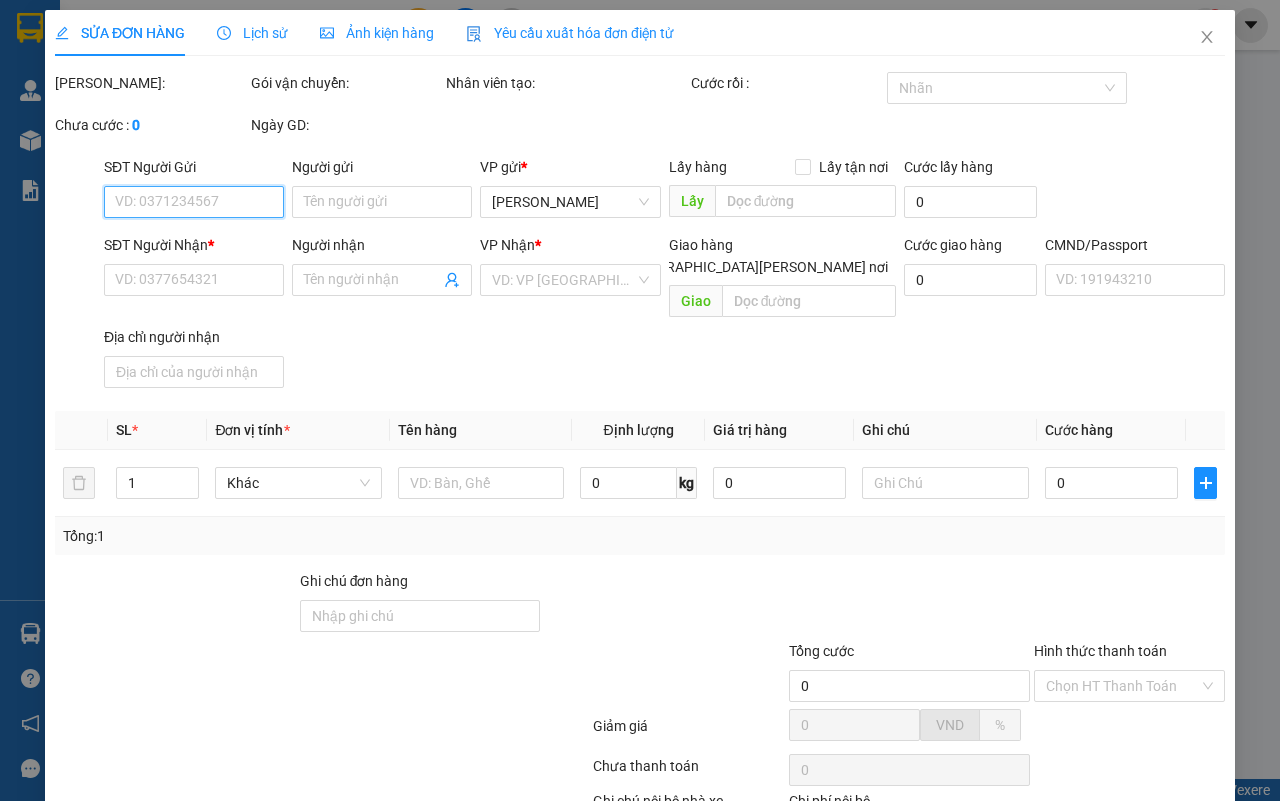 type on "0936337657" 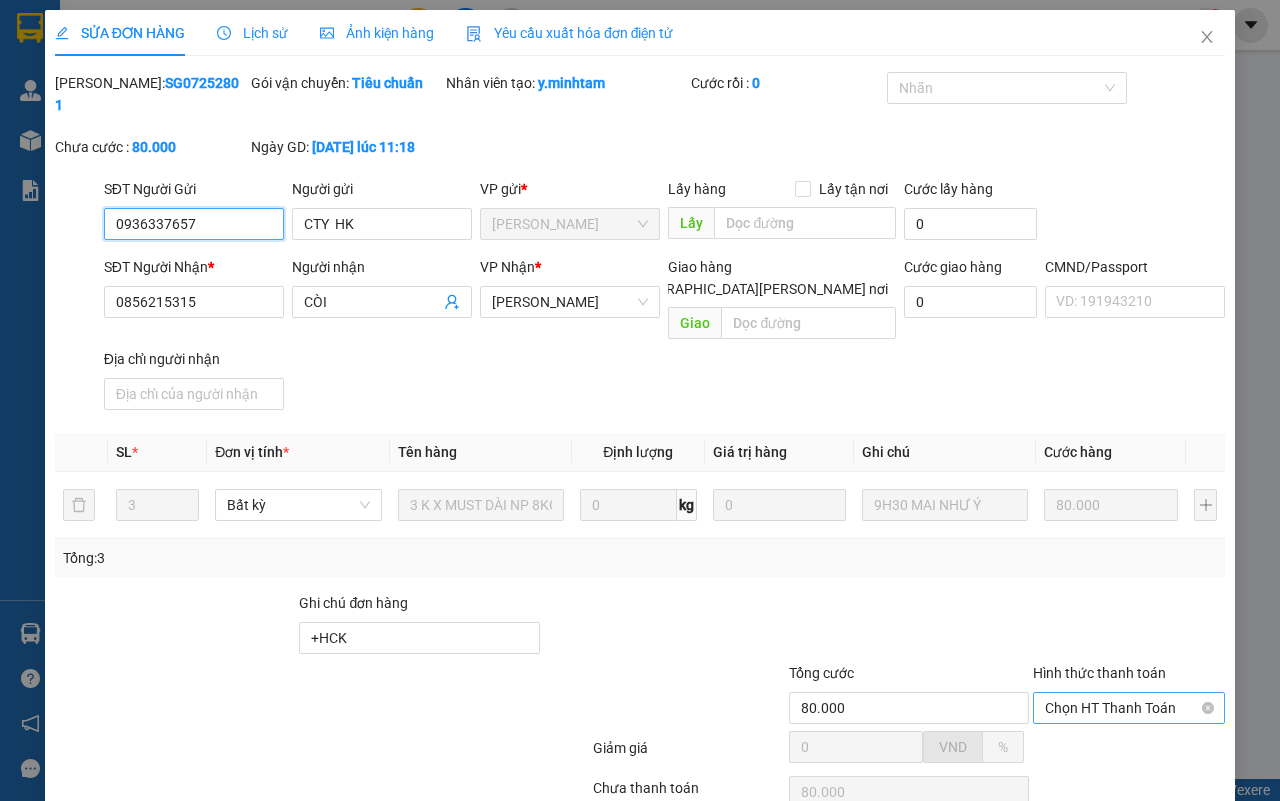 click on "Chọn HT Thanh Toán" at bounding box center (1129, 708) 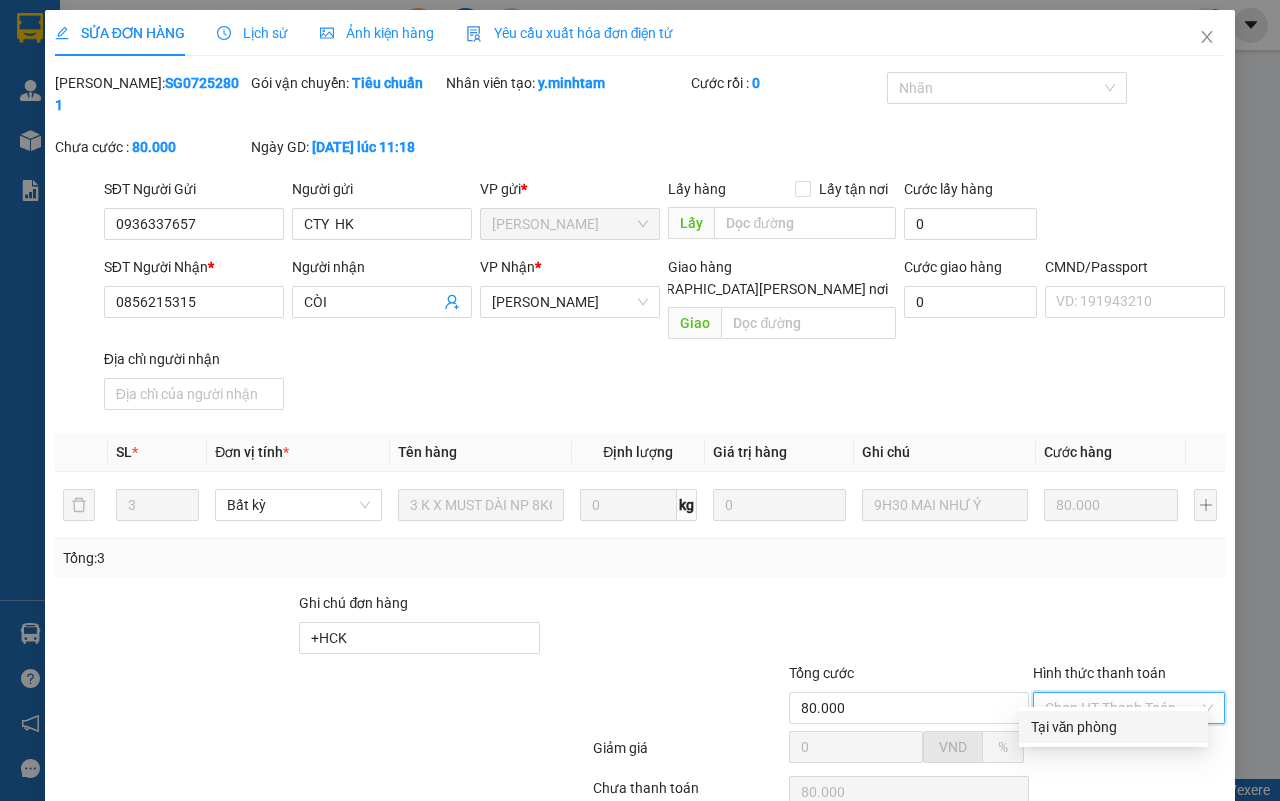 click on "Tại văn phòng" at bounding box center [1113, 727] 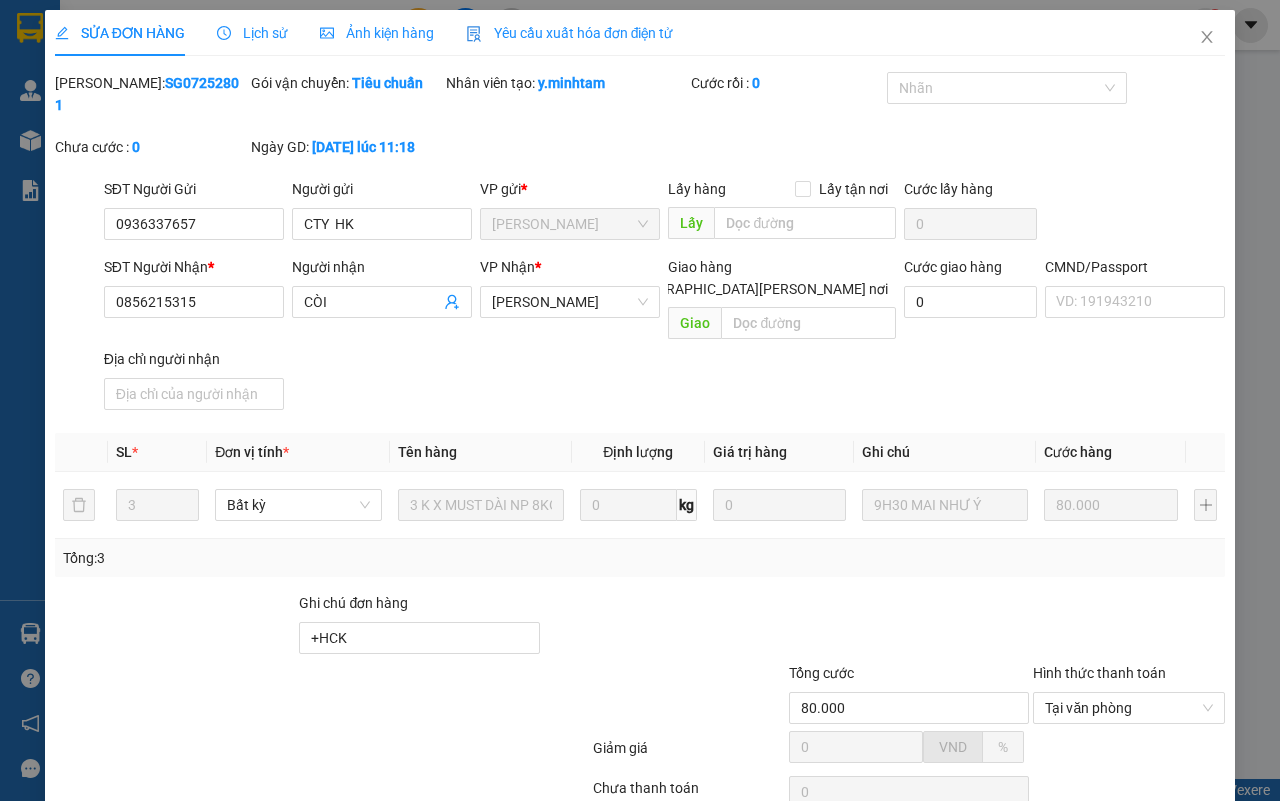 click on "[PERSON_NAME] và [PERSON_NAME] hàng" at bounding box center [815, 905] 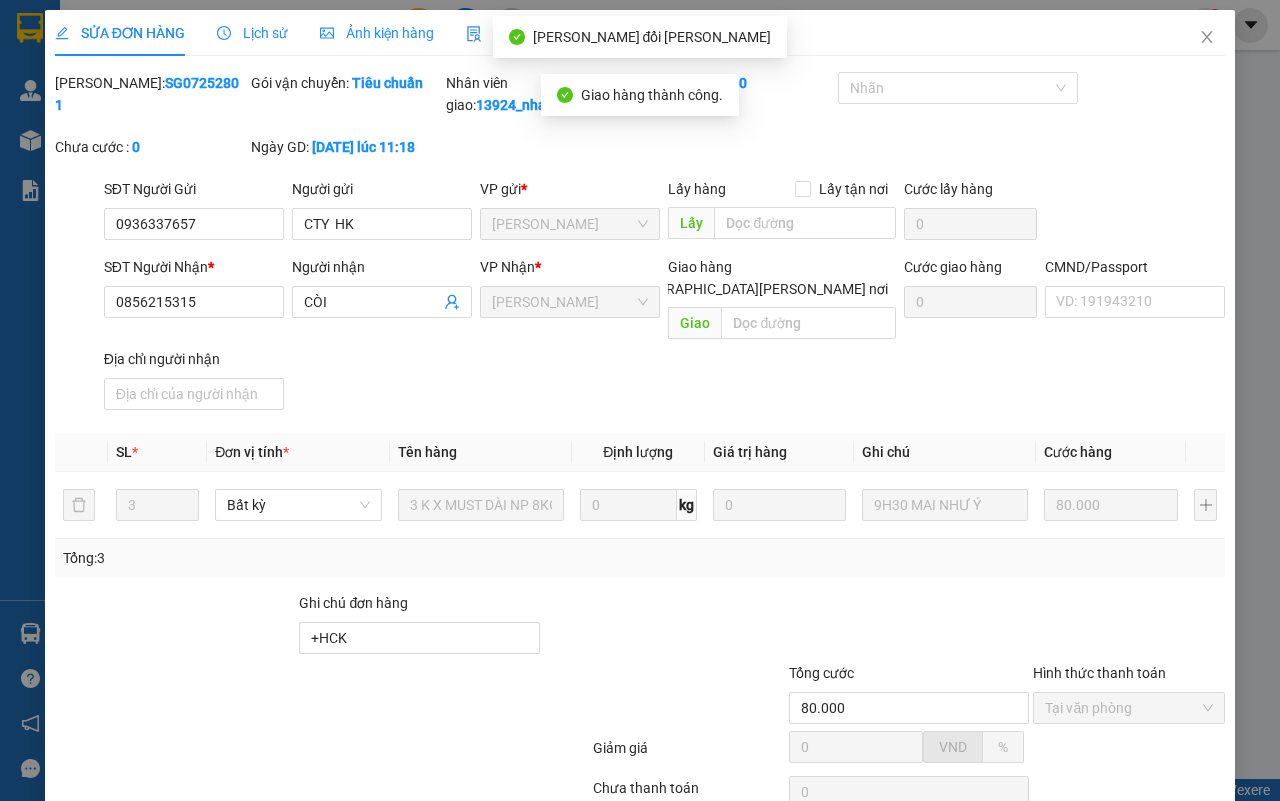 click on "[PERSON_NAME] và In" at bounding box center (1190, 905) 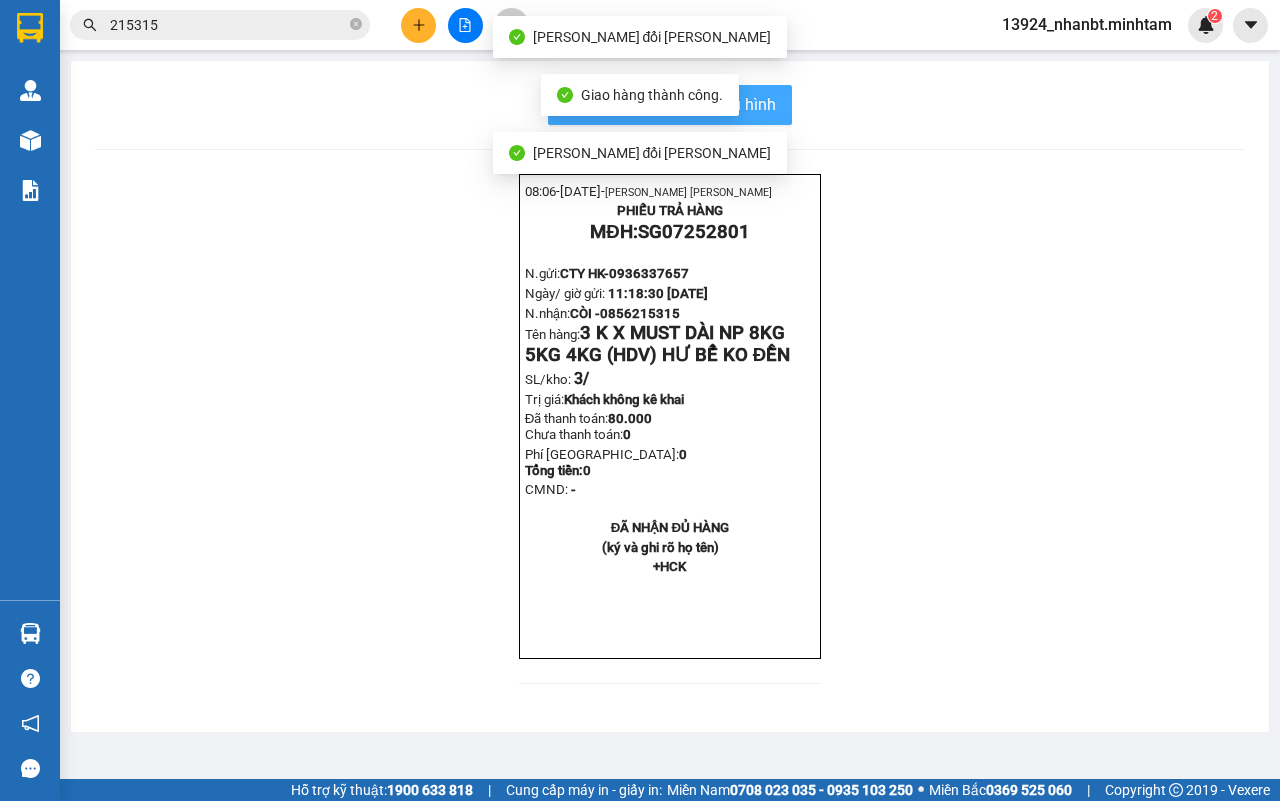 click on "In mẫu biên lai tự cấu hình" at bounding box center [682, 104] 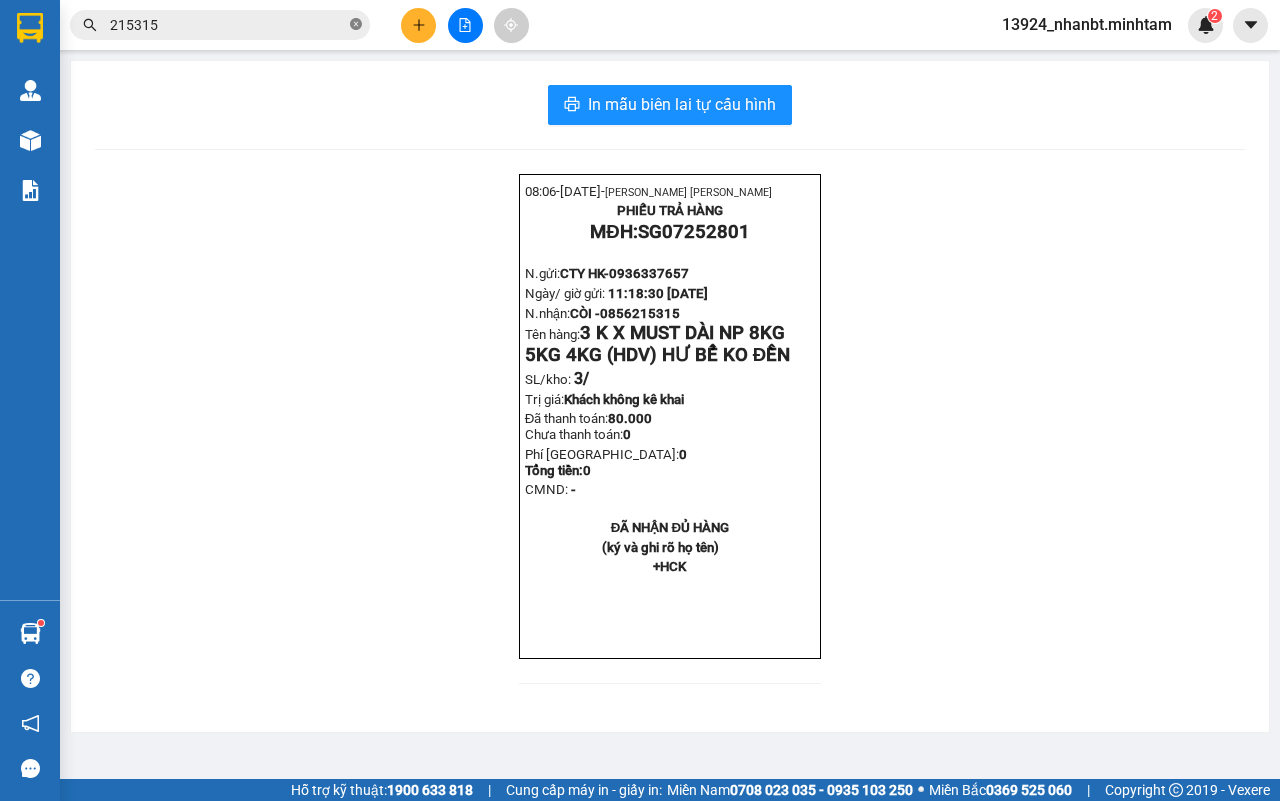 click 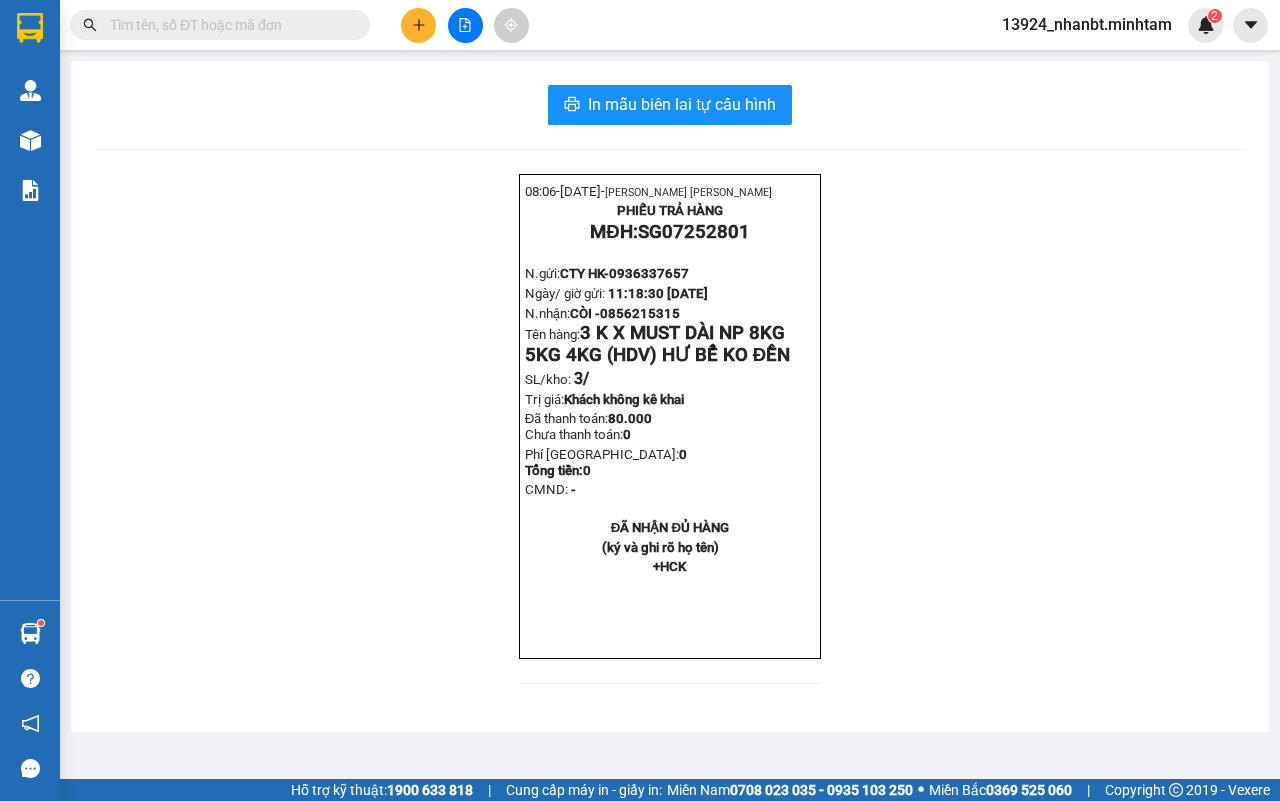 click at bounding box center (228, 25) 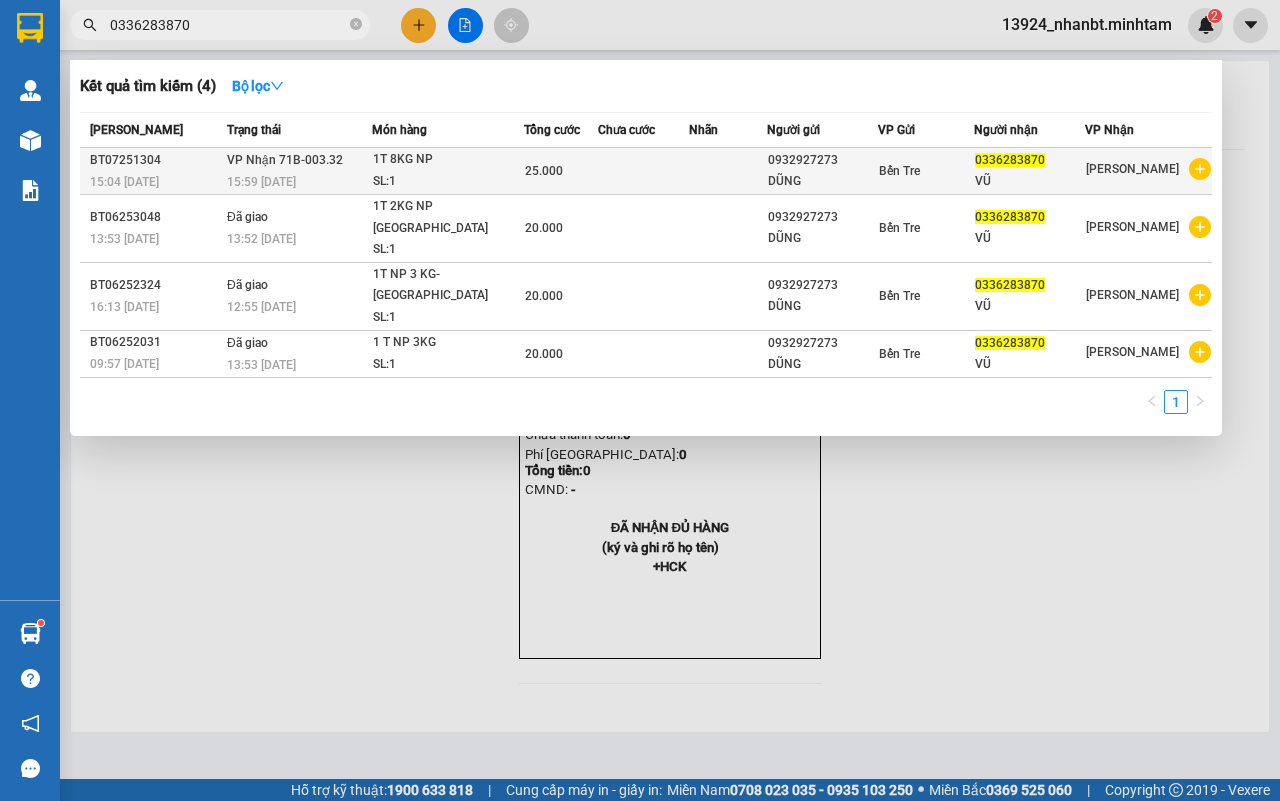 type on "0336283870" 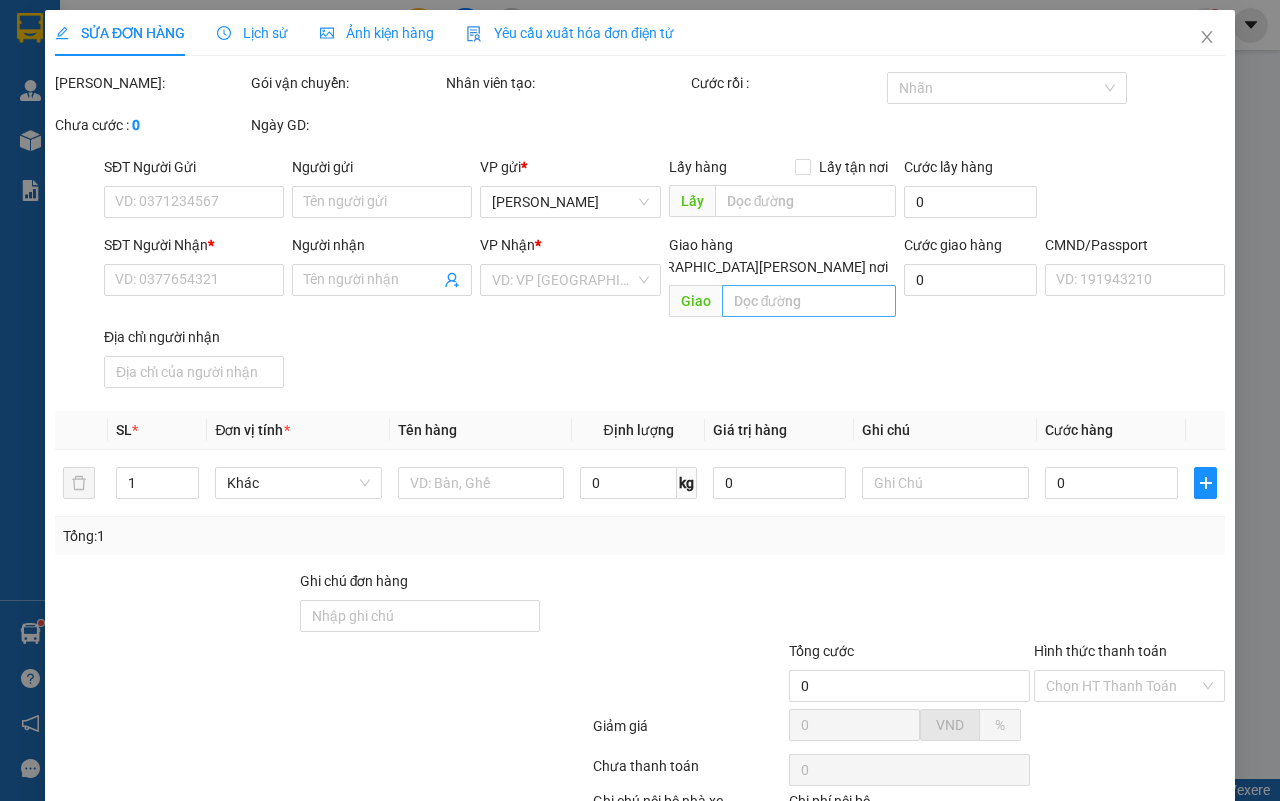 type on "0932927273" 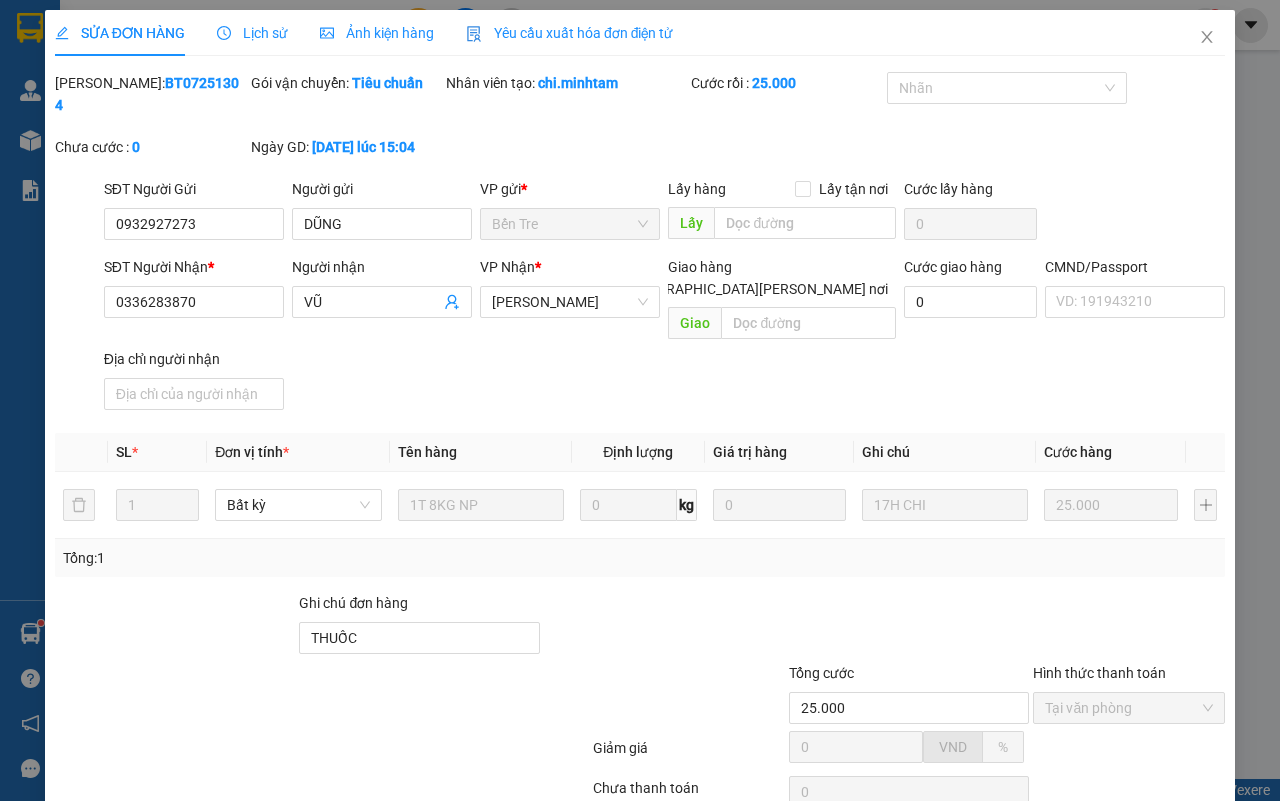 click on "Giao hàng" at bounding box center (713, 905) 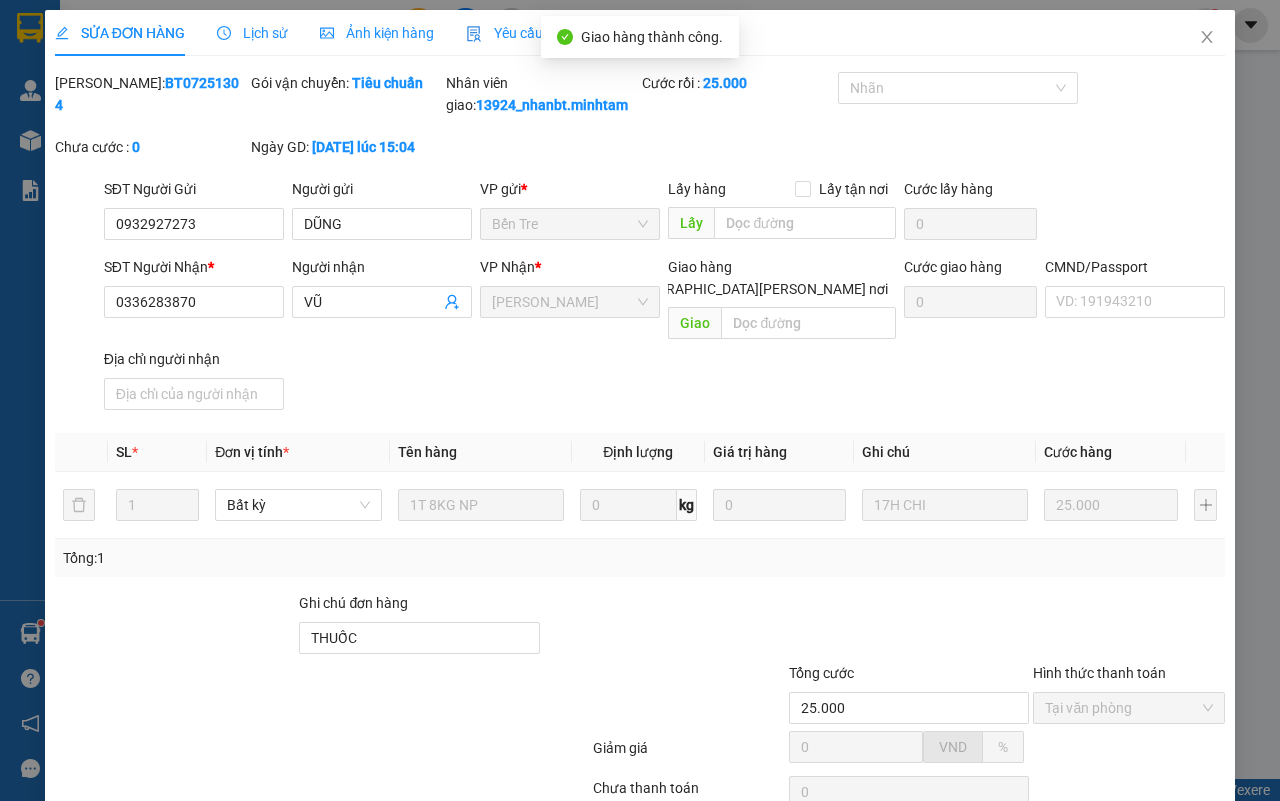 click on "[PERSON_NAME] và In" at bounding box center (1190, 905) 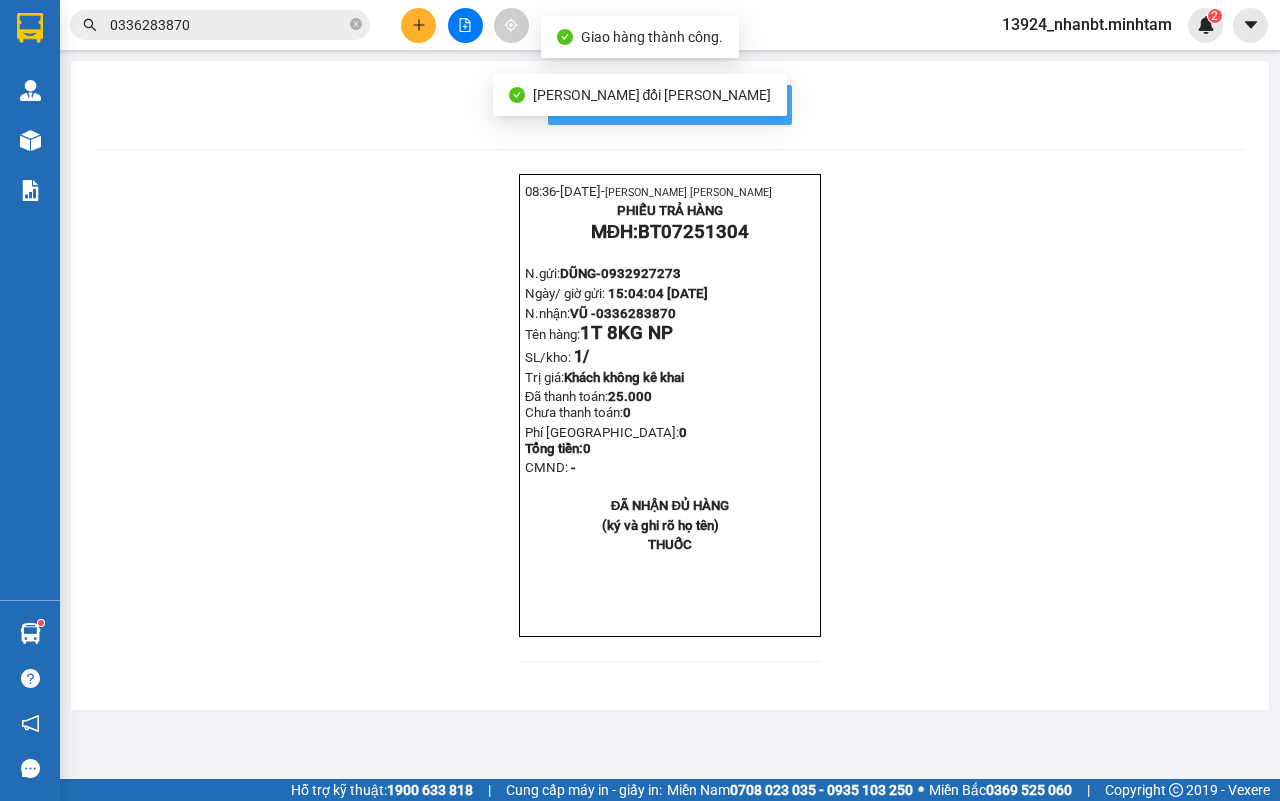 click on "In mẫu biên lai tự cấu hình" at bounding box center (682, 104) 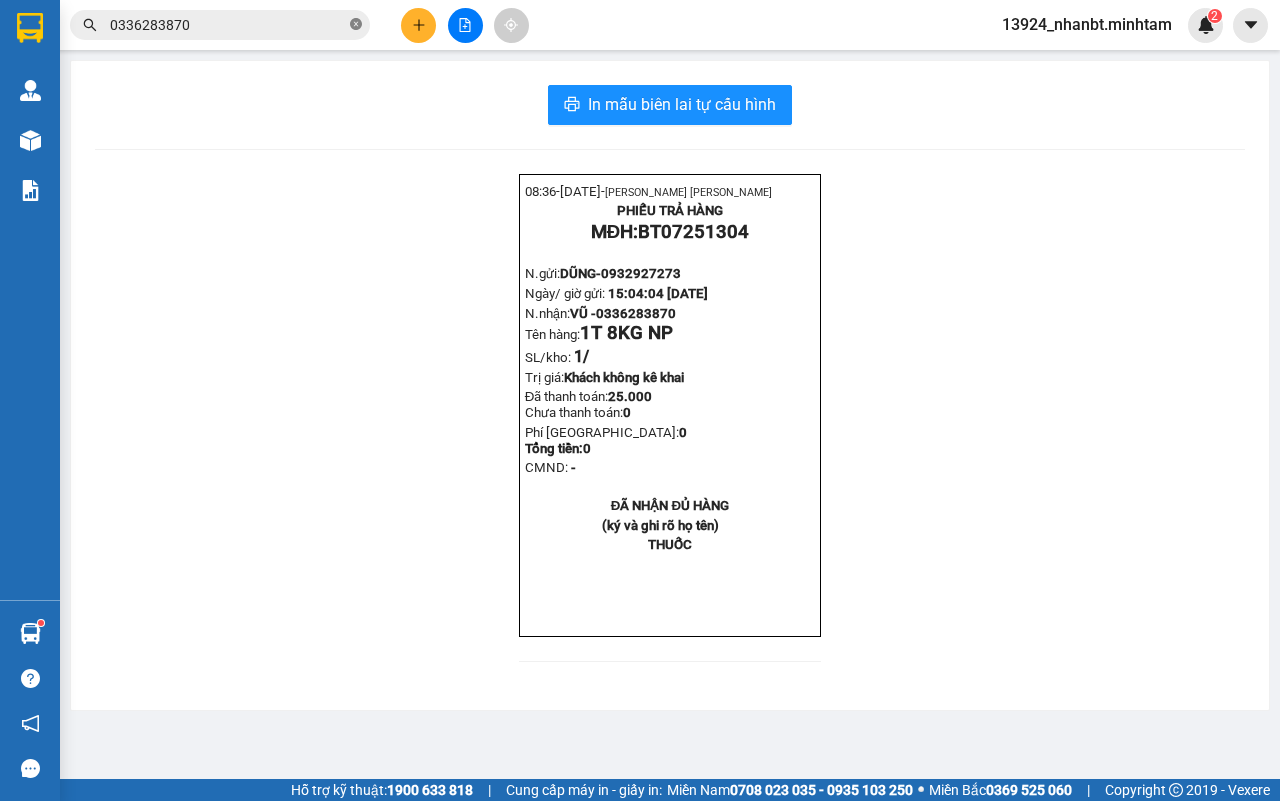 click 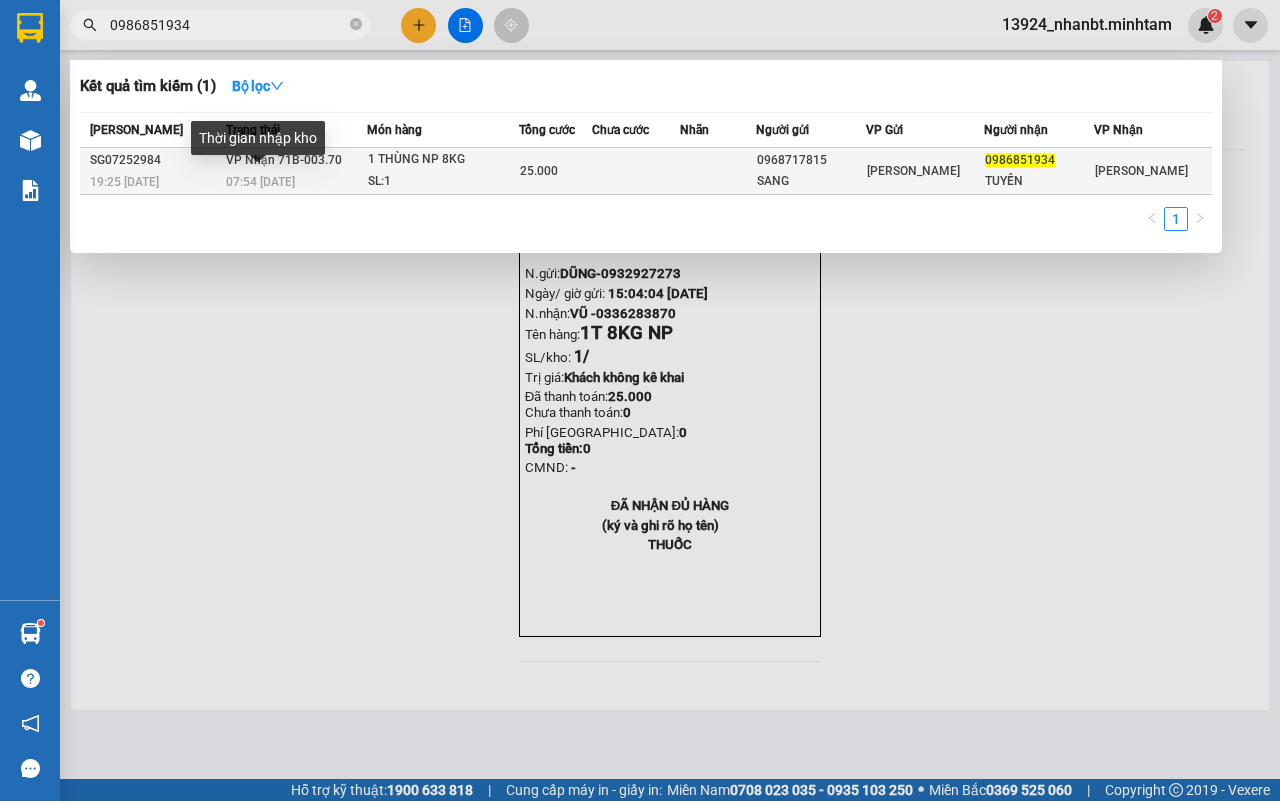 type on "0986851934" 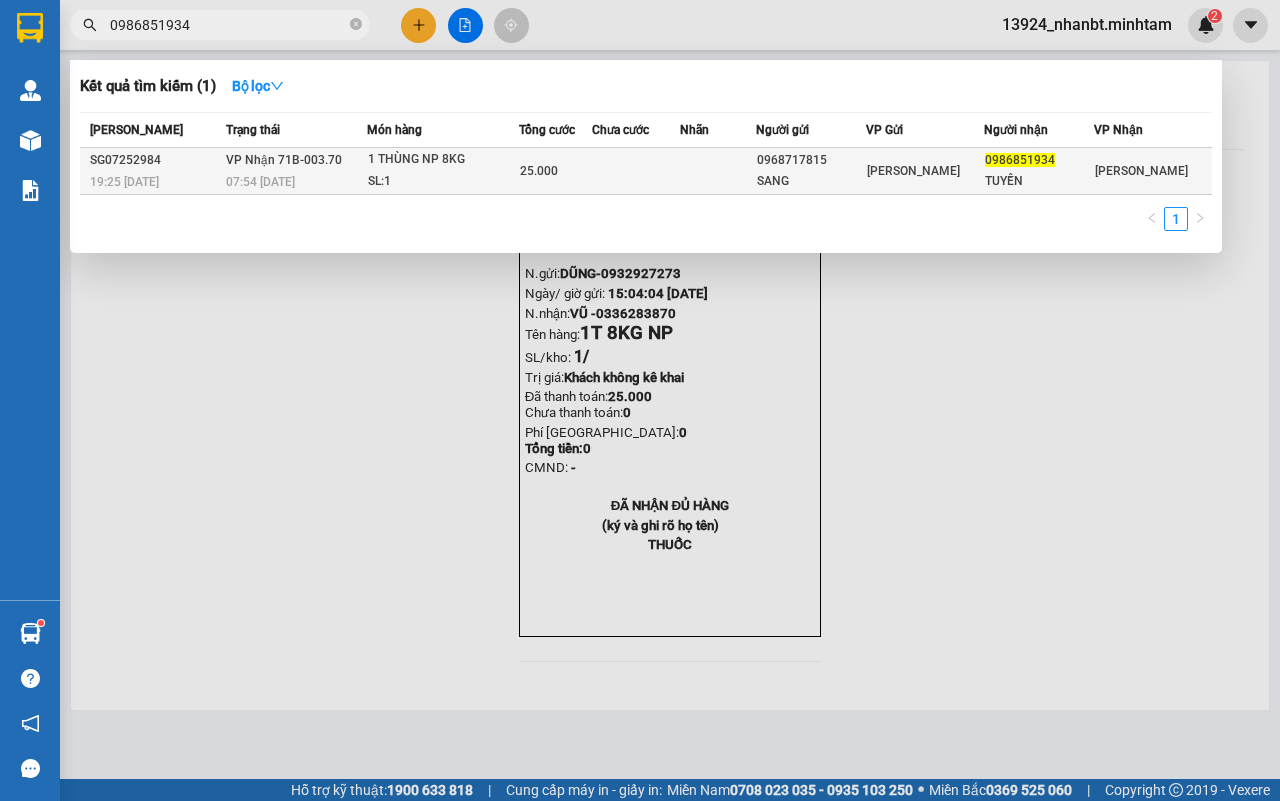 click on "07:54 [DATE]" at bounding box center [296, 182] 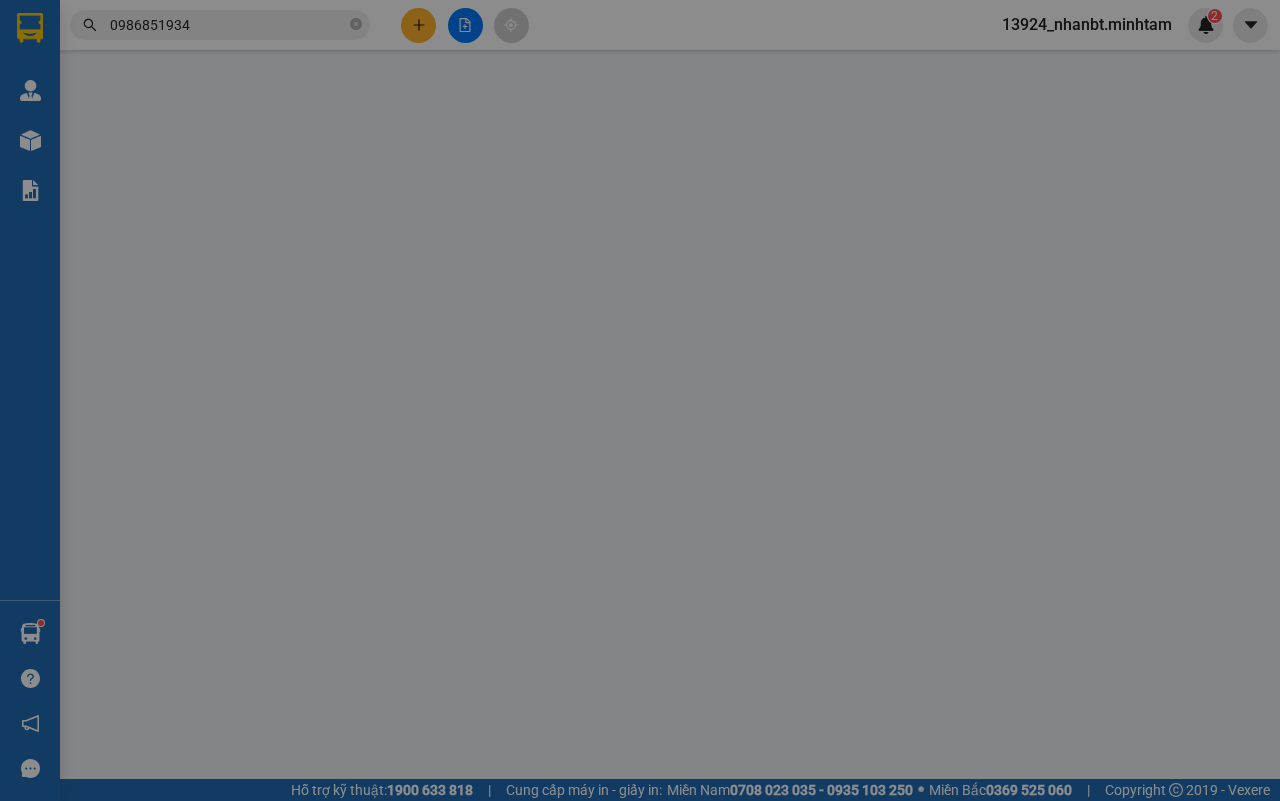 type on "0968717815" 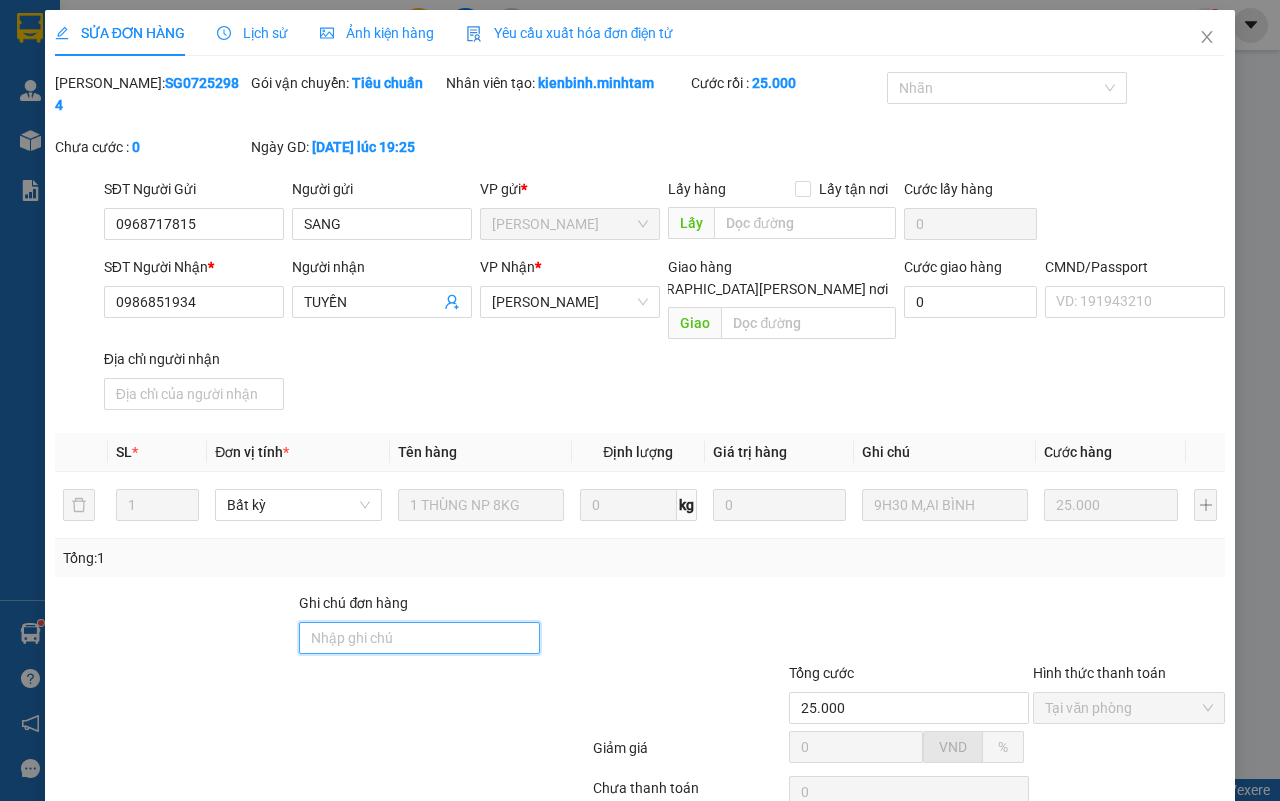 click on "Ghi chú đơn hàng" at bounding box center [419, 638] 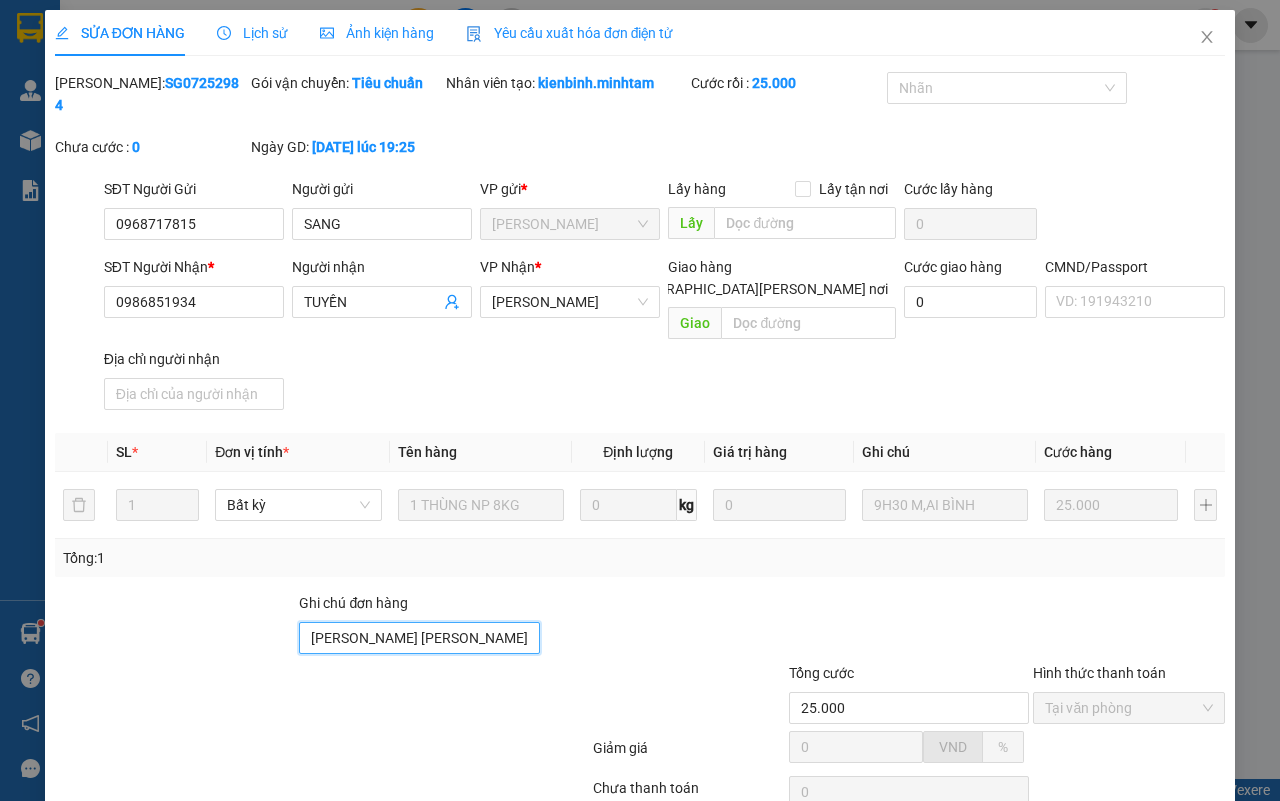 type on "[PERSON_NAME] [PERSON_NAME] HÀNG" 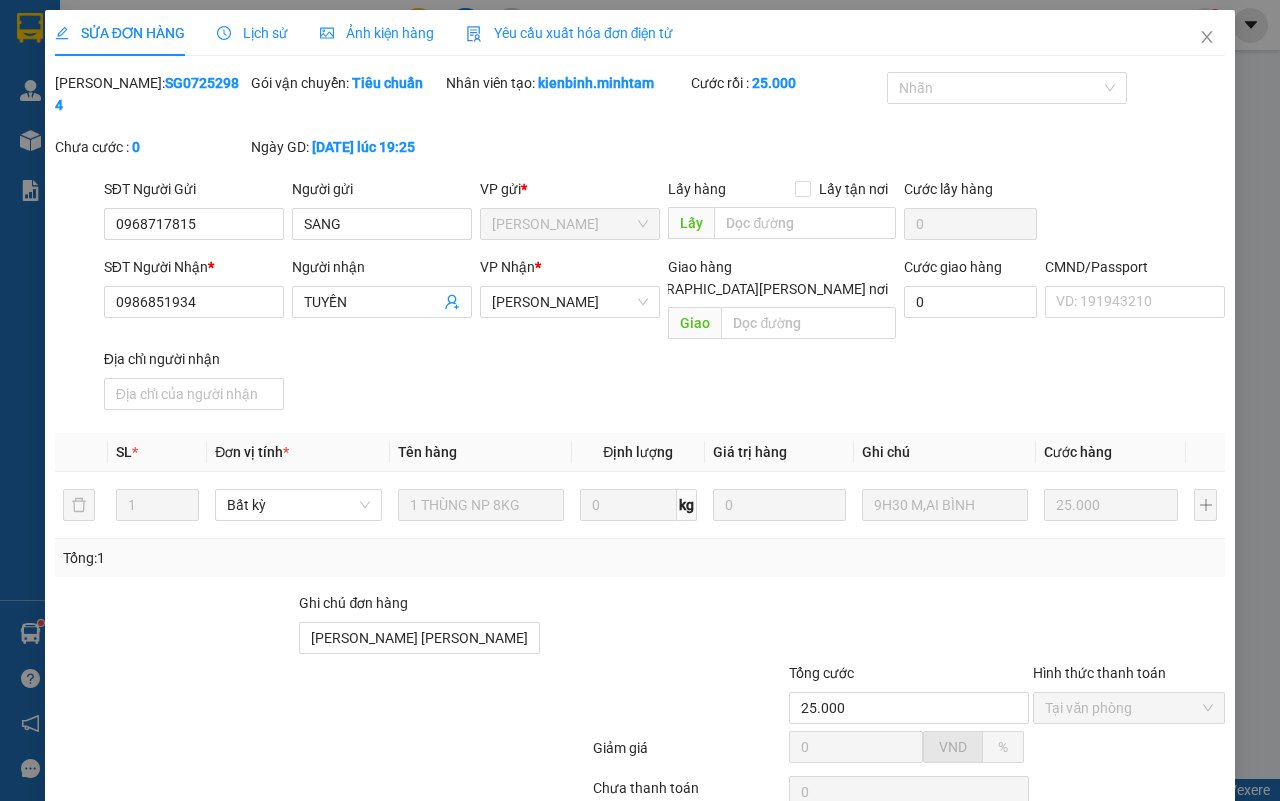 click at bounding box center [1129, 627] 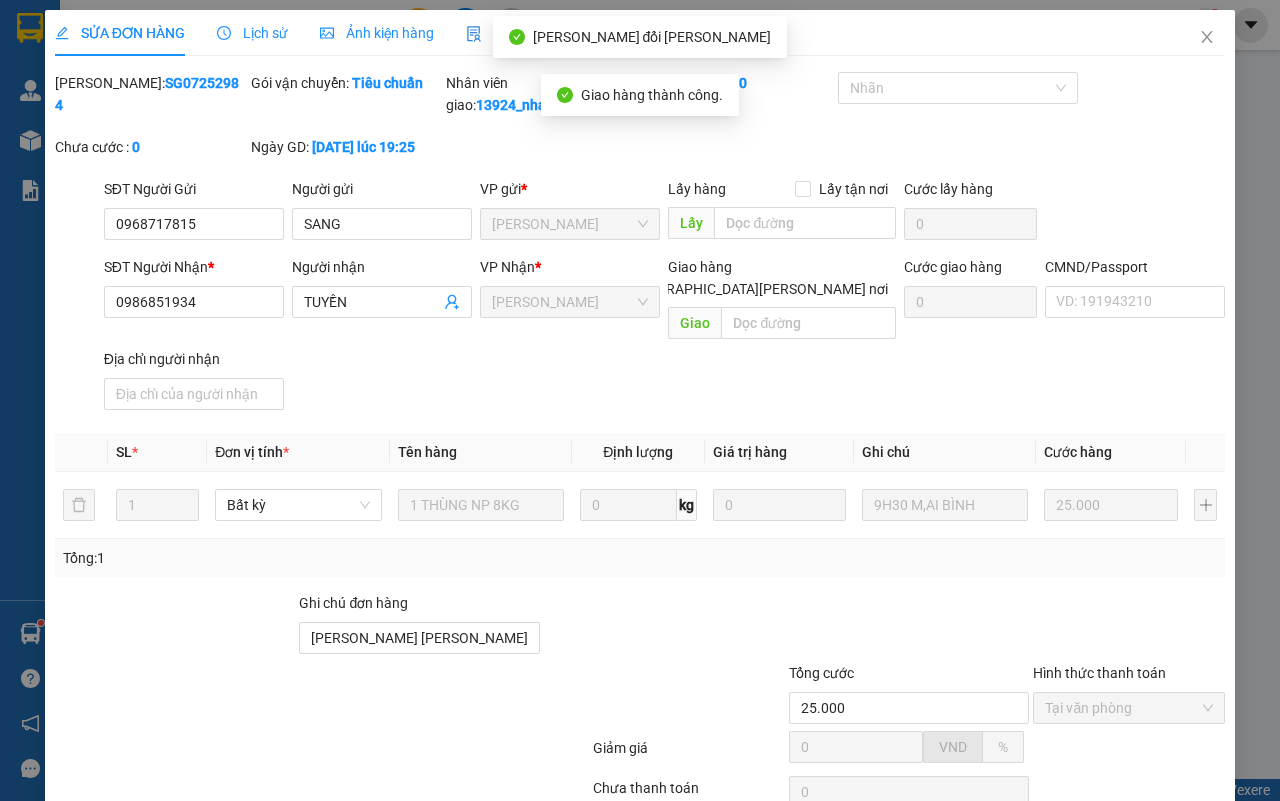 click on "[PERSON_NAME] và In" at bounding box center [1190, 905] 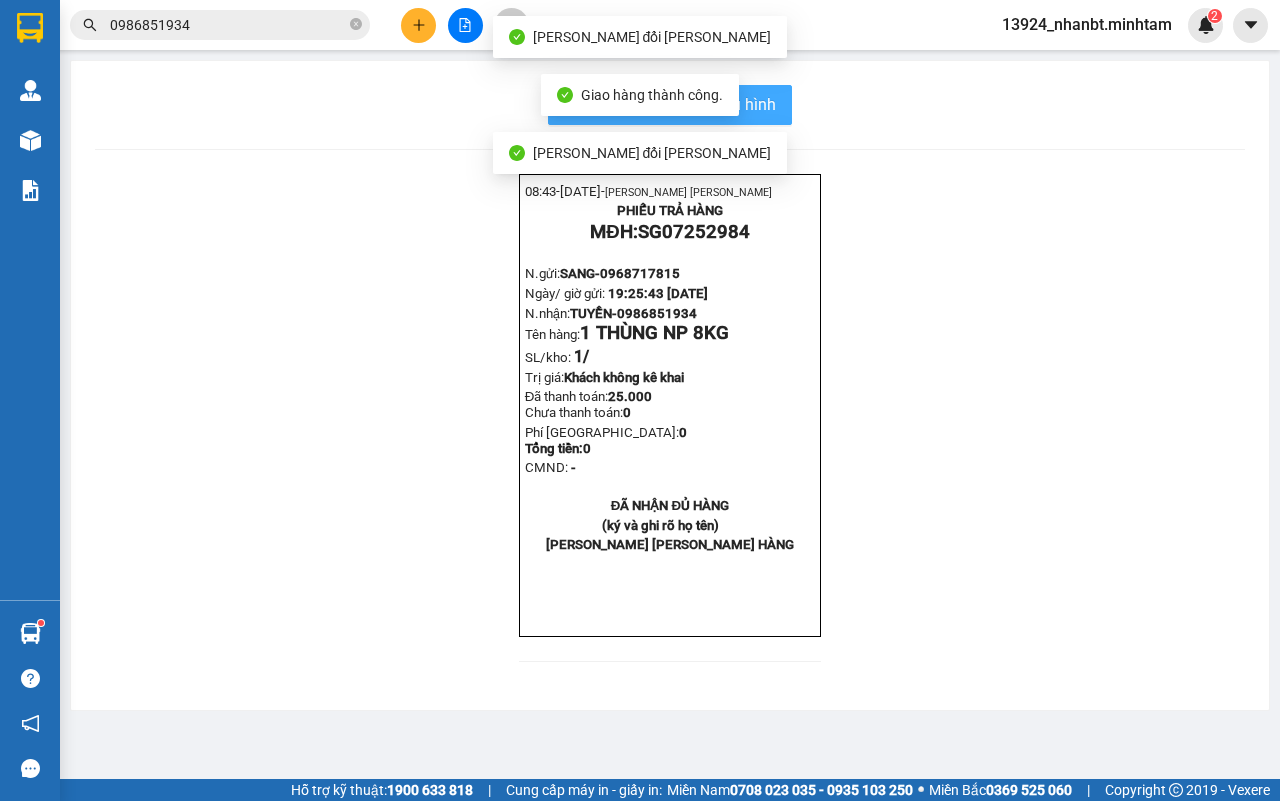 click on "In mẫu biên lai tự cấu hình" at bounding box center (682, 104) 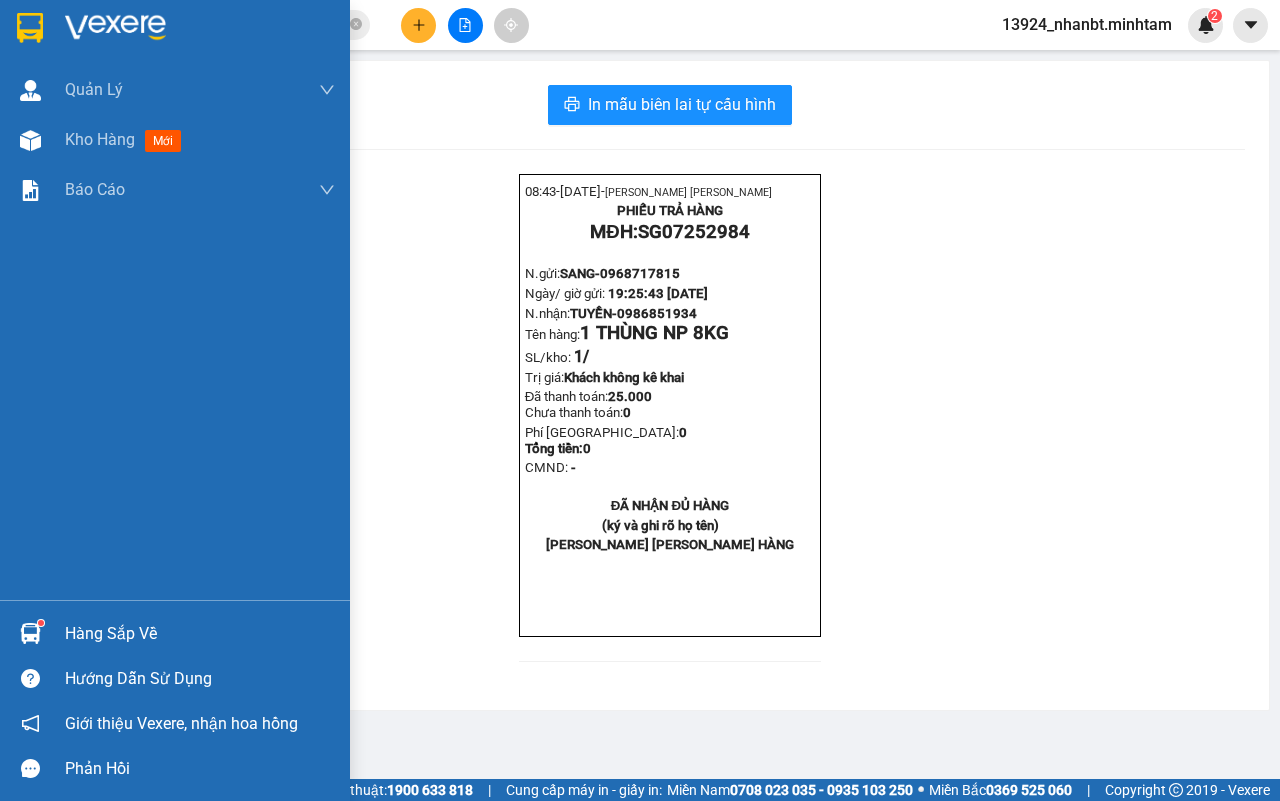 click at bounding box center [30, 28] 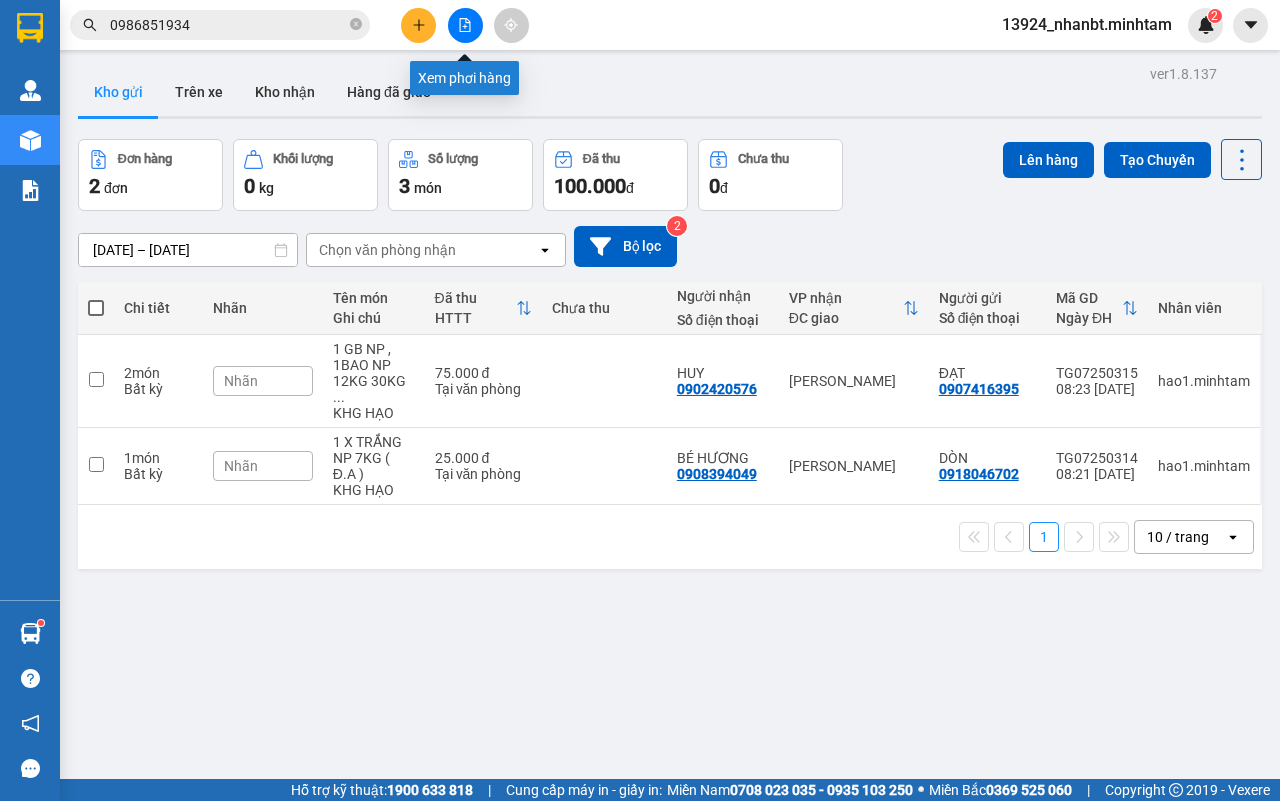 click at bounding box center (465, 25) 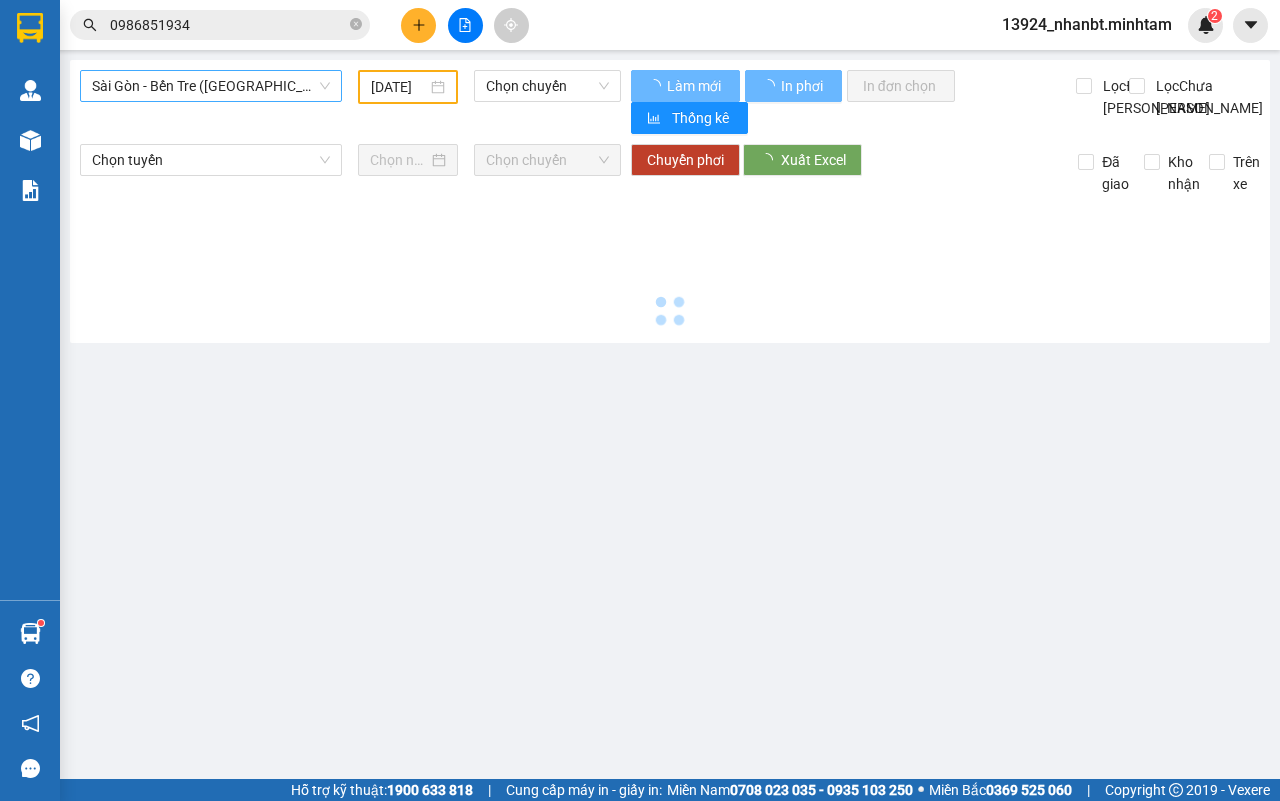 type on "[DATE]" 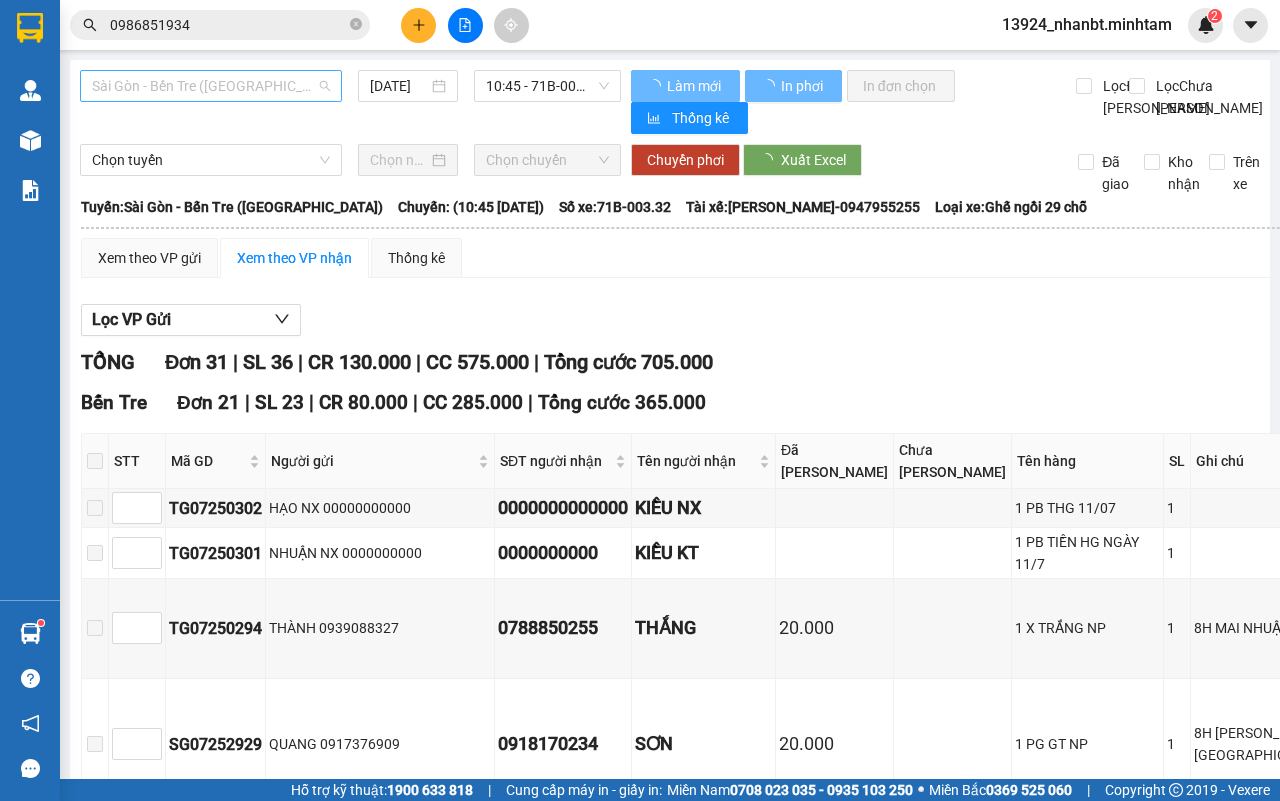 click on "Sài Gòn - Bến Tre ([GEOGRAPHIC_DATA])" at bounding box center [211, 86] 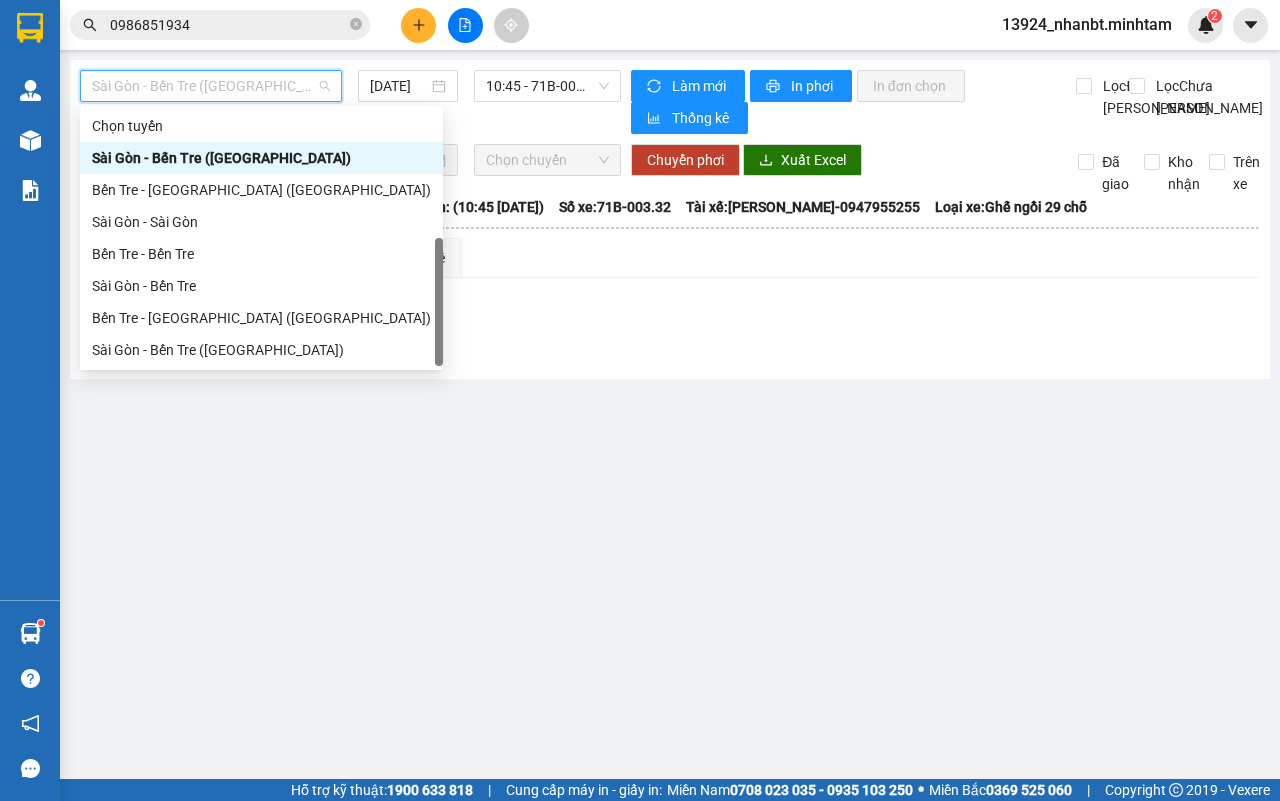 click on "Bến Tre - [GEOGRAPHIC_DATA]" at bounding box center (261, 382) 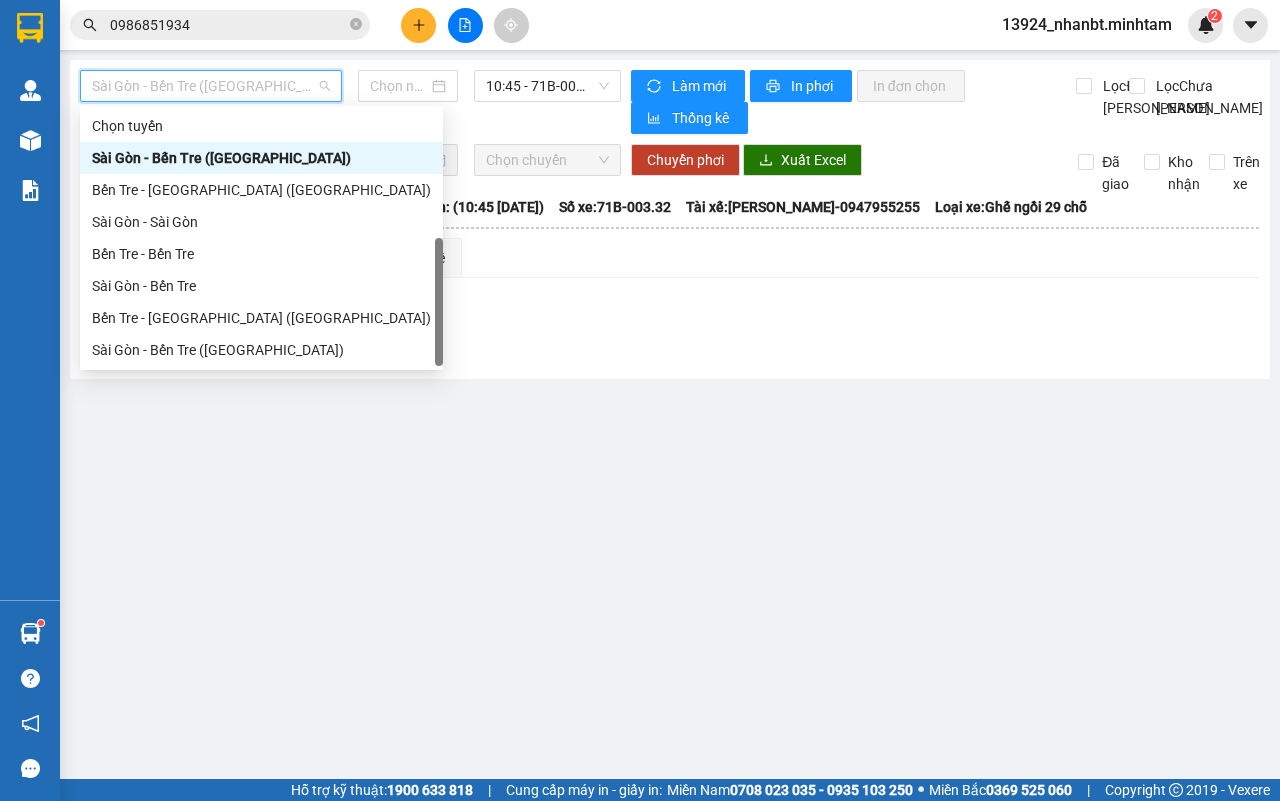 type on "[DATE]" 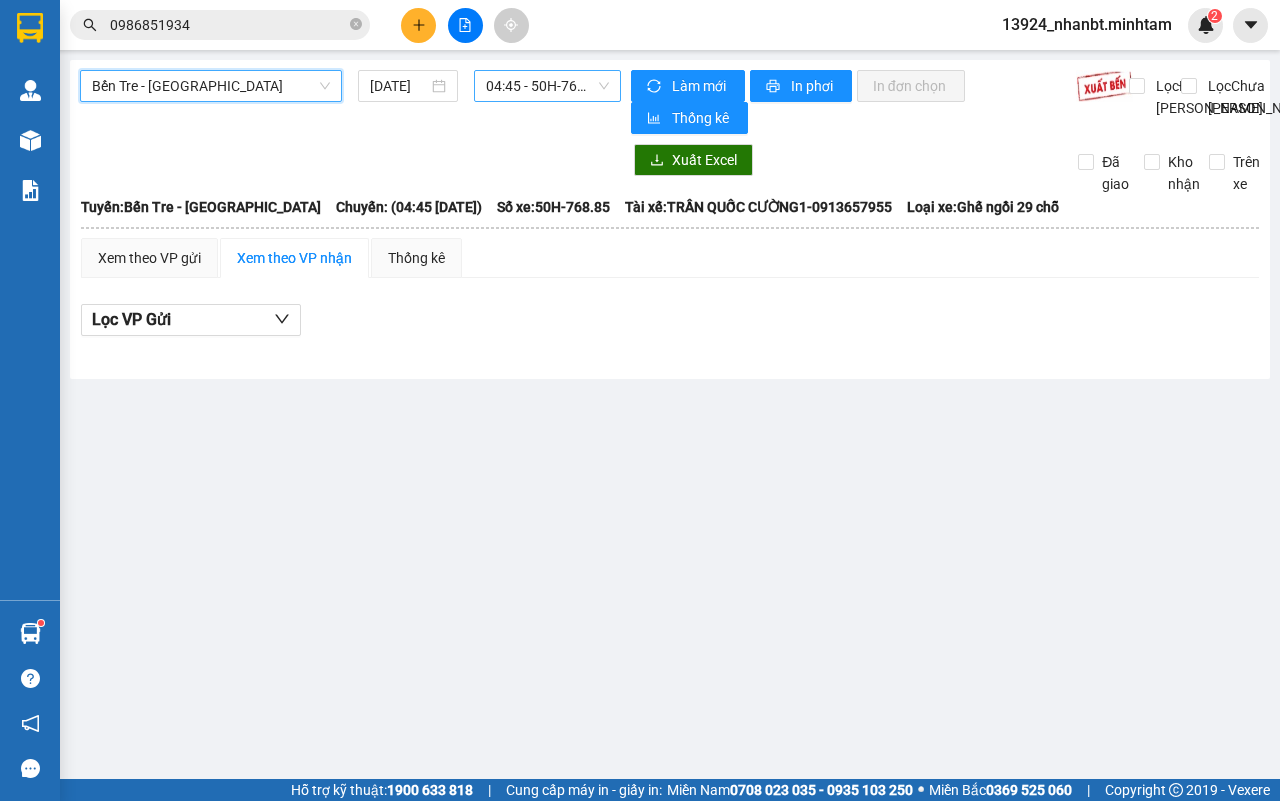 click on "04:45     - 50H-768.85" at bounding box center [547, 86] 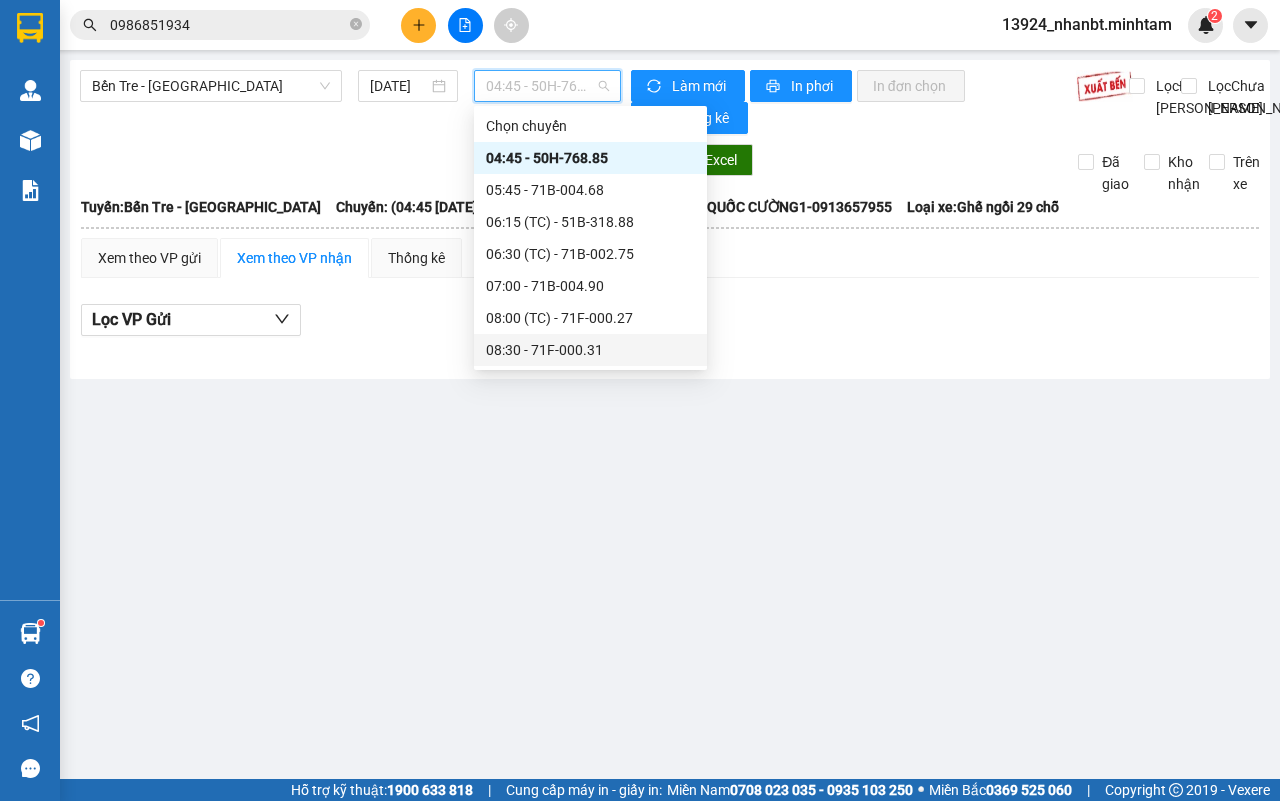 click on "08:30     - 71F-000.31" at bounding box center (590, 350) 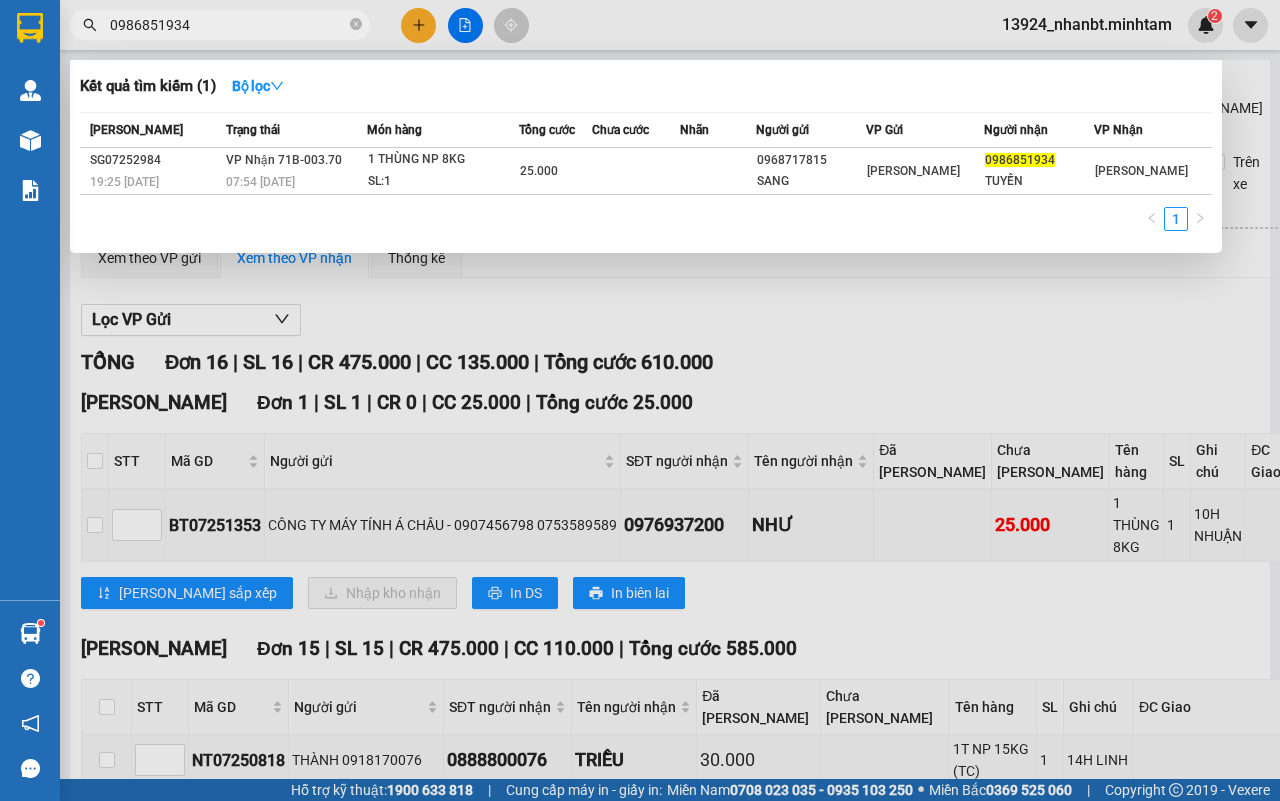 click on "0986851934" at bounding box center [228, 25] 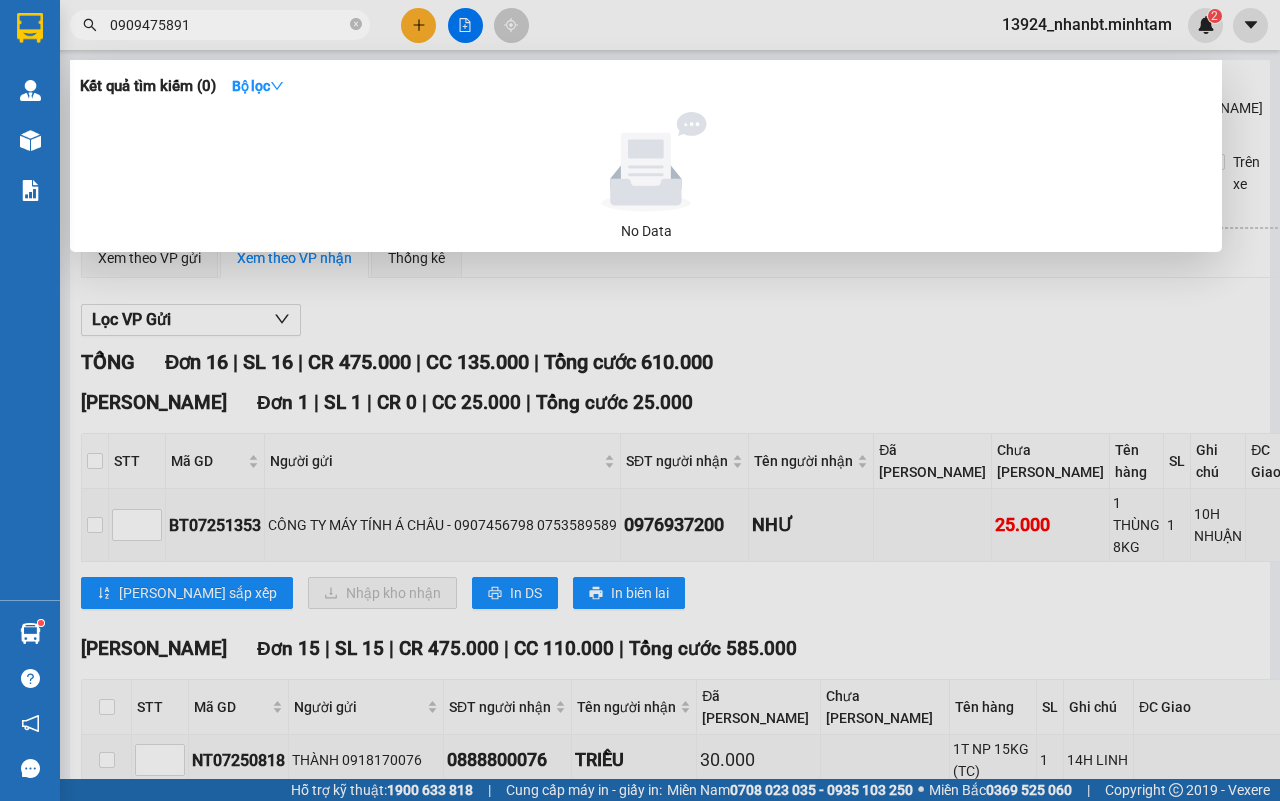 drag, startPoint x: 151, startPoint y: 30, endPoint x: 138, endPoint y: 30, distance: 13 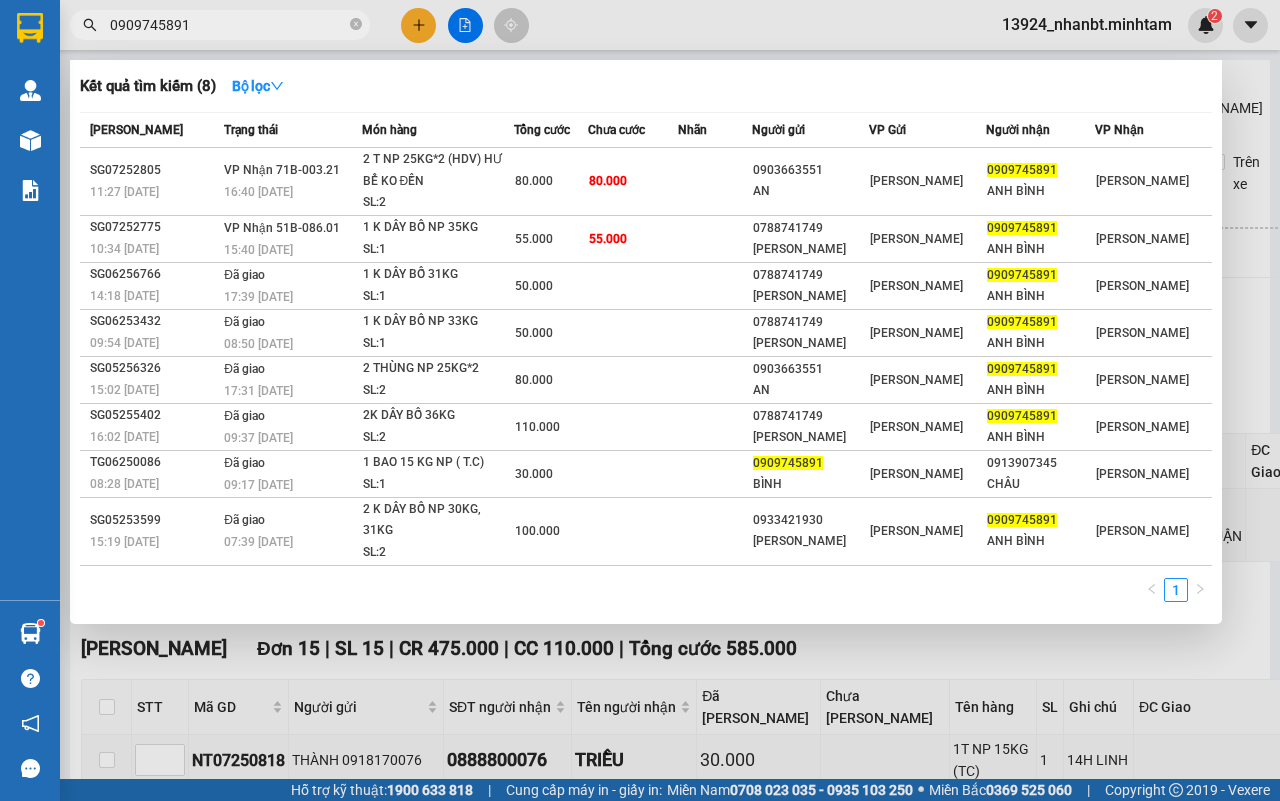 type on "0909745891" 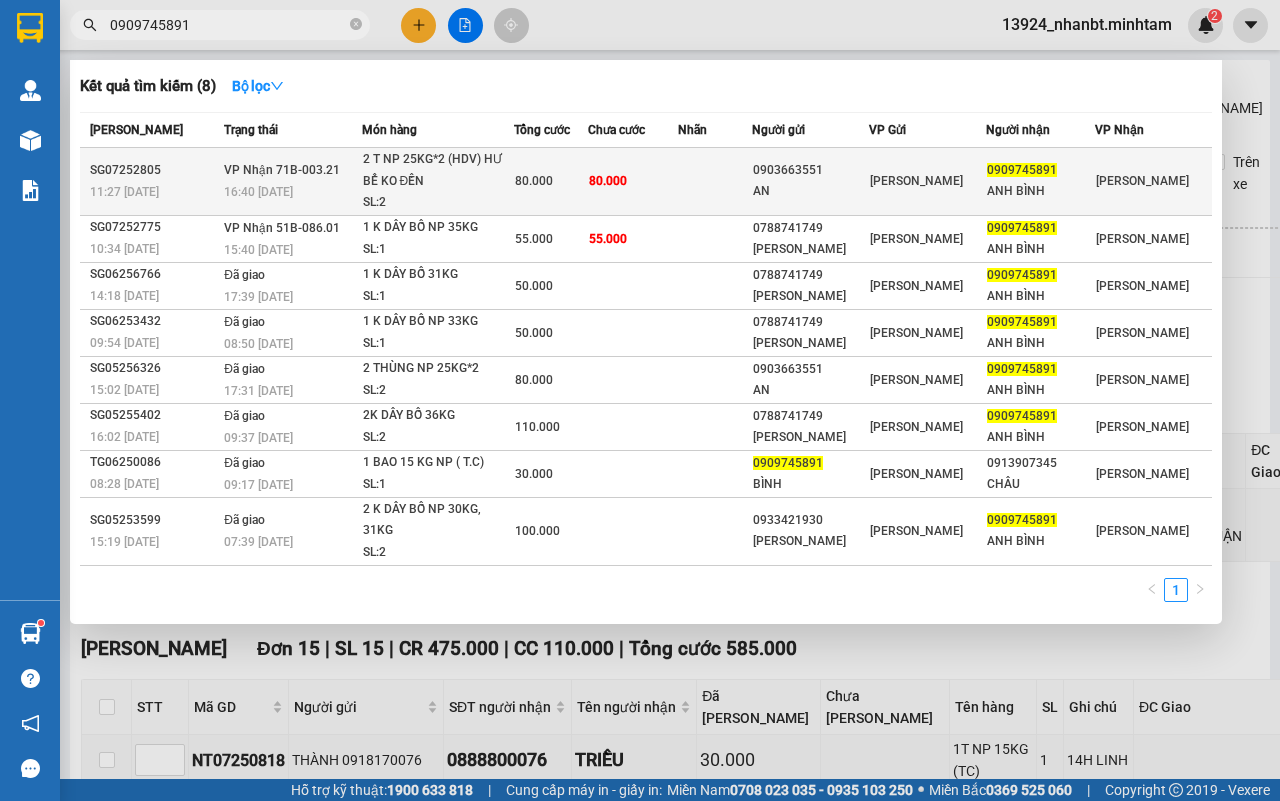 click on "80.000" at bounding box center (633, 182) 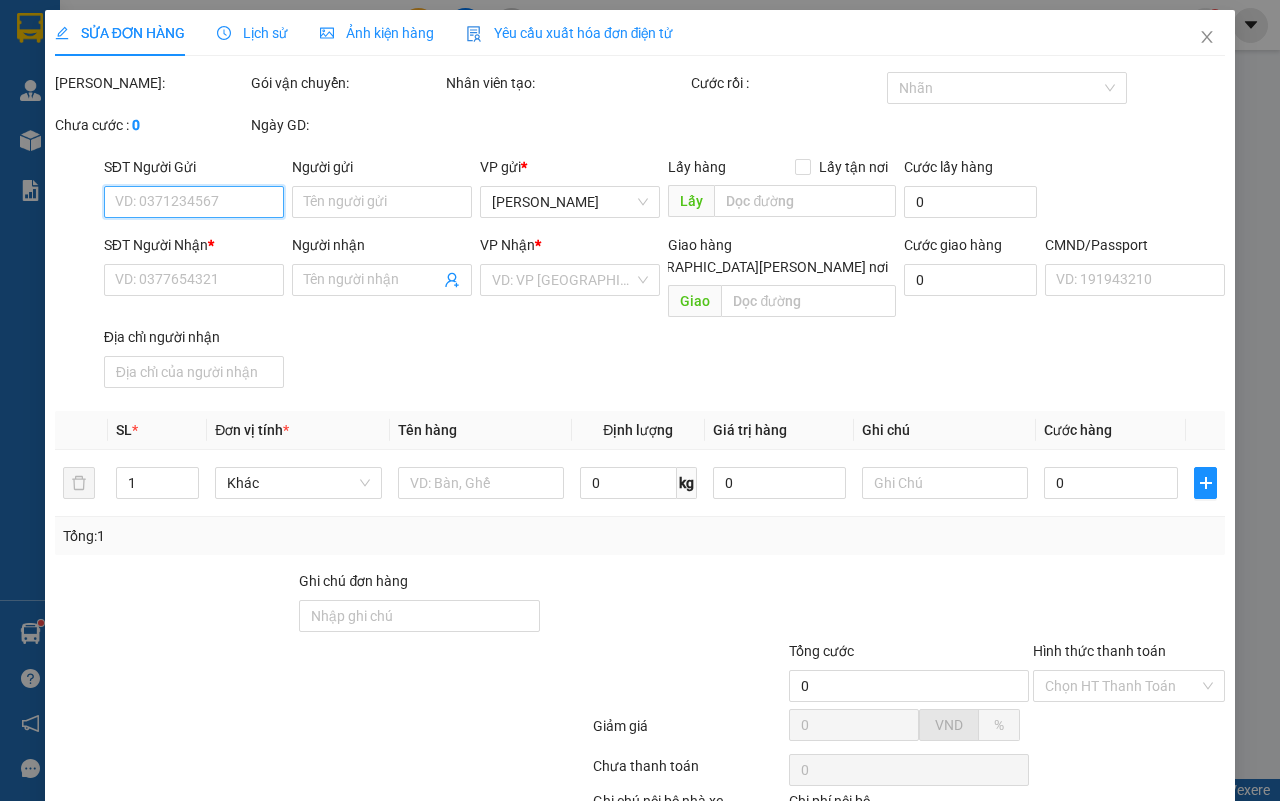 type on "0903663551" 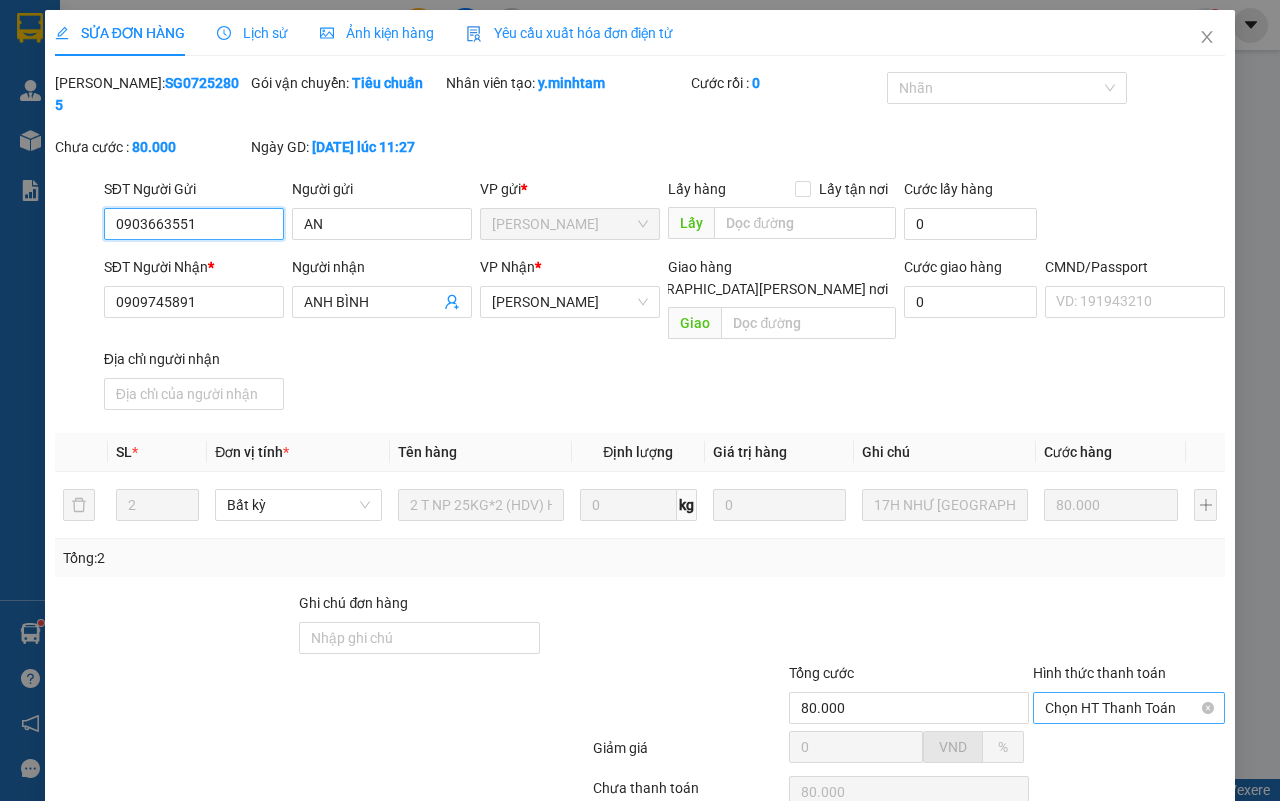 click on "Chọn HT Thanh Toán" at bounding box center [1129, 708] 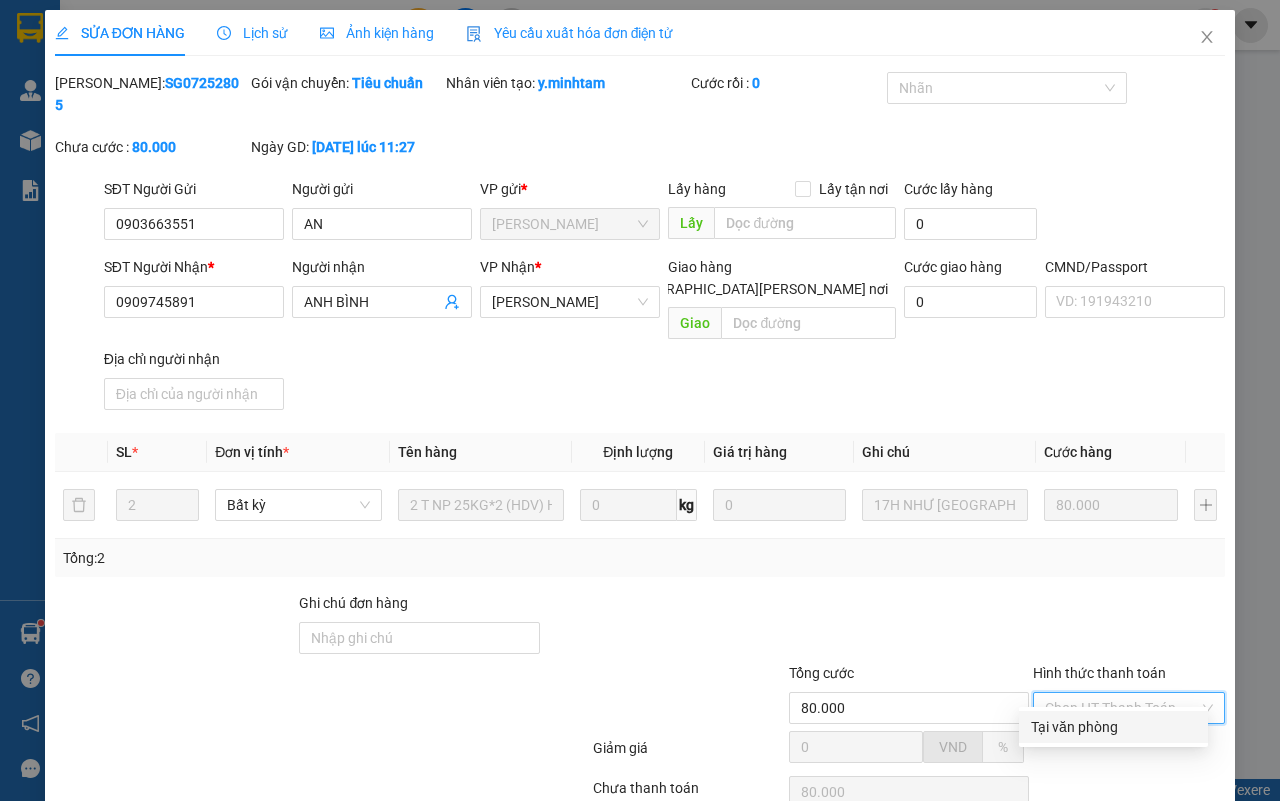 click on "Tại văn phòng" at bounding box center (1113, 727) 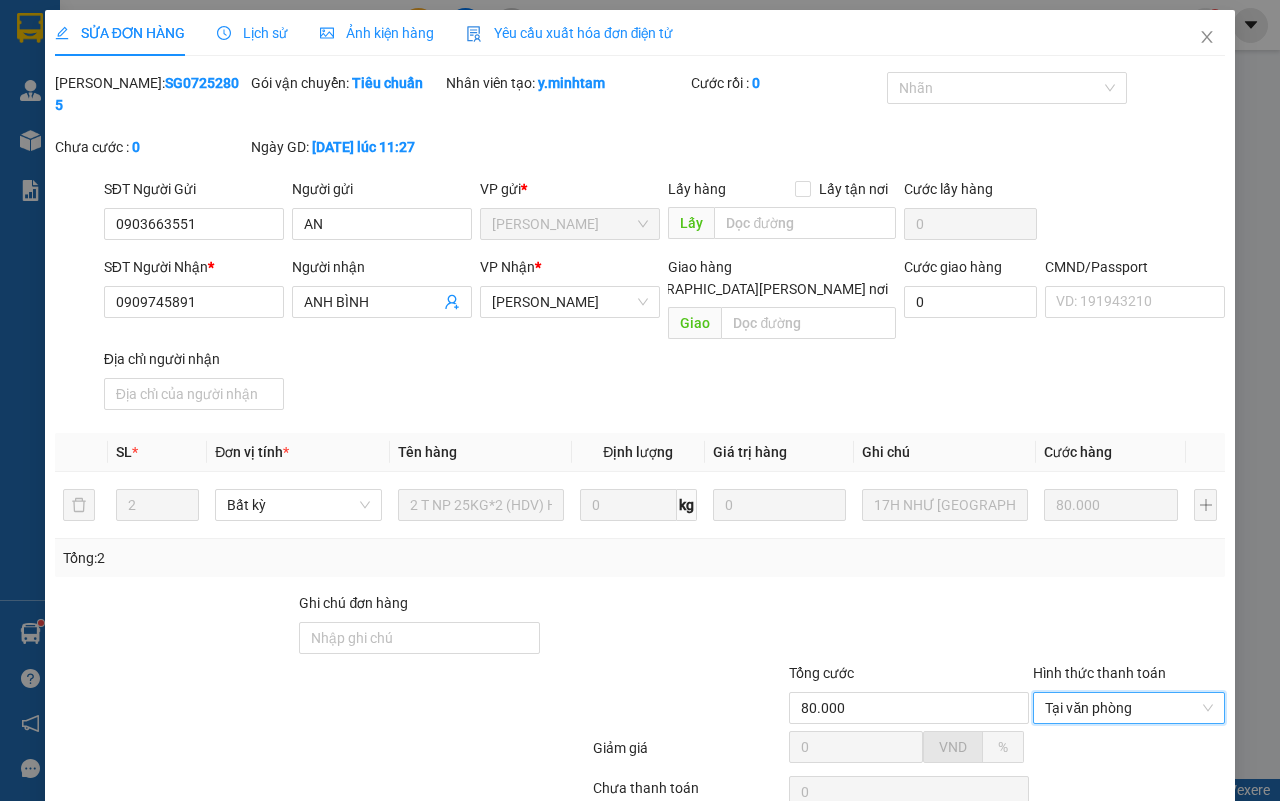 click on "[PERSON_NAME] và [PERSON_NAME] hàng" at bounding box center (815, 905) 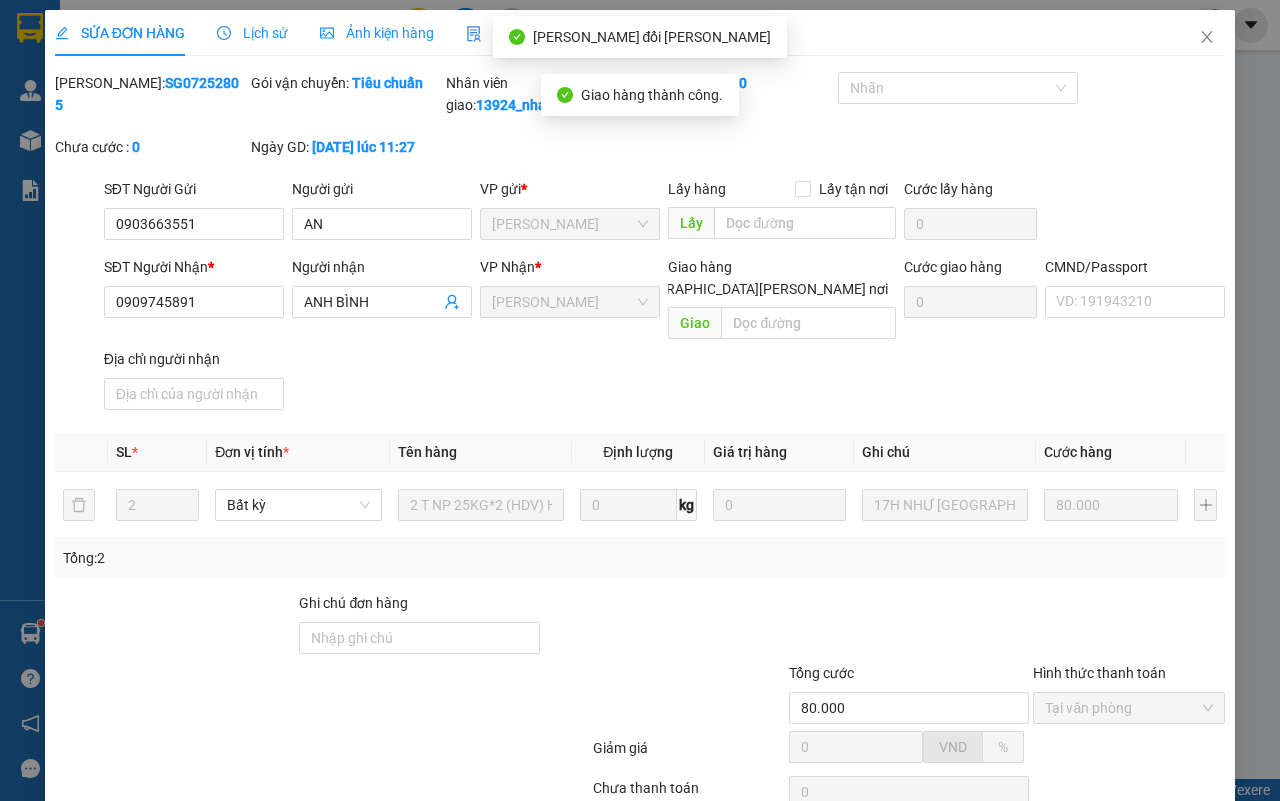 click on "[PERSON_NAME] và In" at bounding box center [1190, 905] 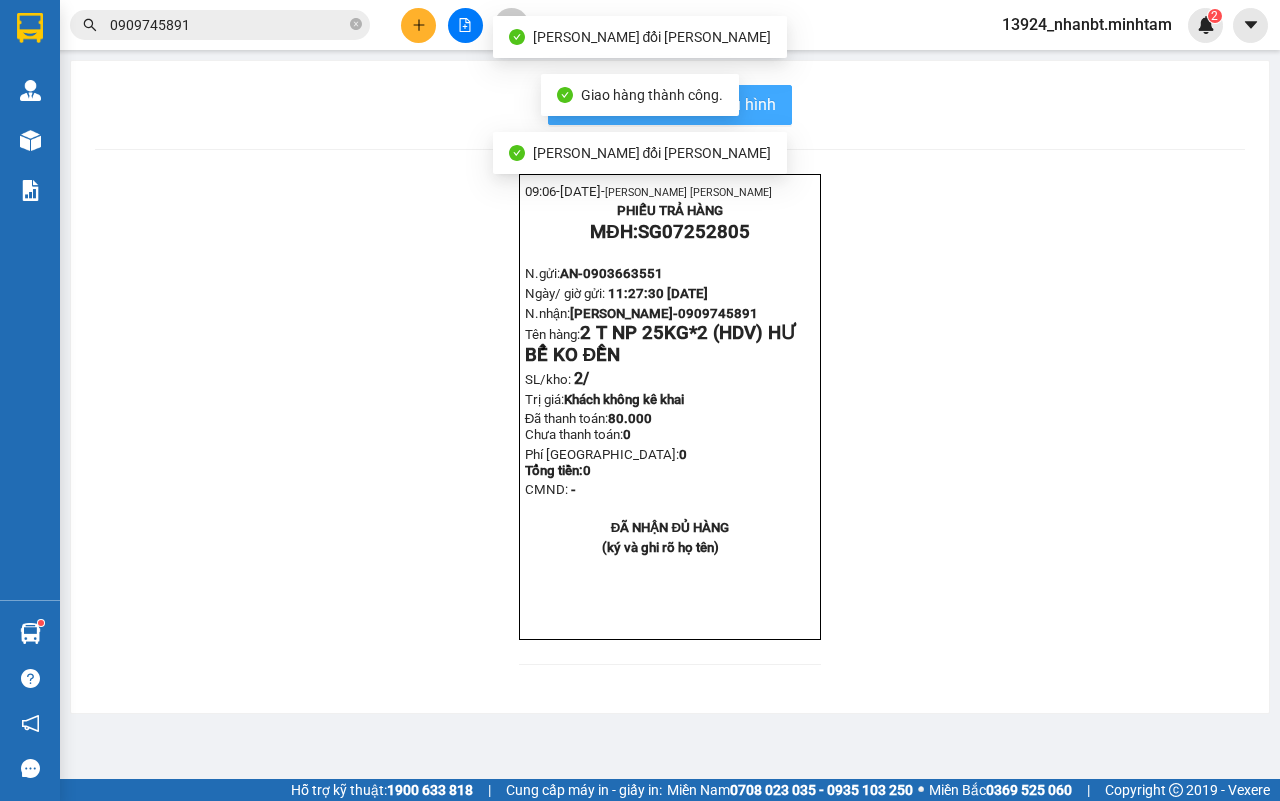 drag, startPoint x: 761, startPoint y: 112, endPoint x: 951, endPoint y: 252, distance: 236.00847 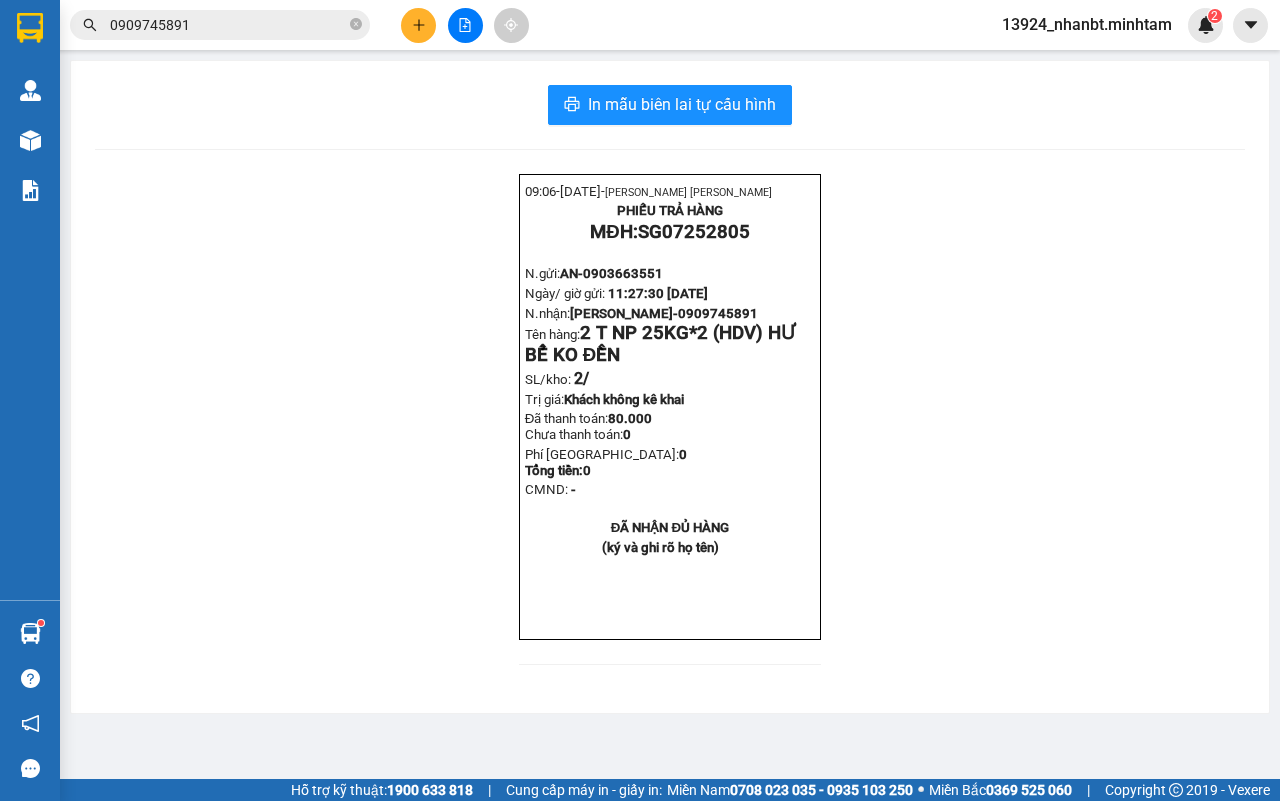 click on "0909745891" at bounding box center [228, 25] 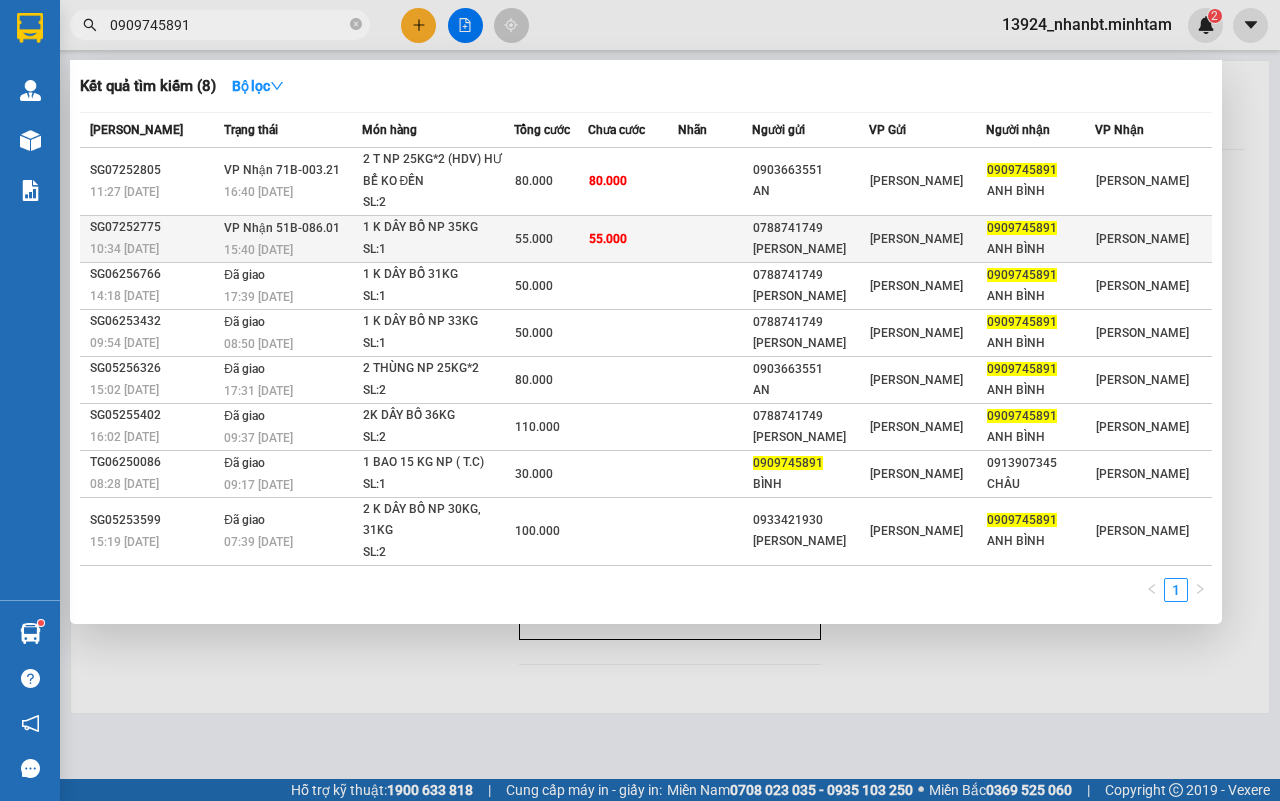 click on "55.000" at bounding box center (633, 238) 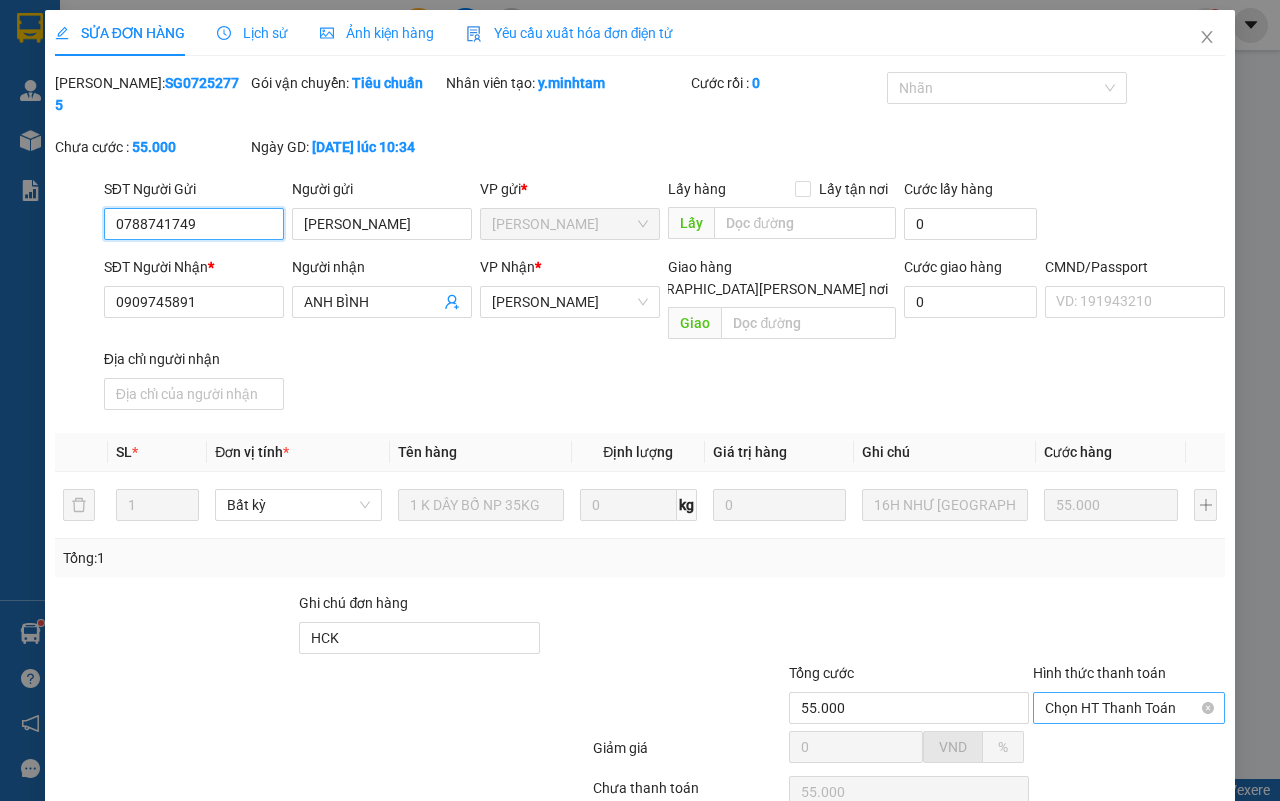 click on "Chọn HT Thanh Toán" at bounding box center [1129, 708] 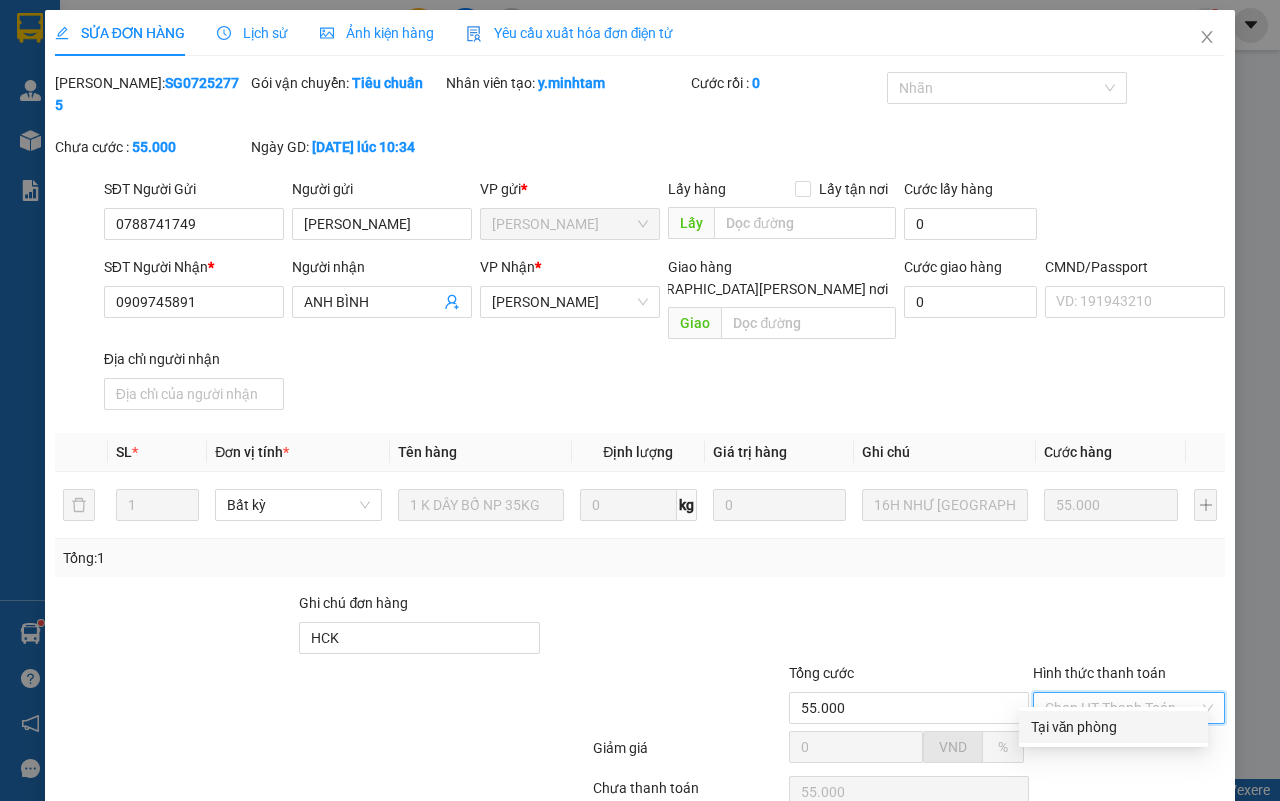 click on "Tại văn phòng" at bounding box center [1113, 727] 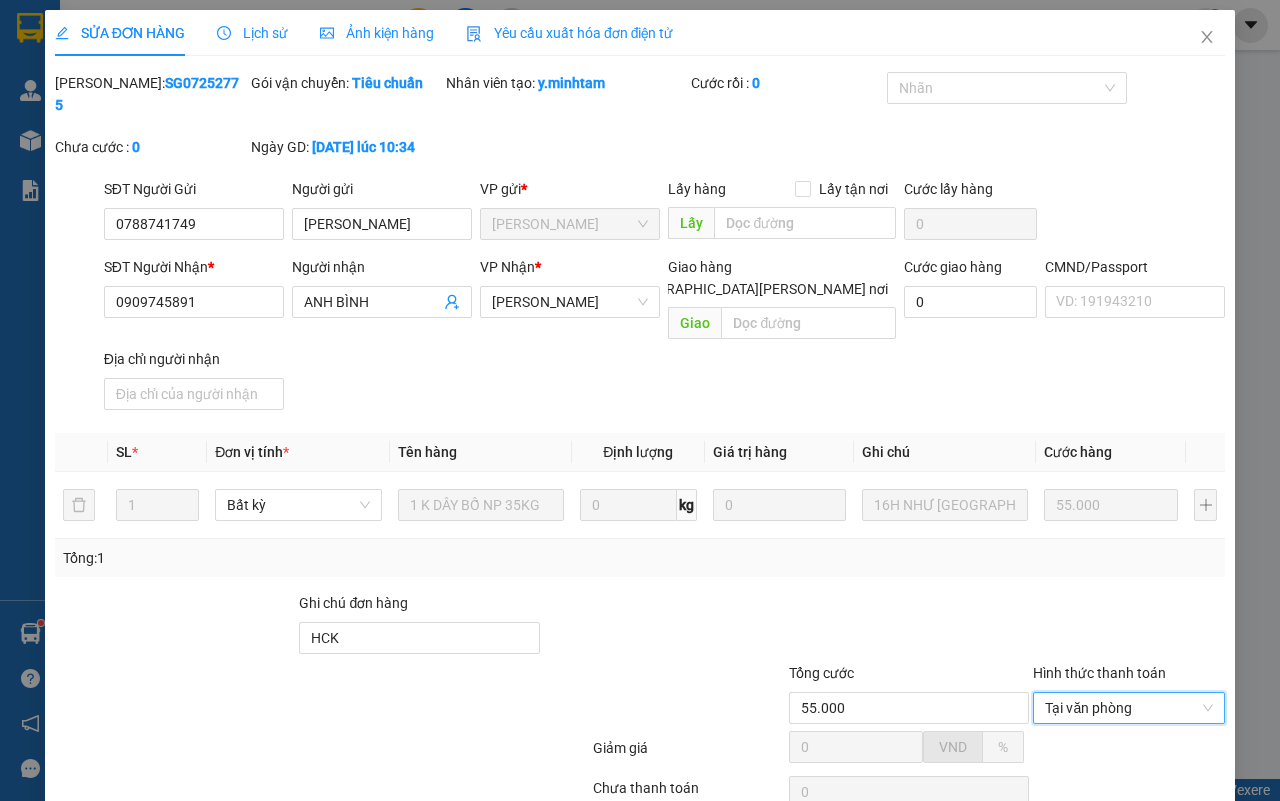 click on "[PERSON_NAME] và [PERSON_NAME] hàng" at bounding box center [815, 905] 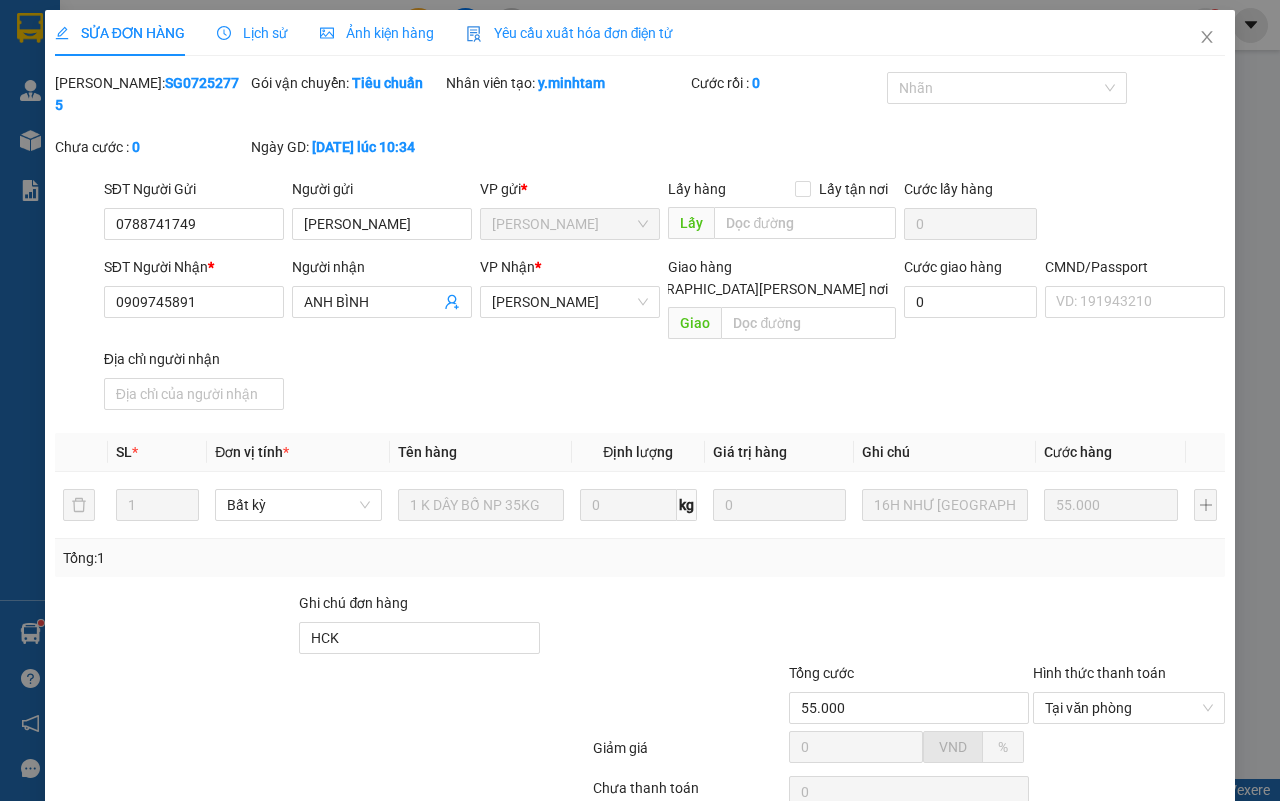 click on "[PERSON_NAME] và [PERSON_NAME] hàng" at bounding box center [815, 905] 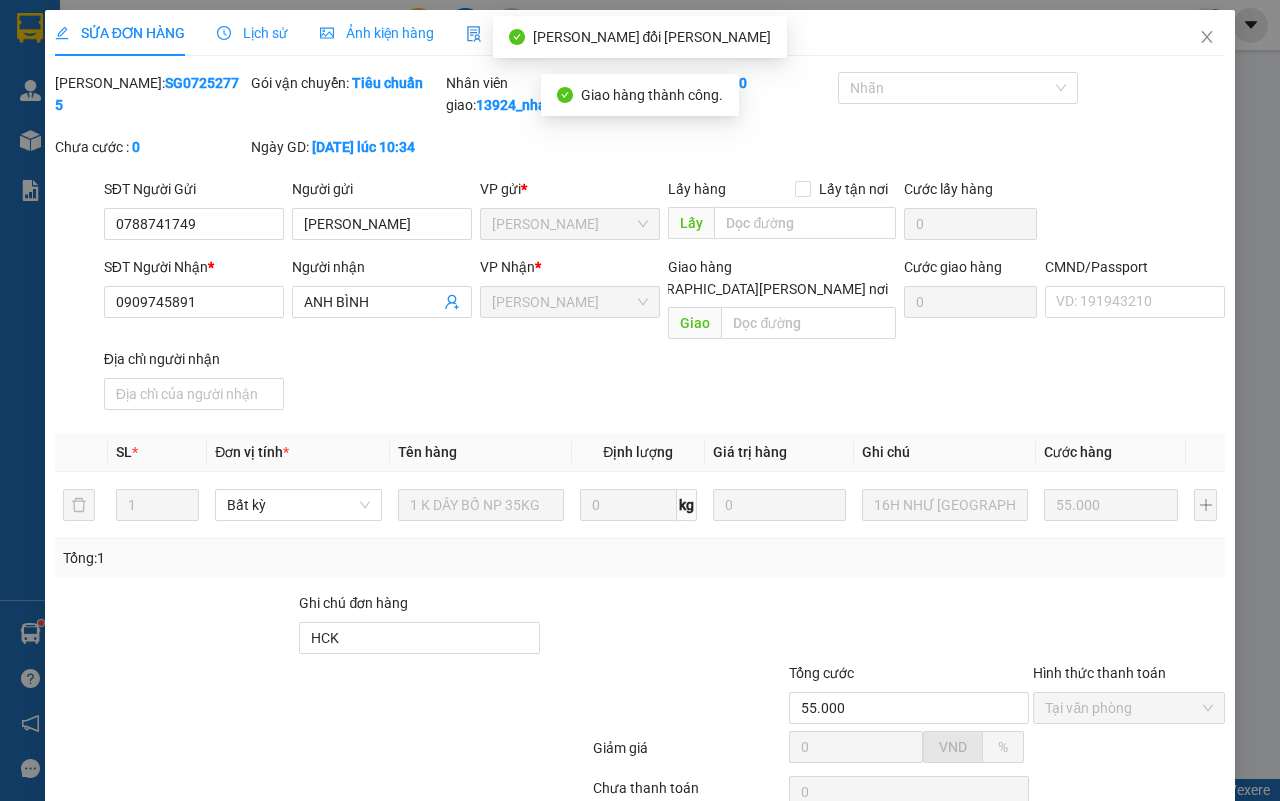 click on "[PERSON_NAME] và In" at bounding box center [1190, 905] 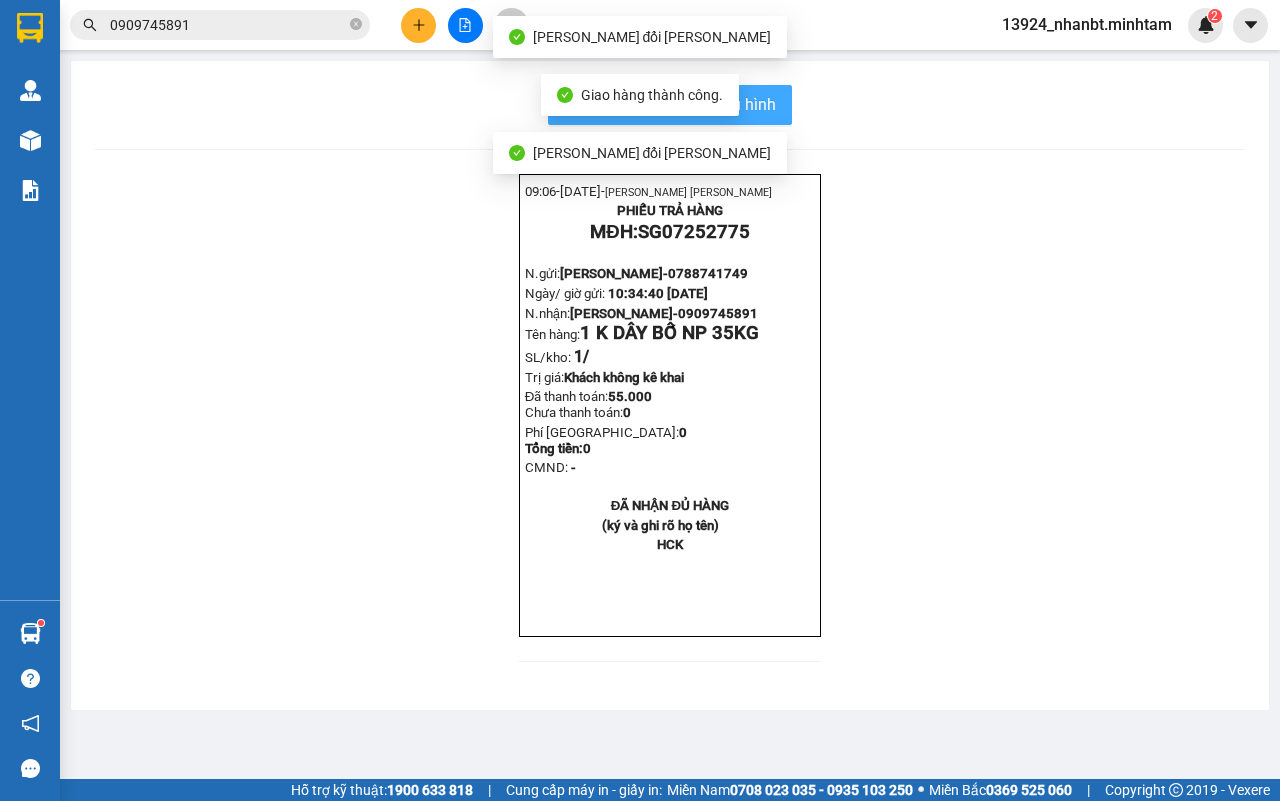 click on "In mẫu biên lai tự cấu hình" at bounding box center (682, 104) 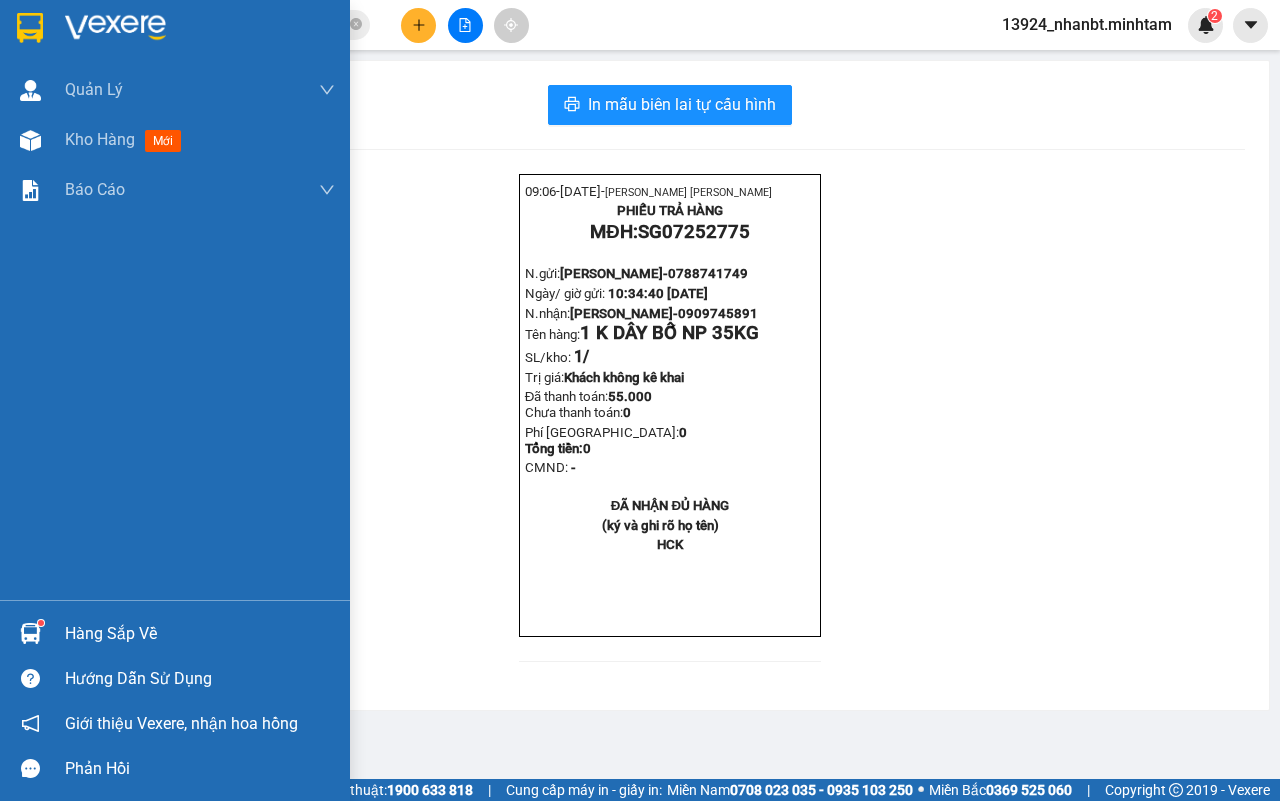 click on "Hàng sắp về" at bounding box center (175, 633) 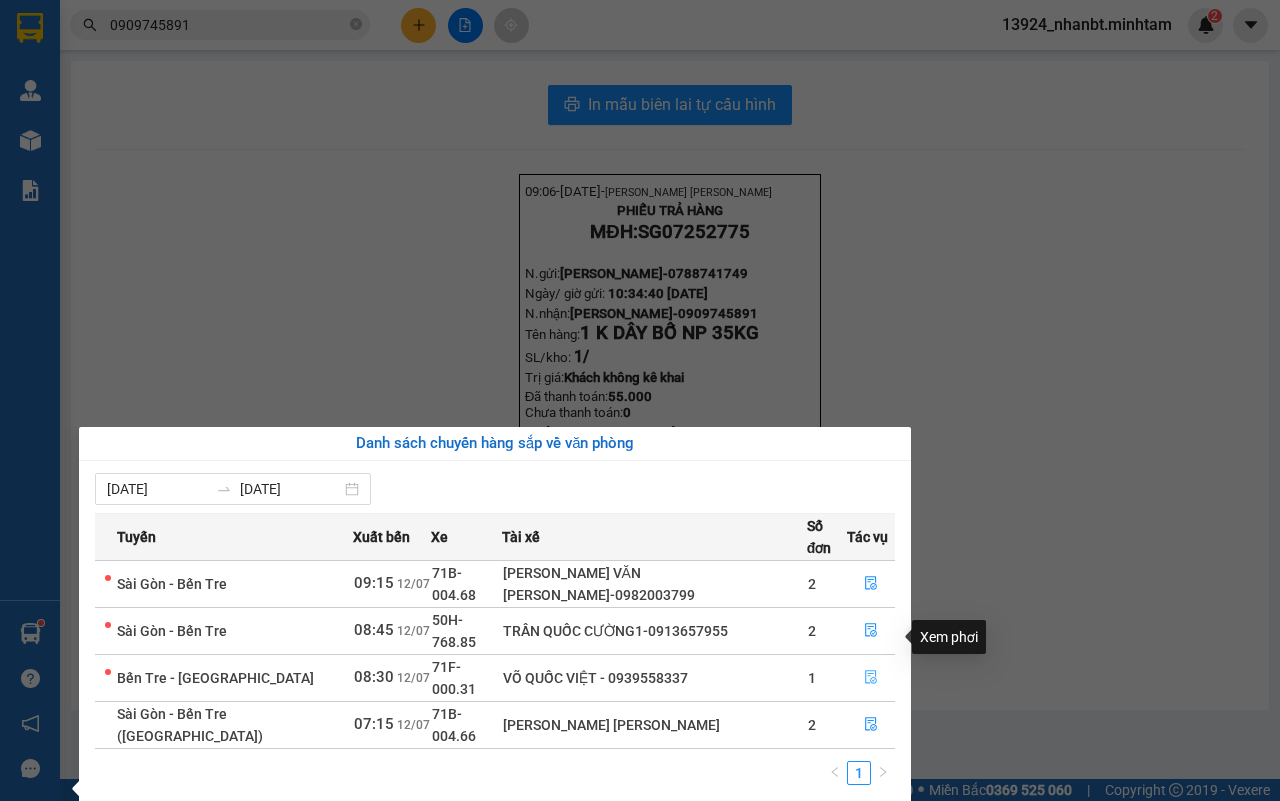 click 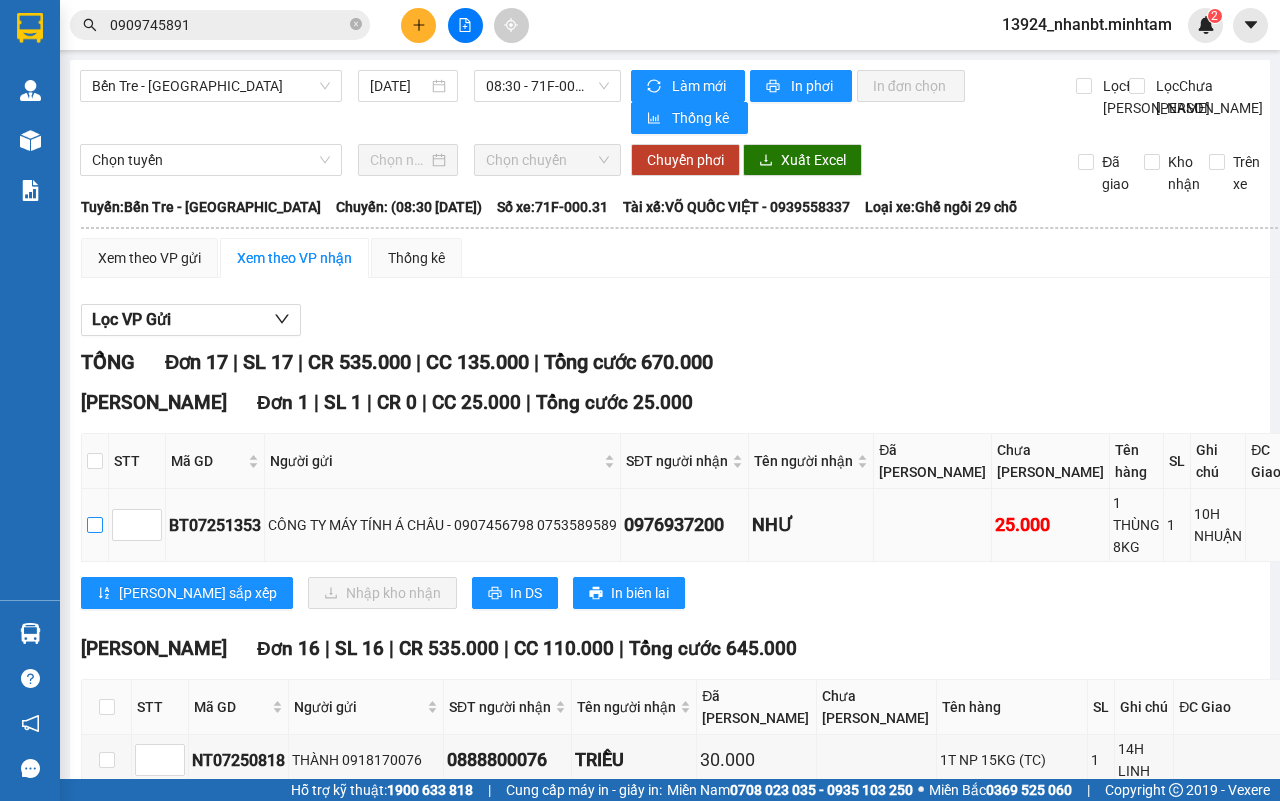 click at bounding box center [95, 525] 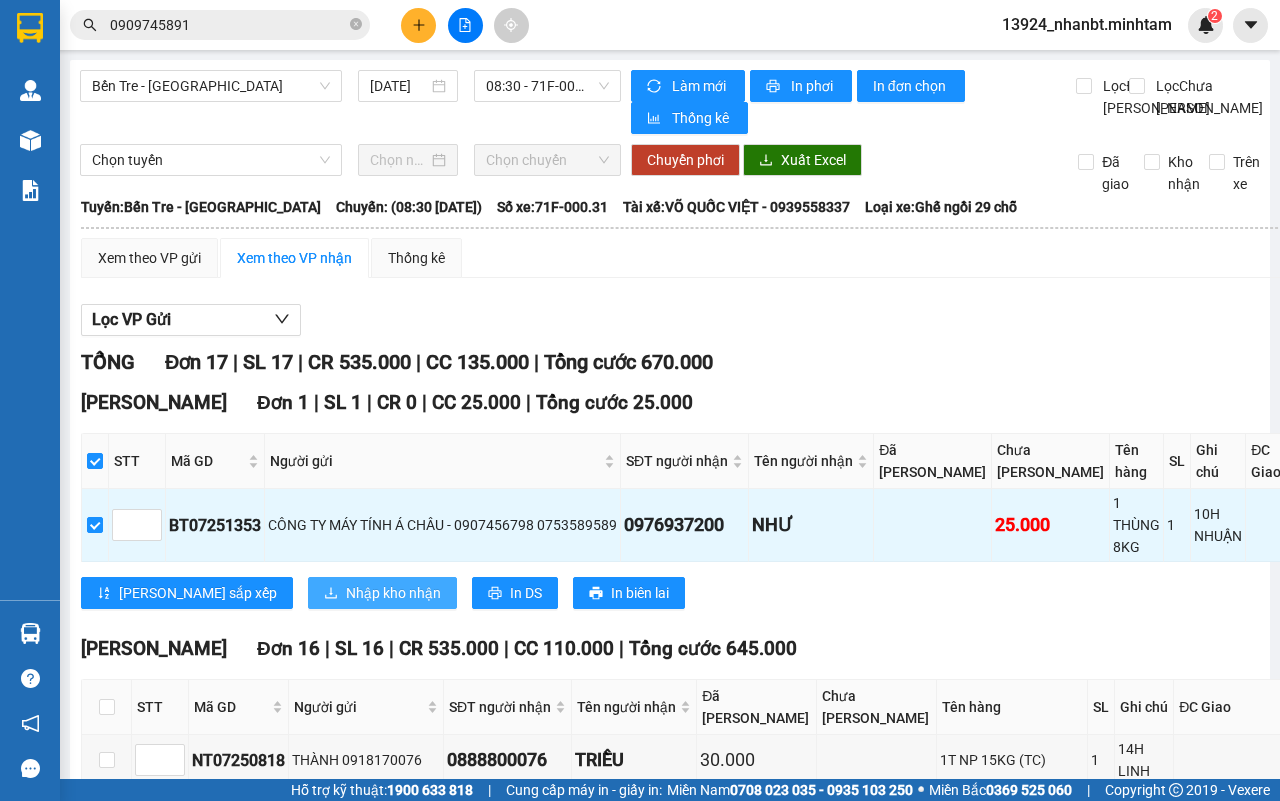 click on "Nhập kho nhận" at bounding box center [393, 593] 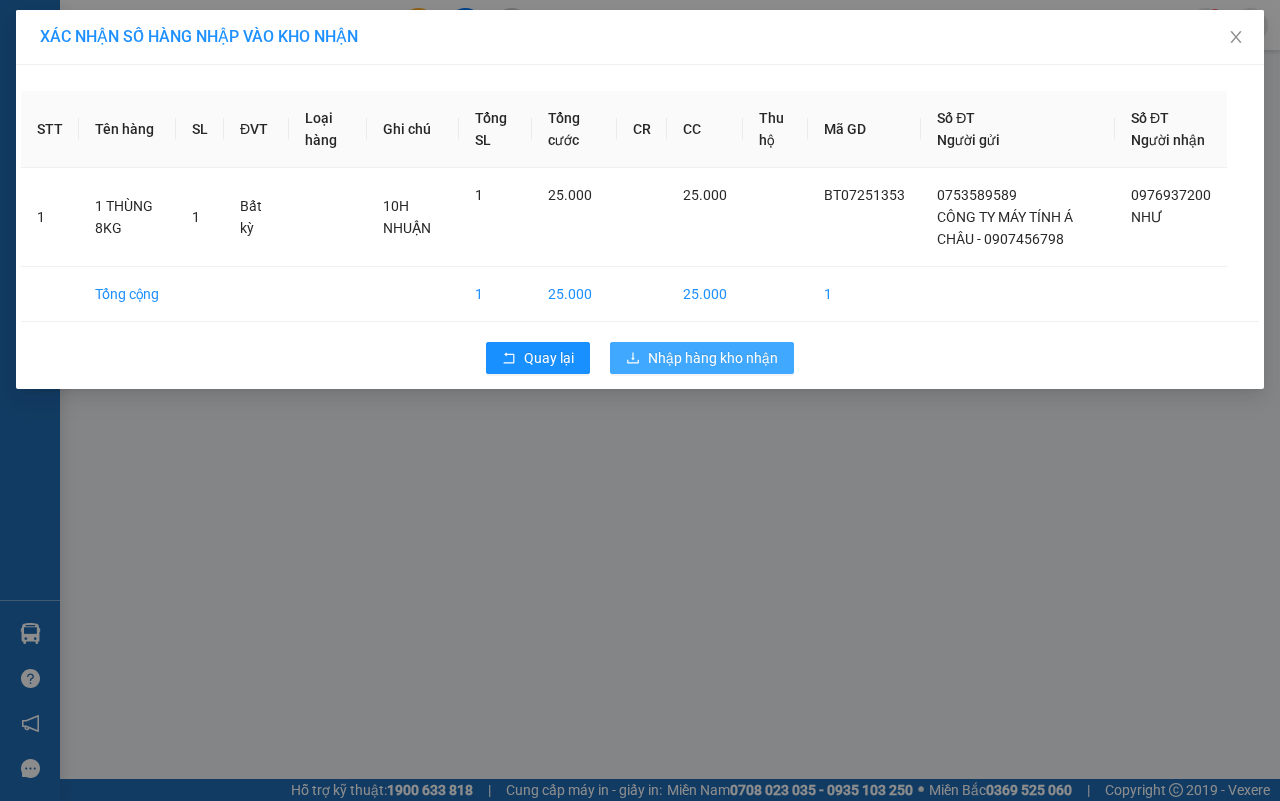 click on "Nhập hàng kho nhận" at bounding box center [713, 358] 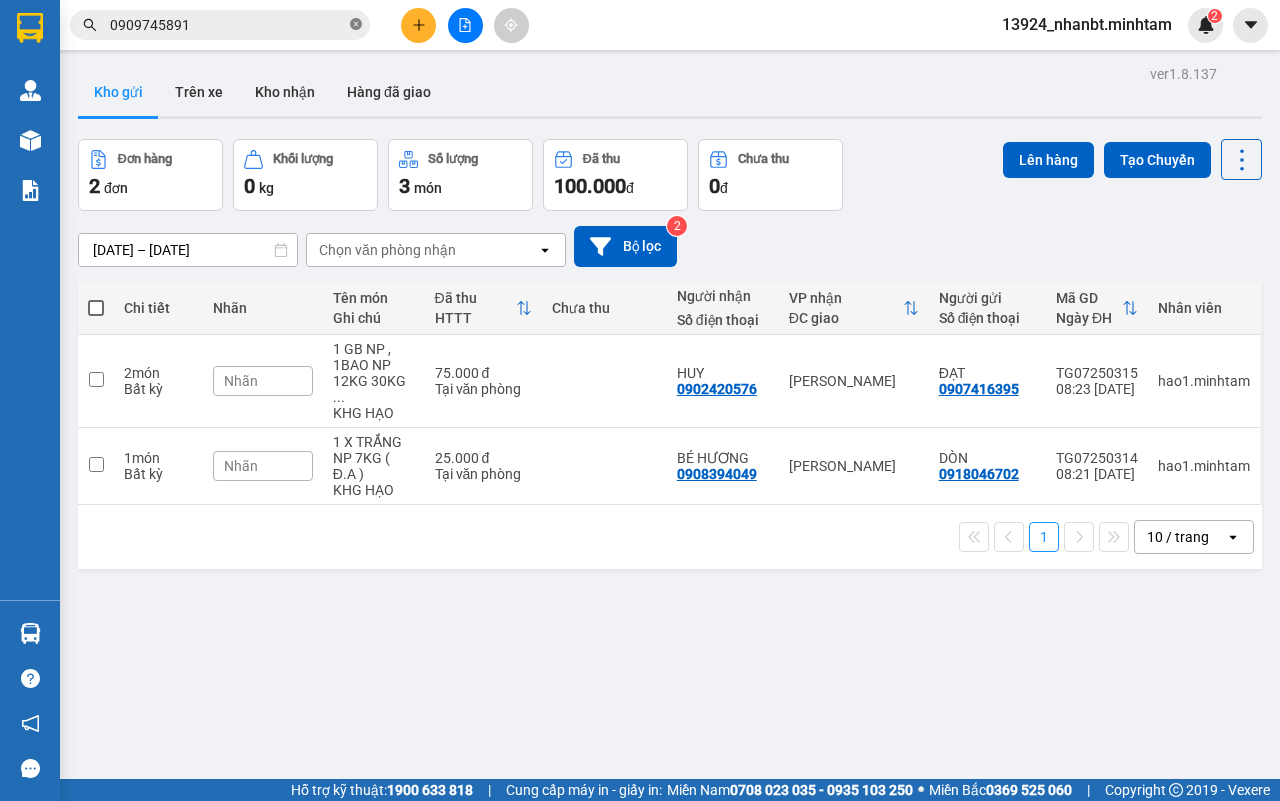click 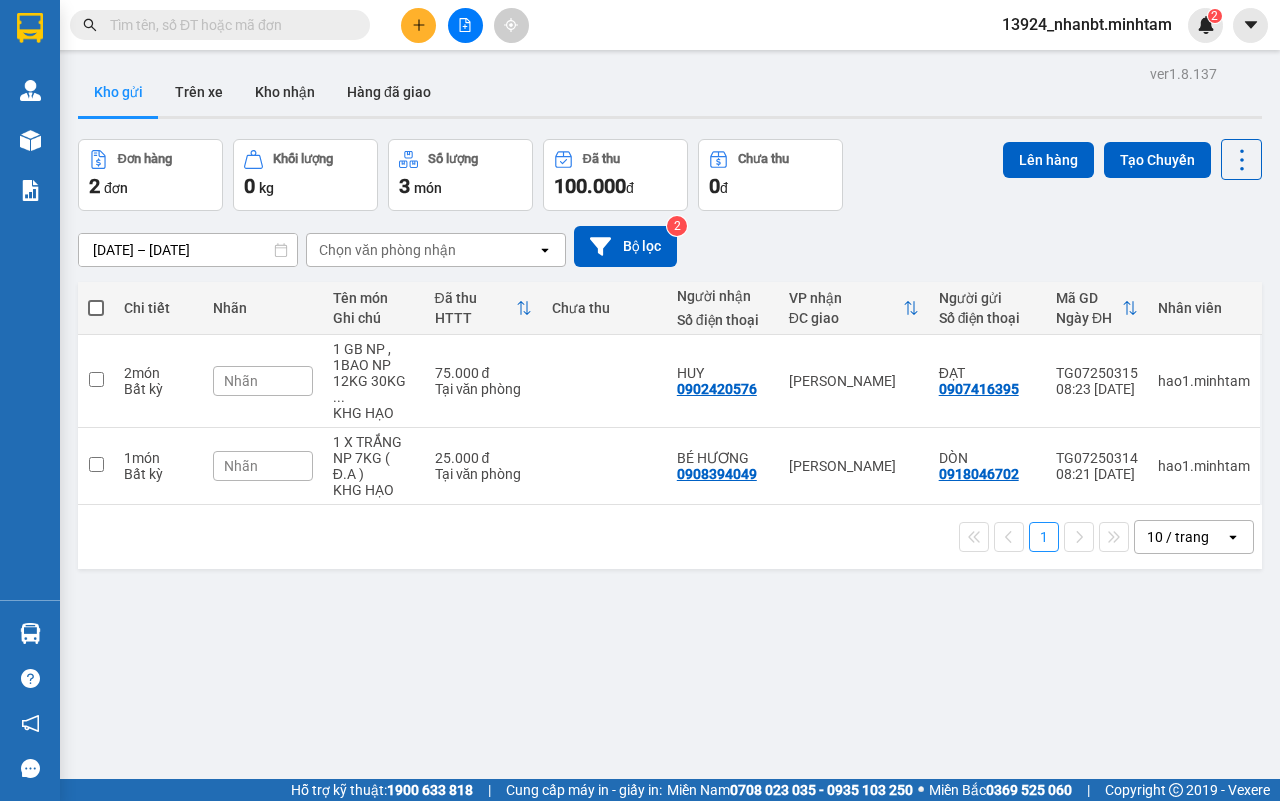 click at bounding box center (228, 25) 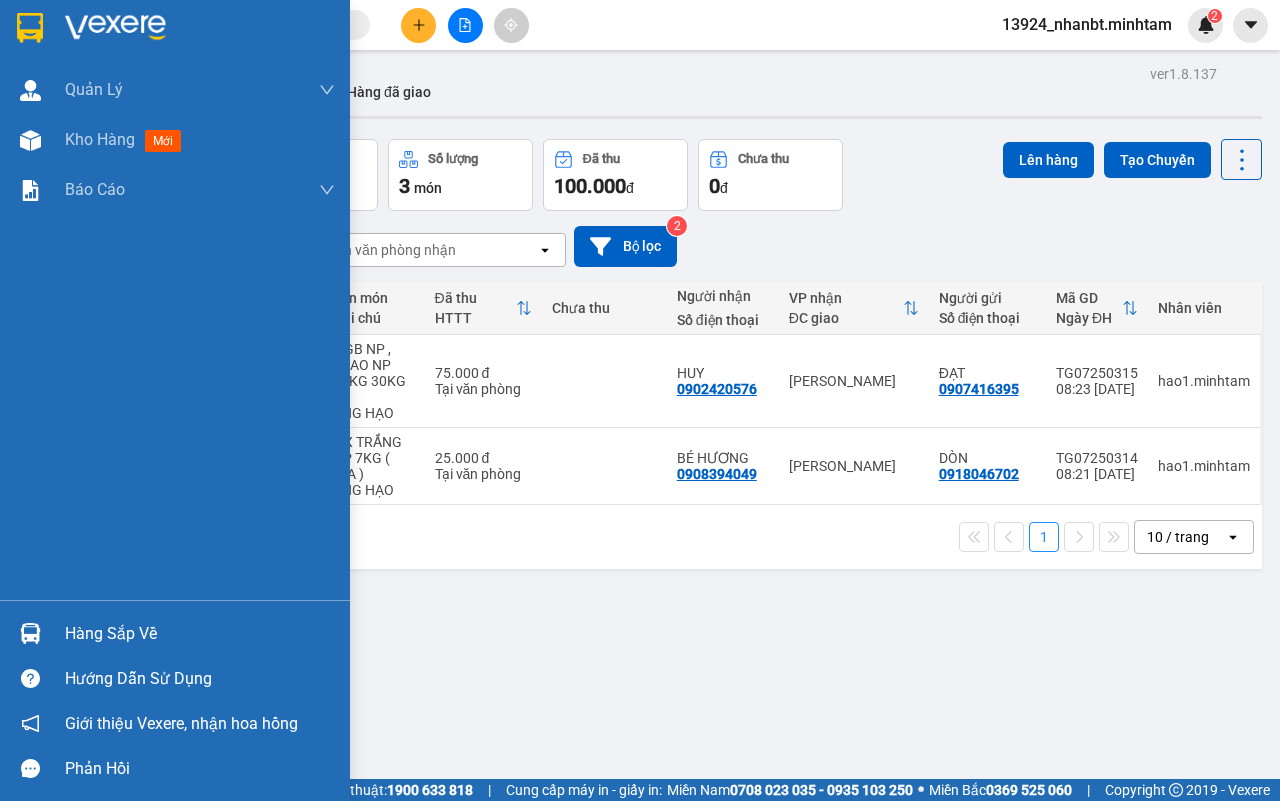 click on "Hàng sắp về" at bounding box center [175, 633] 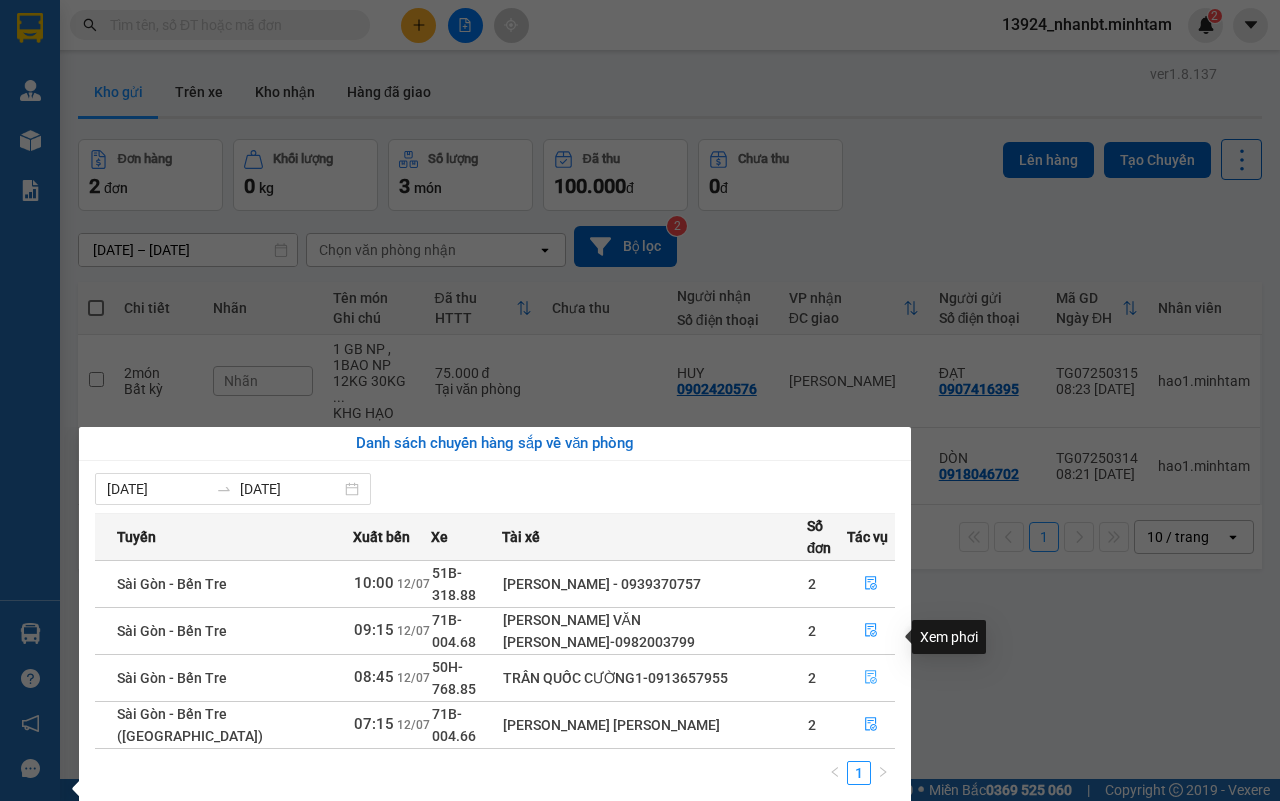 click at bounding box center (871, 678) 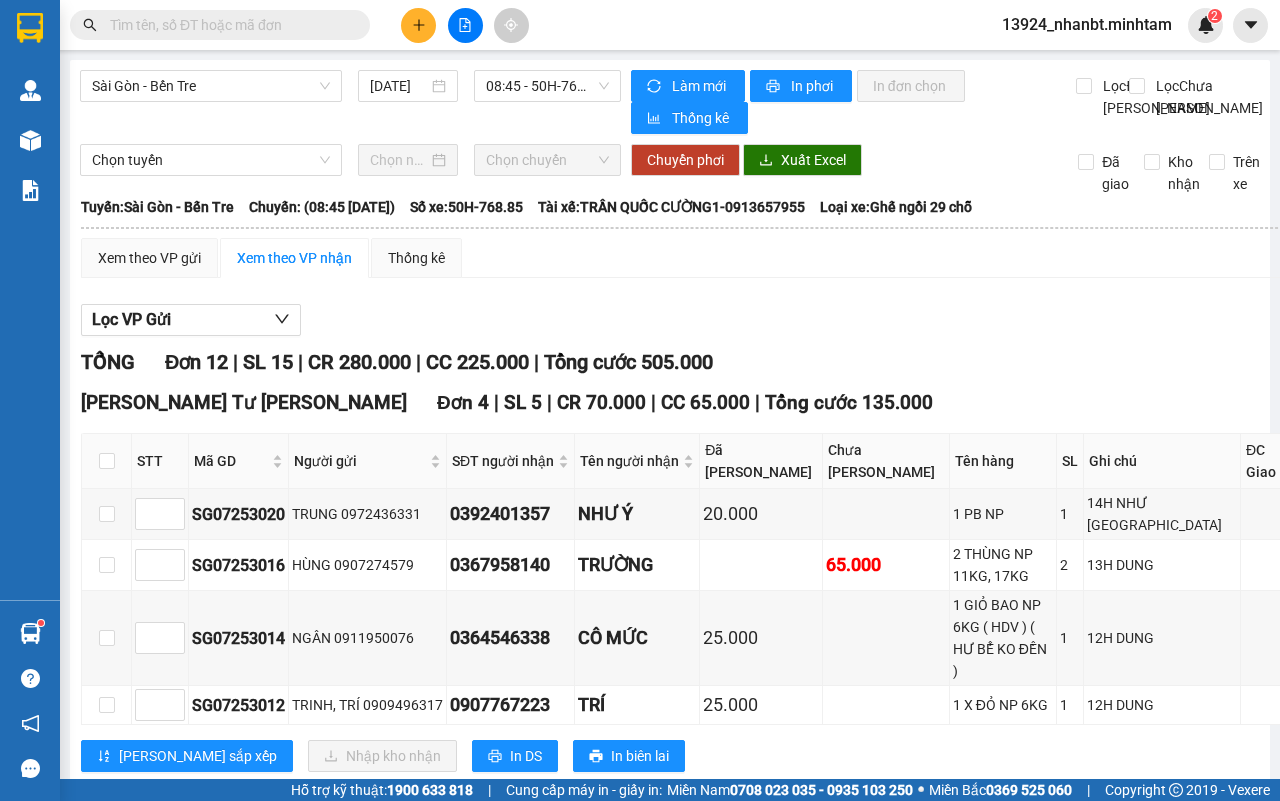 click at bounding box center [228, 25] 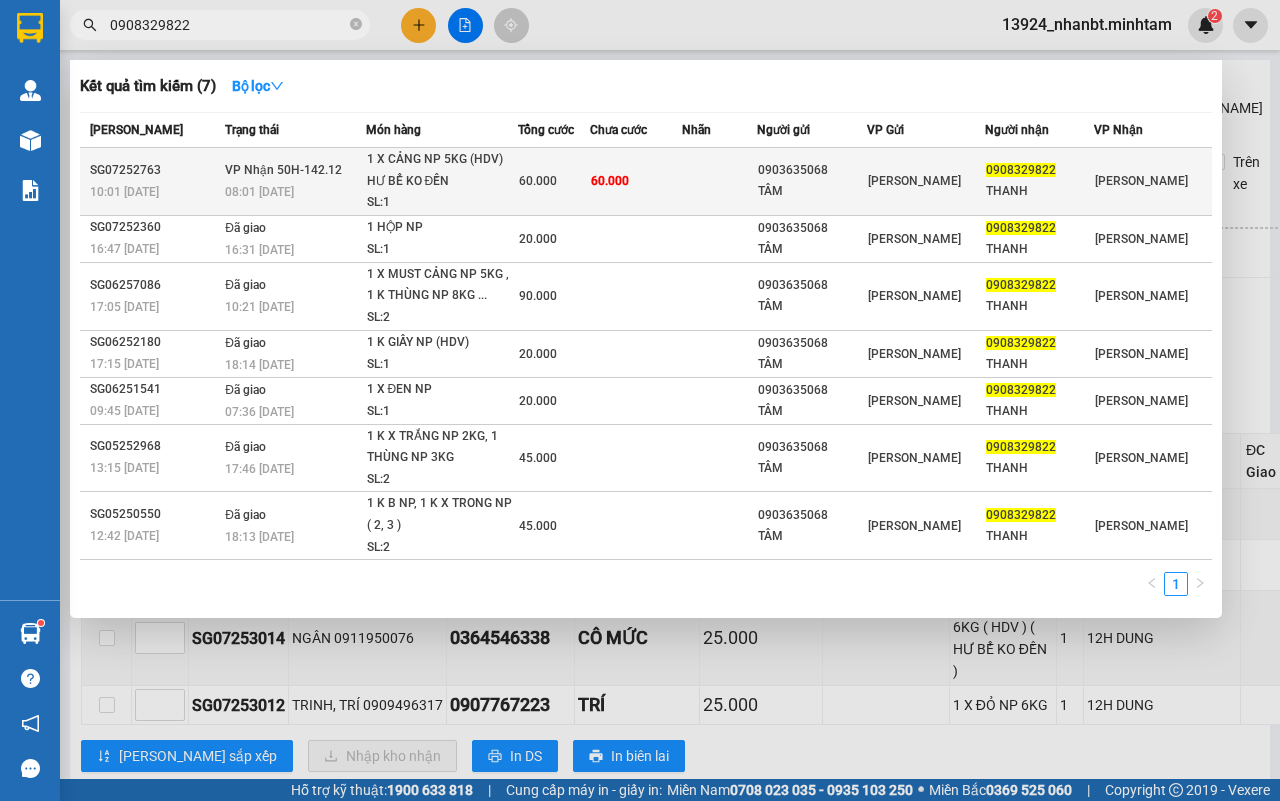 type on "0908329822" 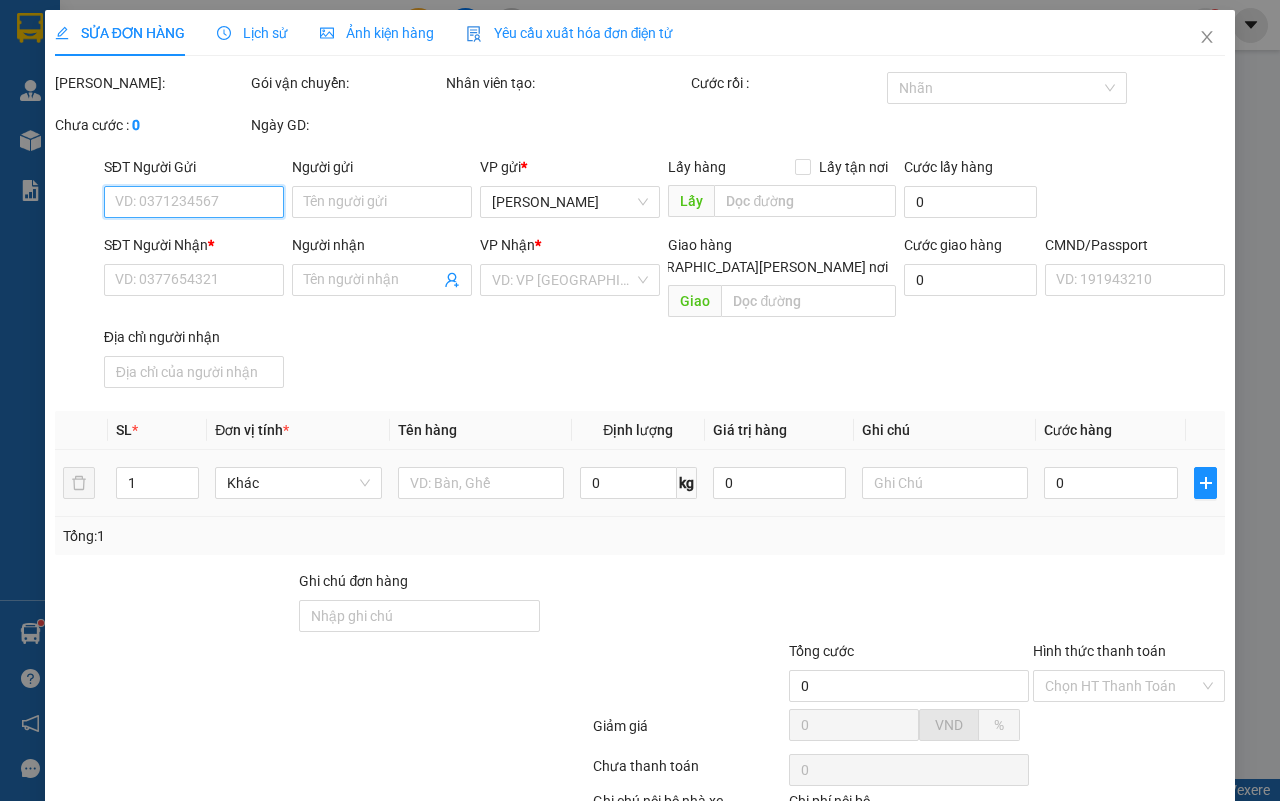 type on "0903635068" 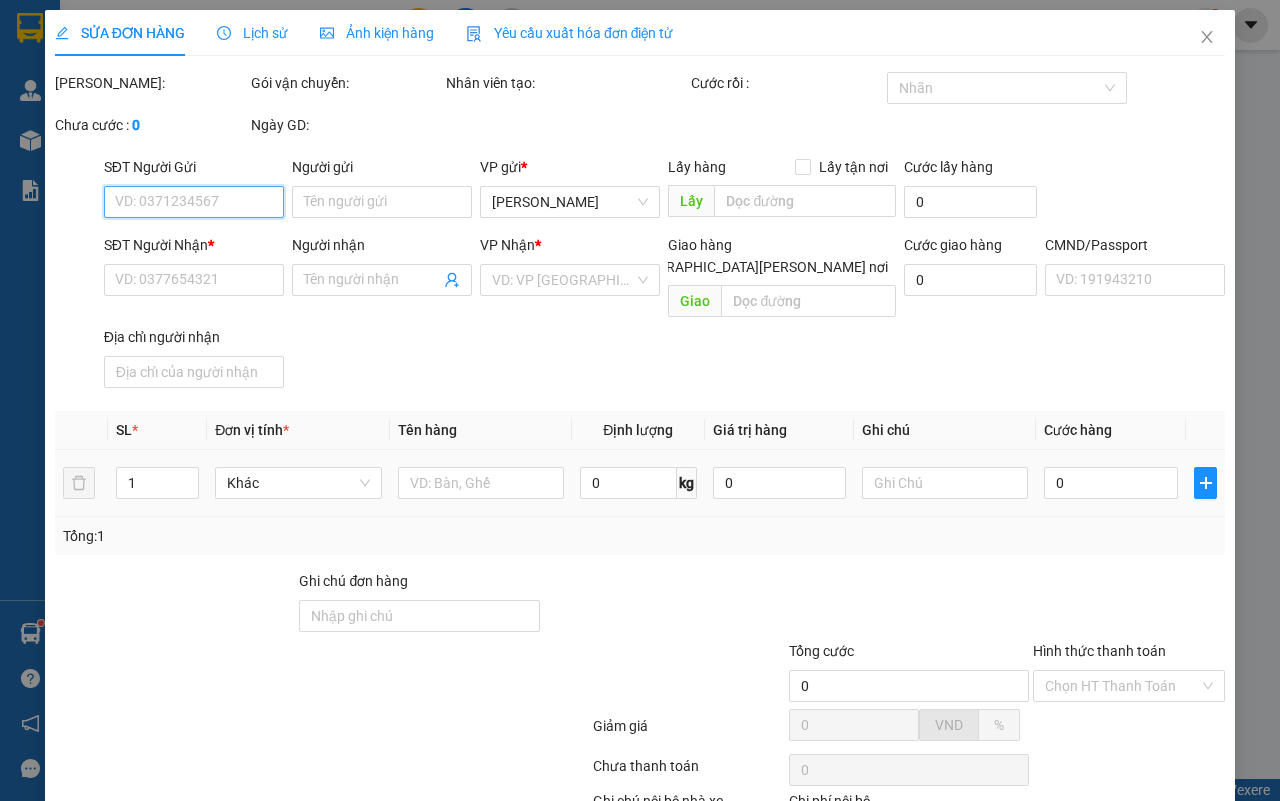 type on "THANH" 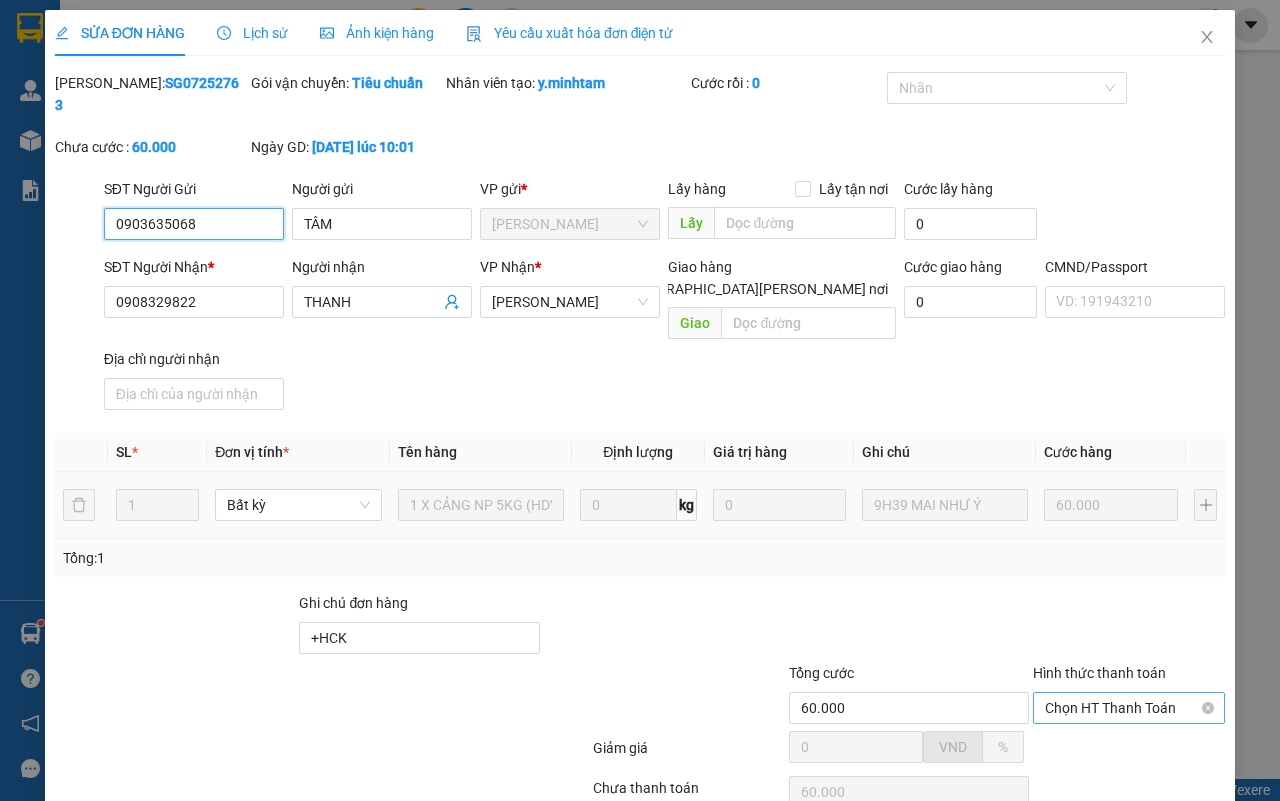 click on "Chọn HT Thanh Toán" at bounding box center [1129, 708] 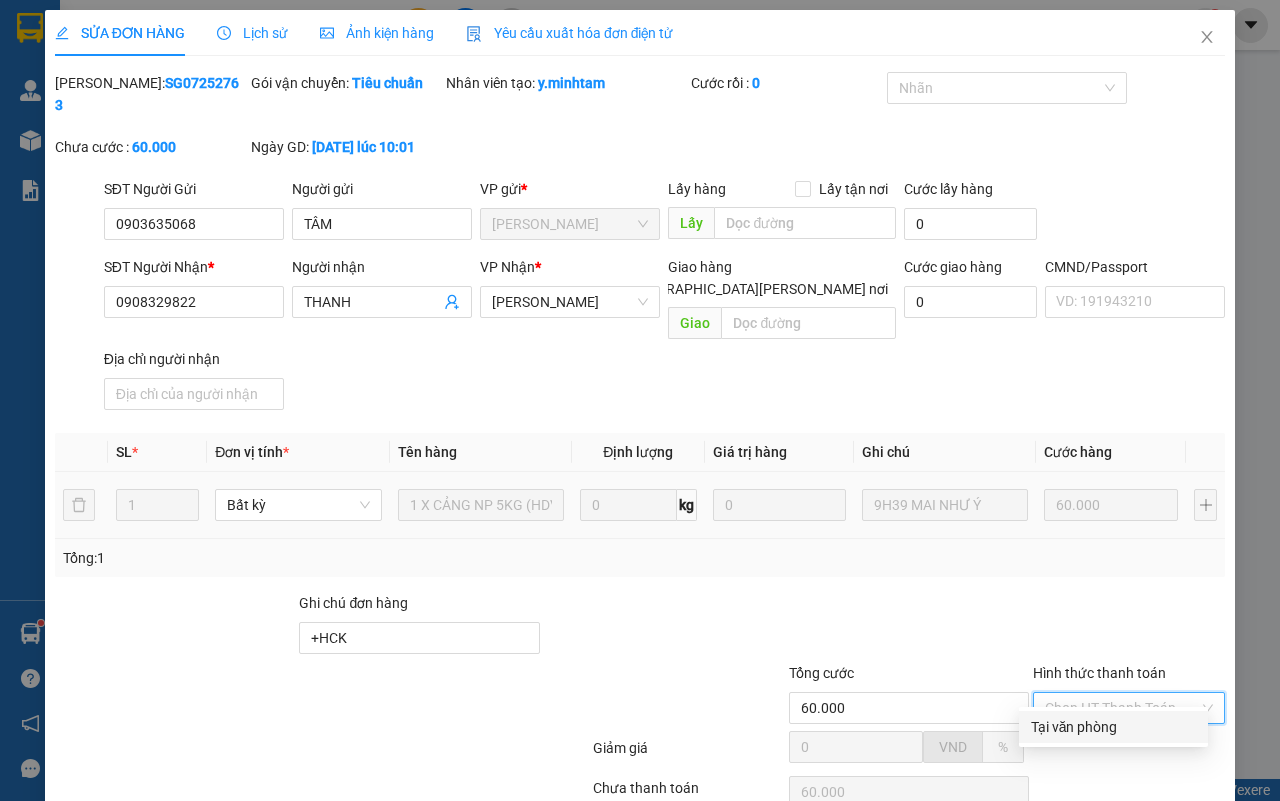 click at bounding box center (1129, 754) 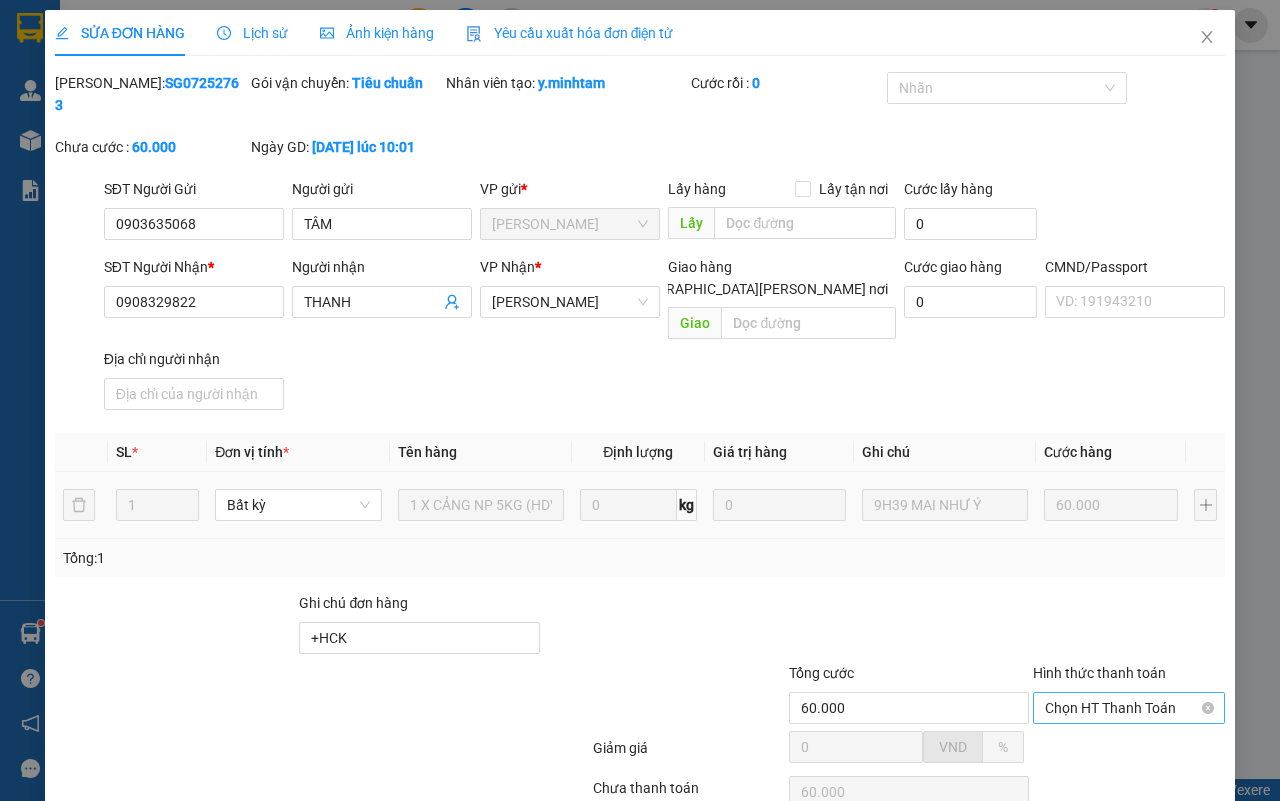 click on "Chọn HT Thanh Toán" at bounding box center [1129, 708] 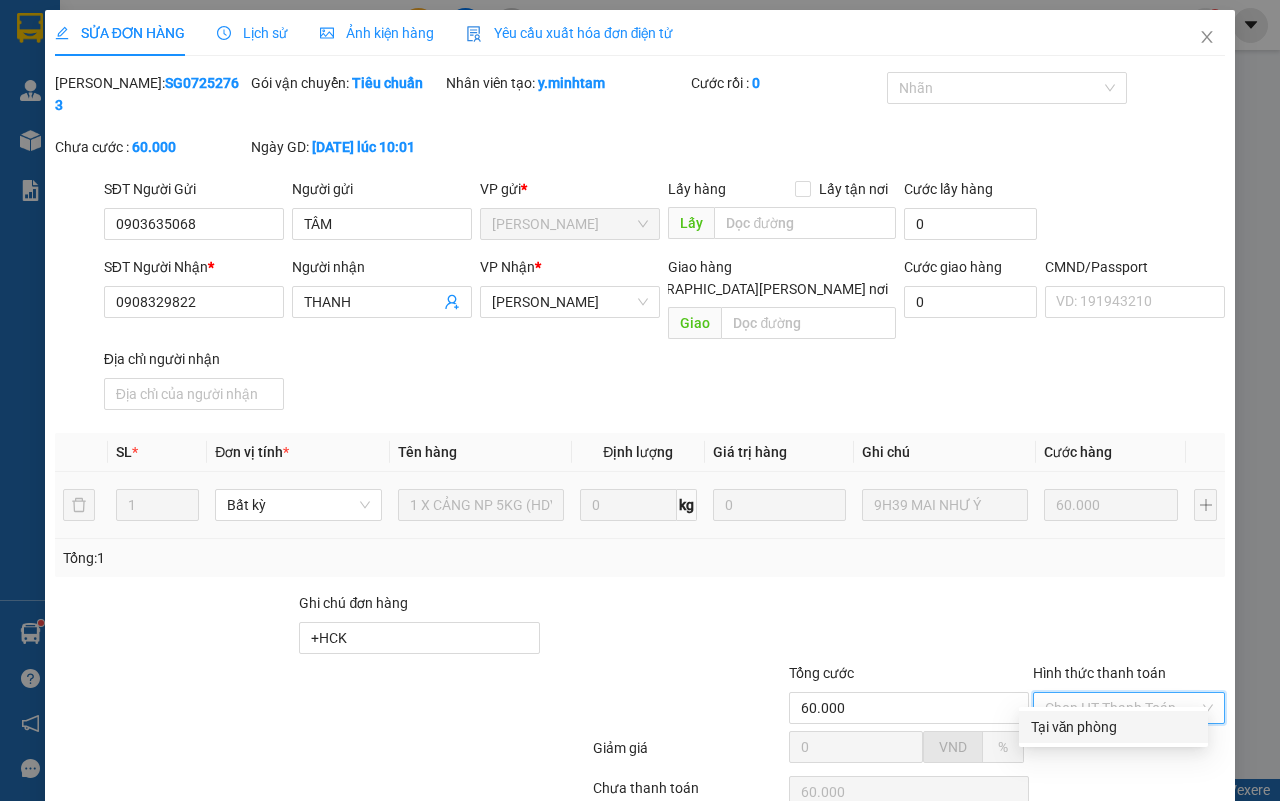 click on "Tại văn phòng" at bounding box center (1113, 727) 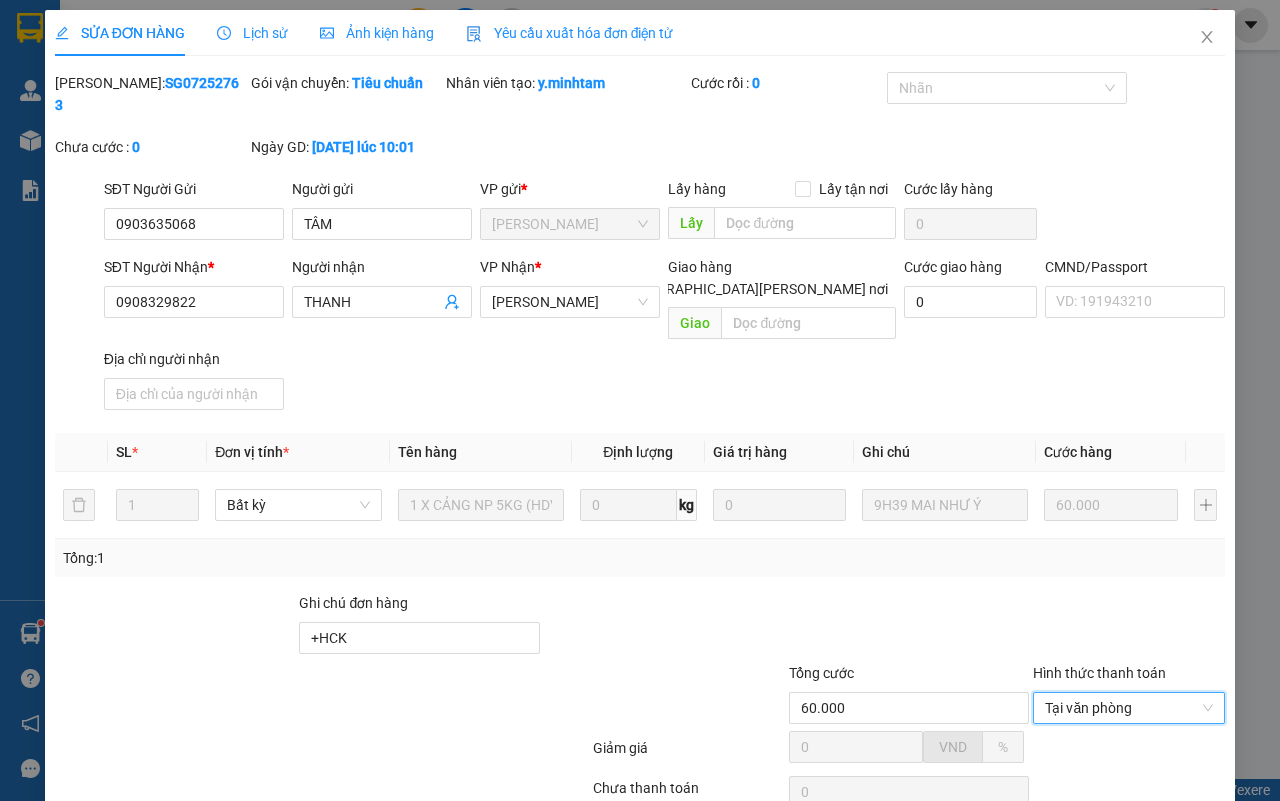 click on "[PERSON_NAME] và [PERSON_NAME] hàng" at bounding box center [815, 905] 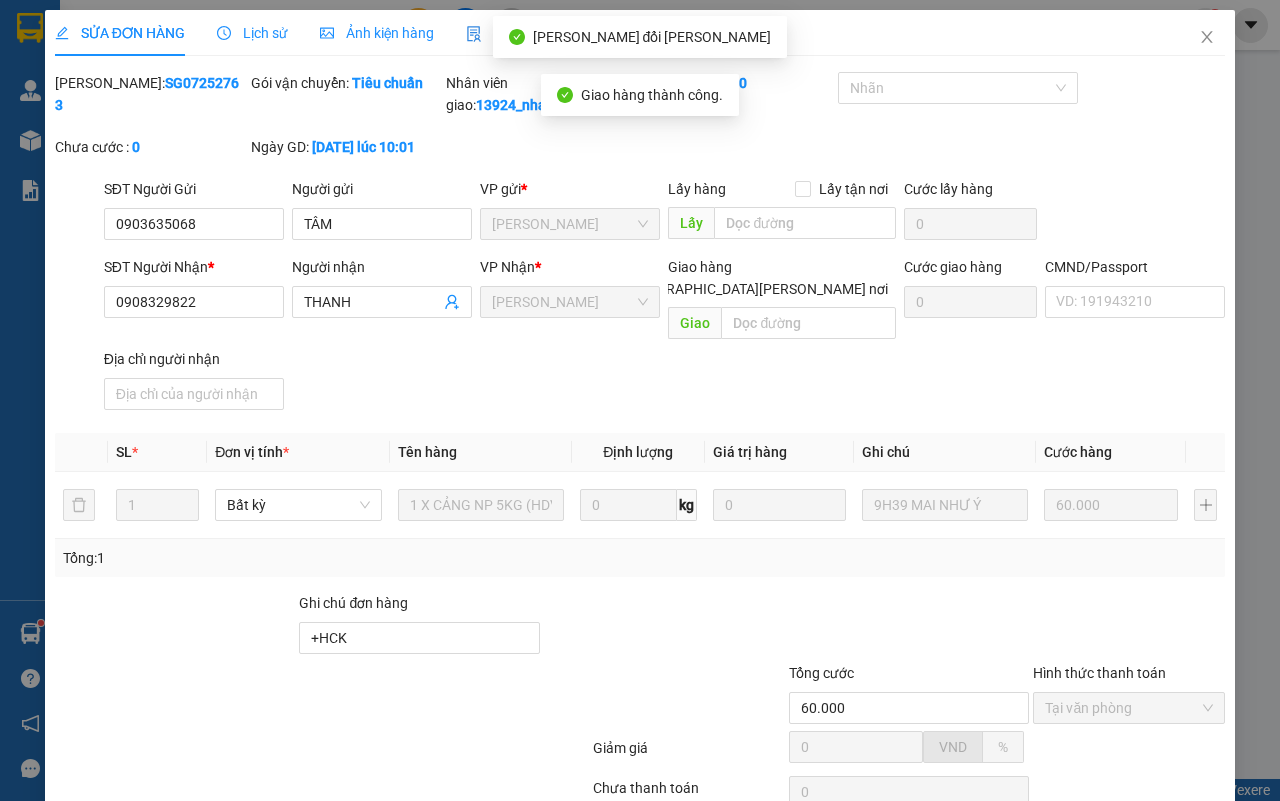 click on "[PERSON_NAME] và In" at bounding box center (1190, 905) 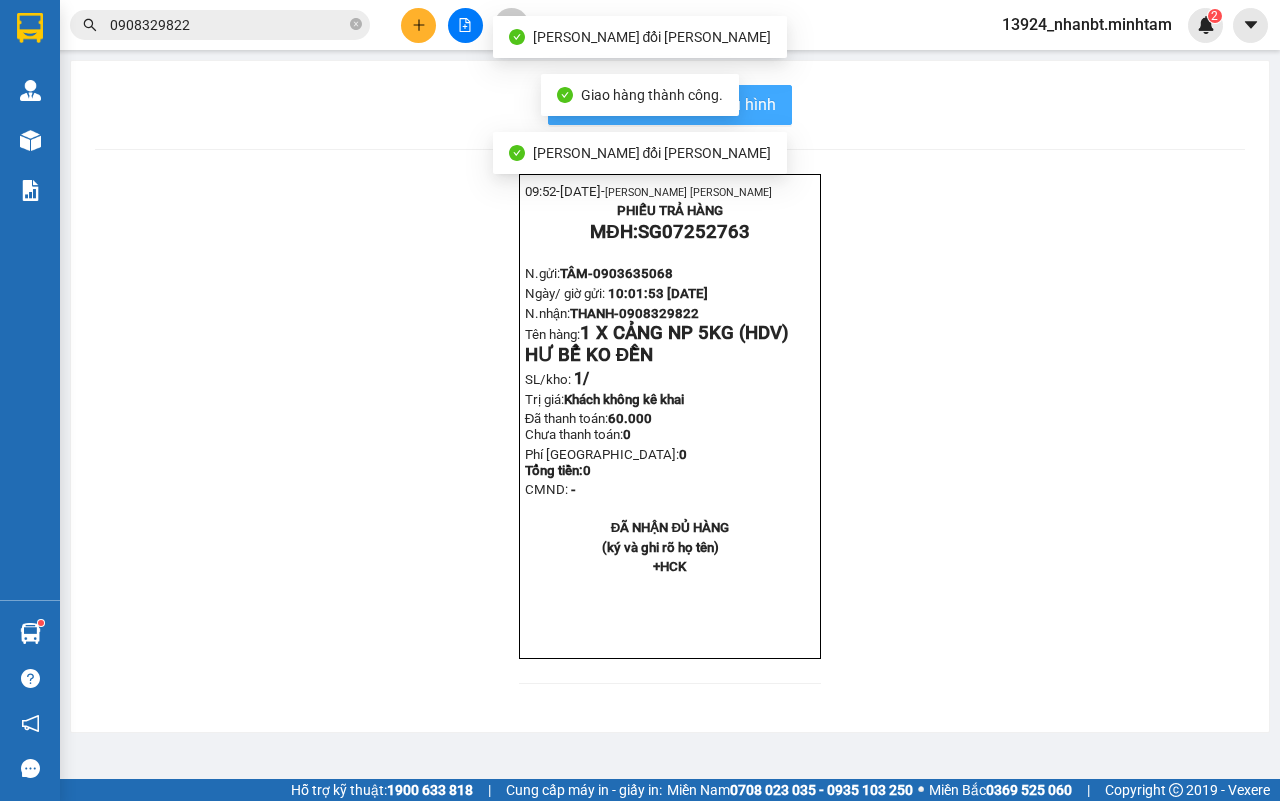 click on "In mẫu biên lai tự cấu hình" at bounding box center [670, 105] 